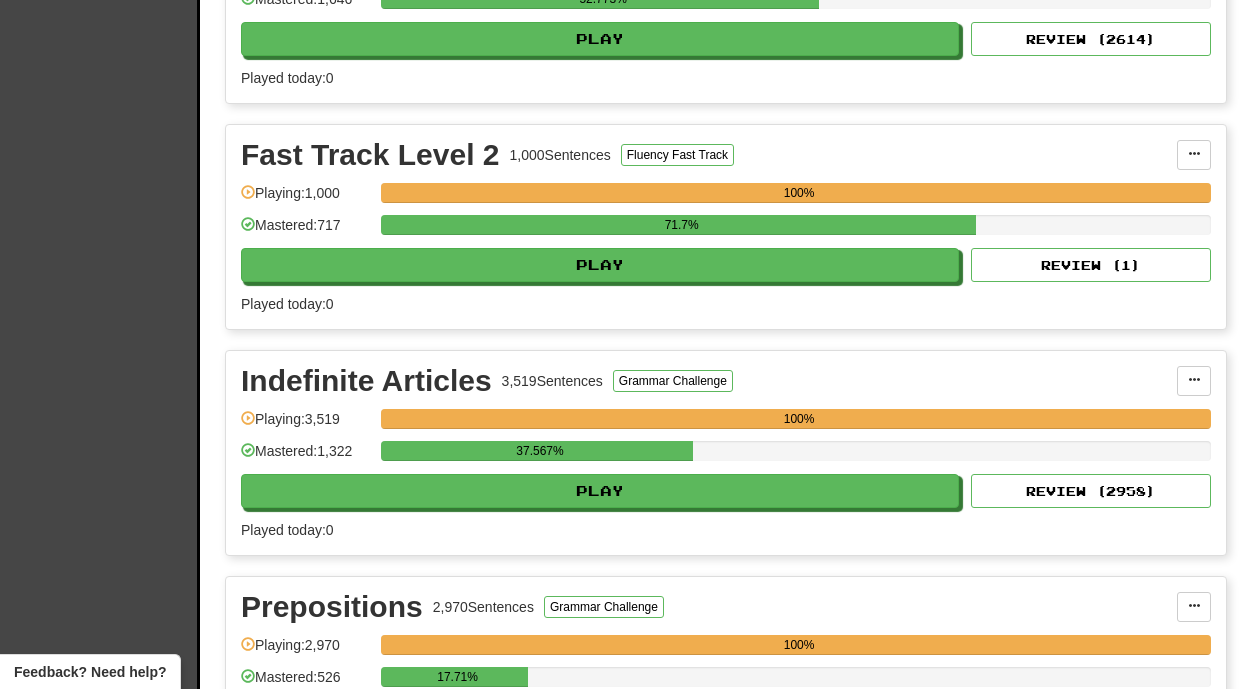 scroll, scrollTop: 813, scrollLeft: 0, axis: vertical 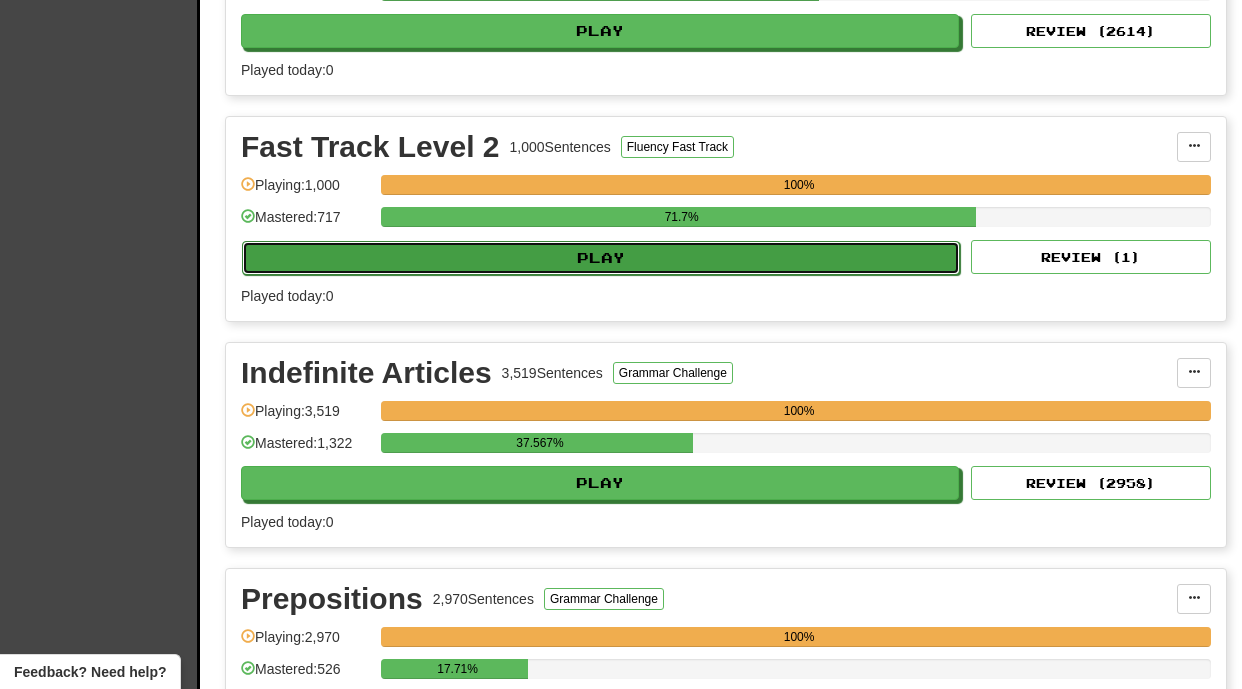 click on "Play" at bounding box center (601, 258) 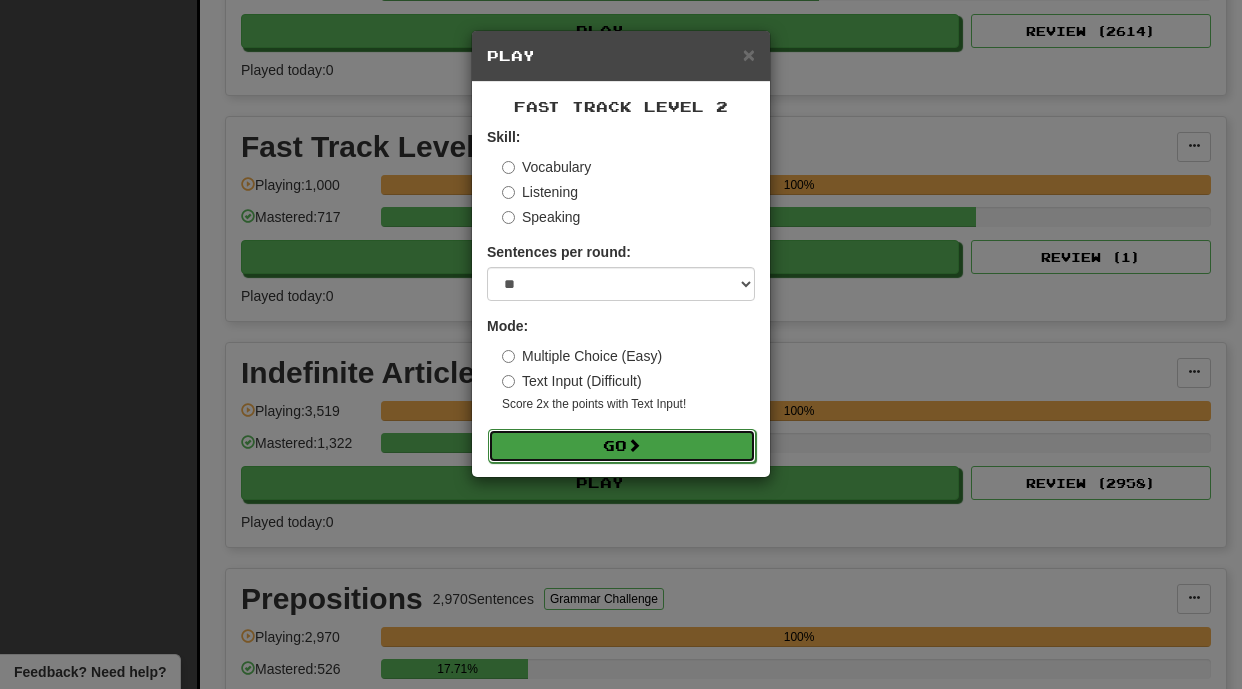 click on "Go" at bounding box center (622, 446) 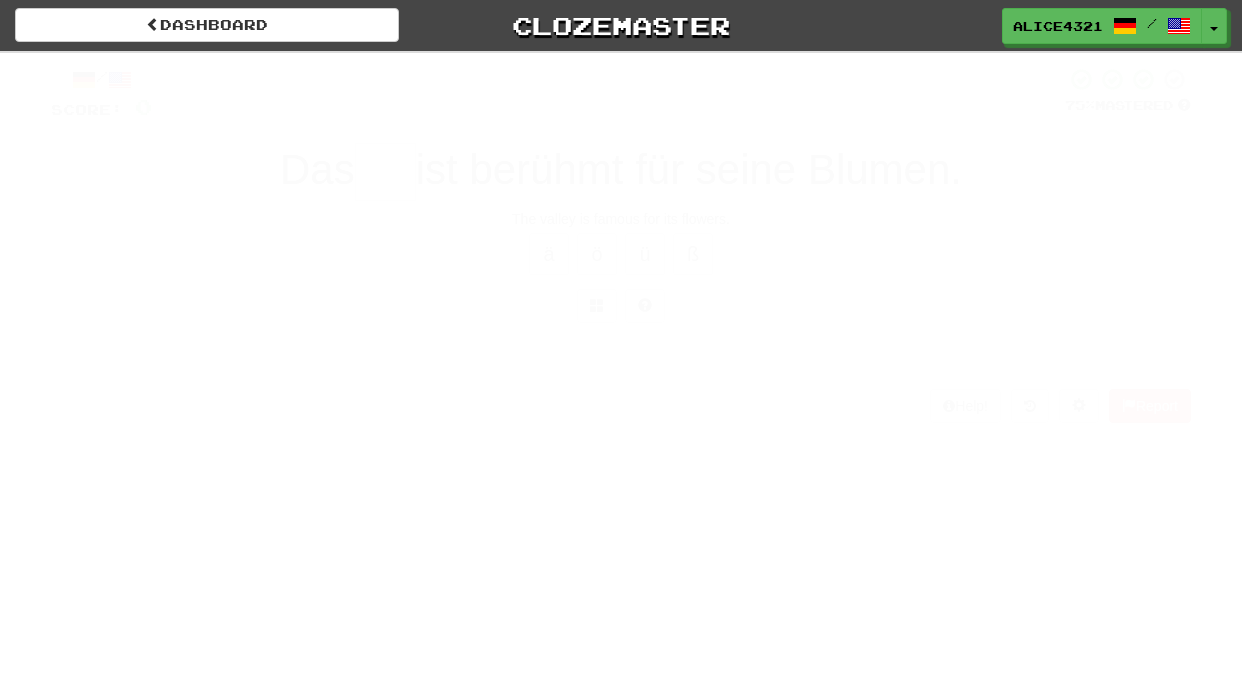 scroll, scrollTop: 0, scrollLeft: 0, axis: both 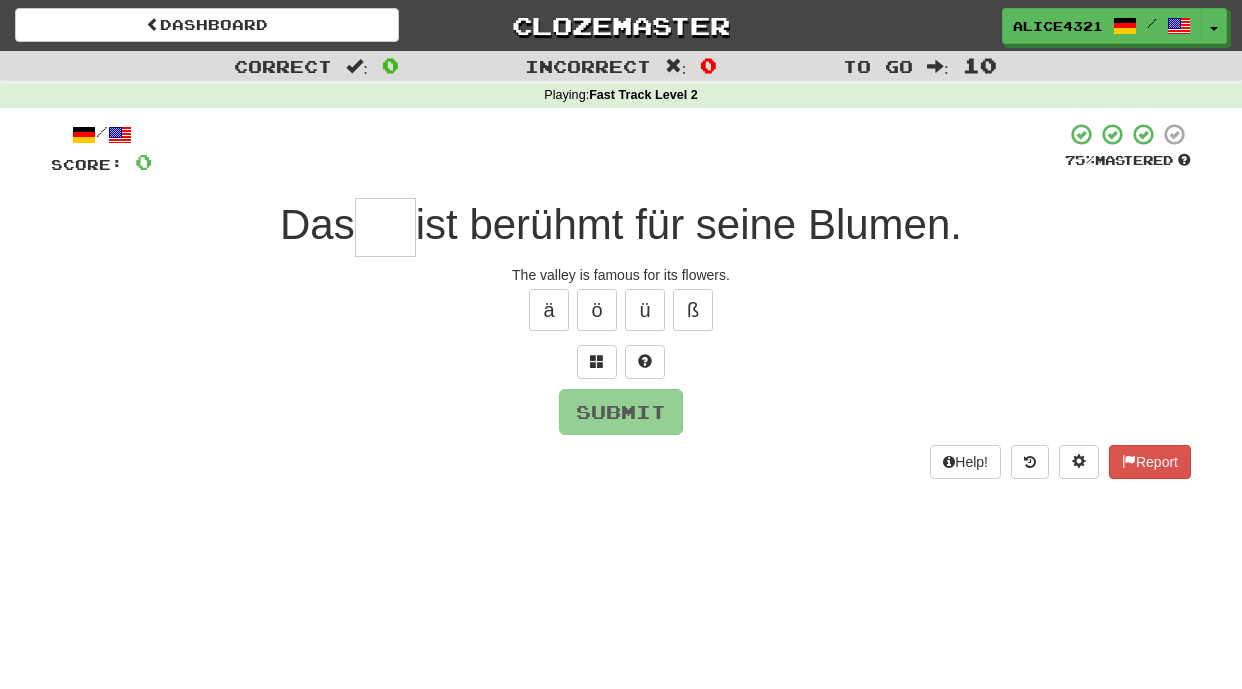 type on "*" 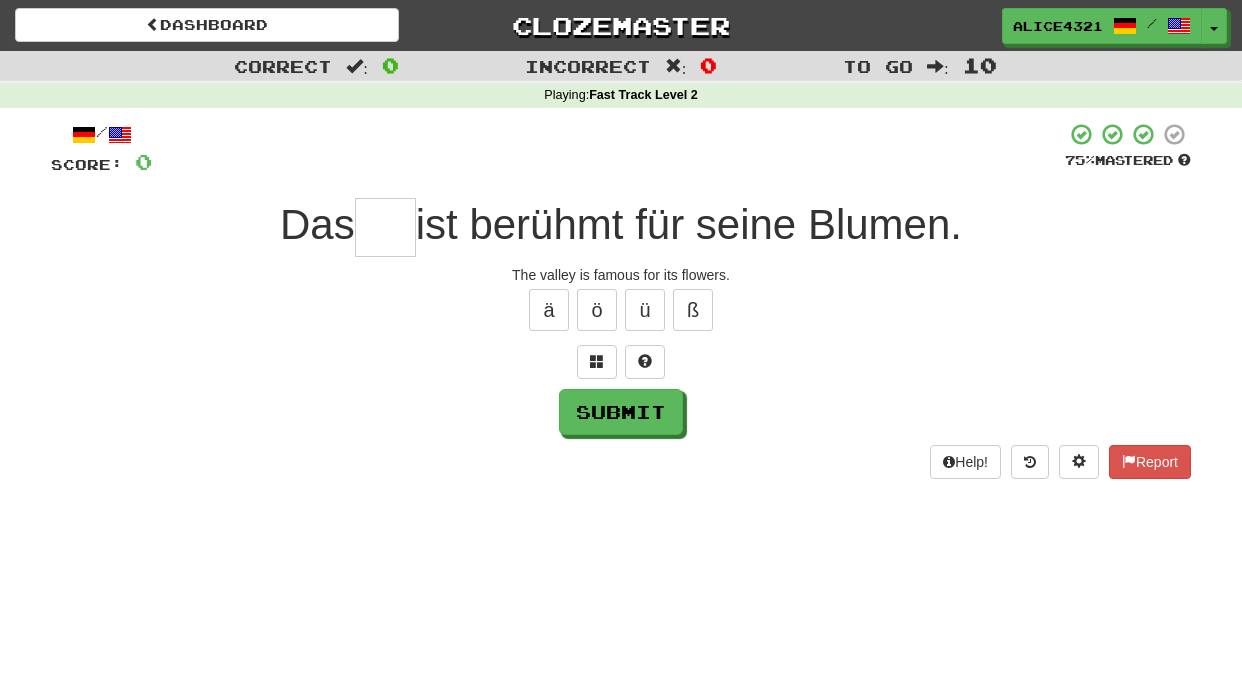 type on "*" 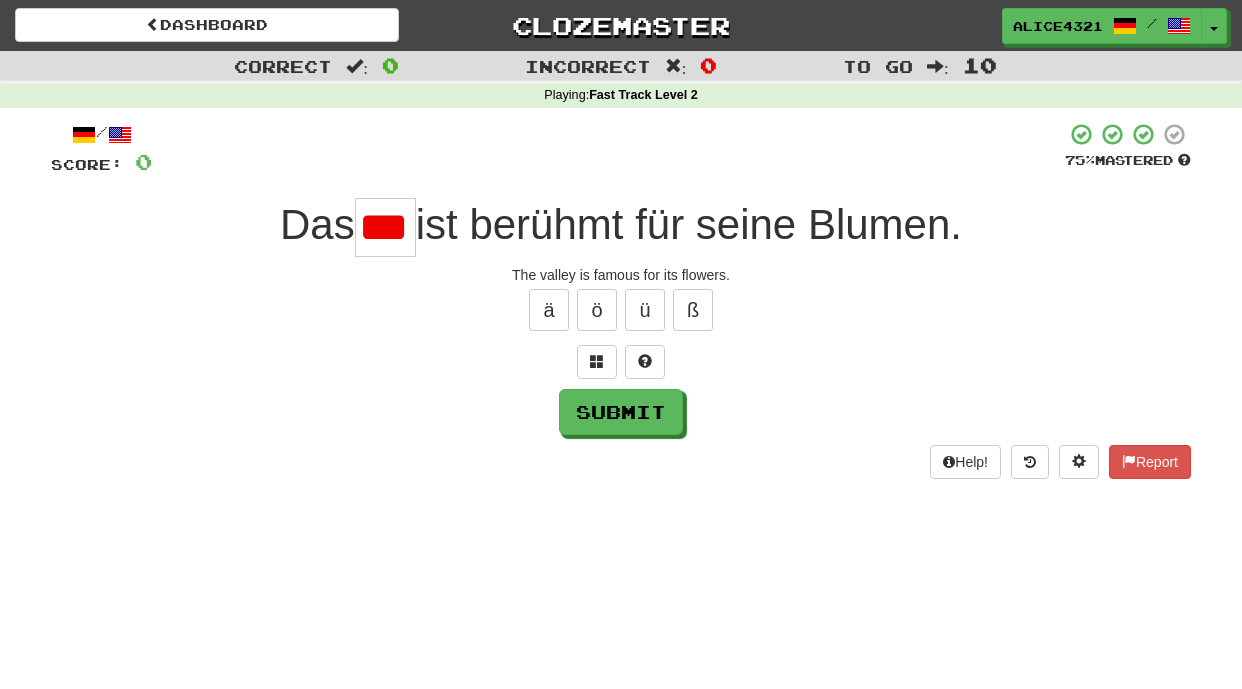 scroll, scrollTop: 0, scrollLeft: 0, axis: both 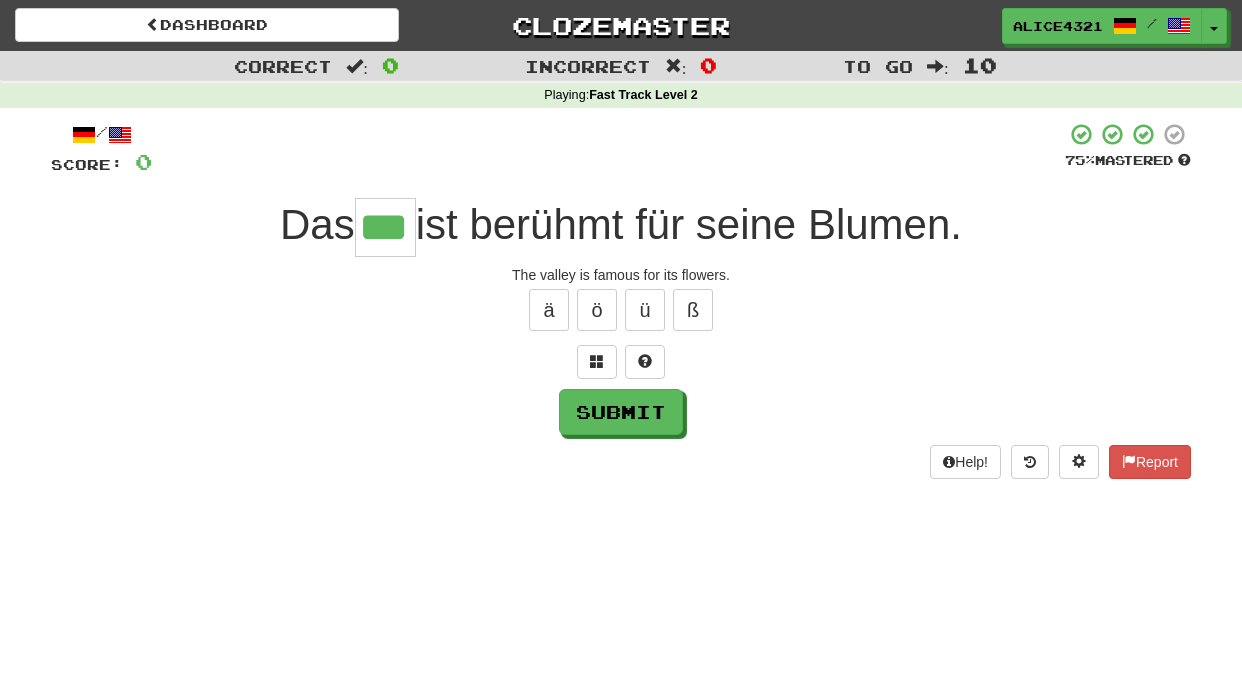 type on "***" 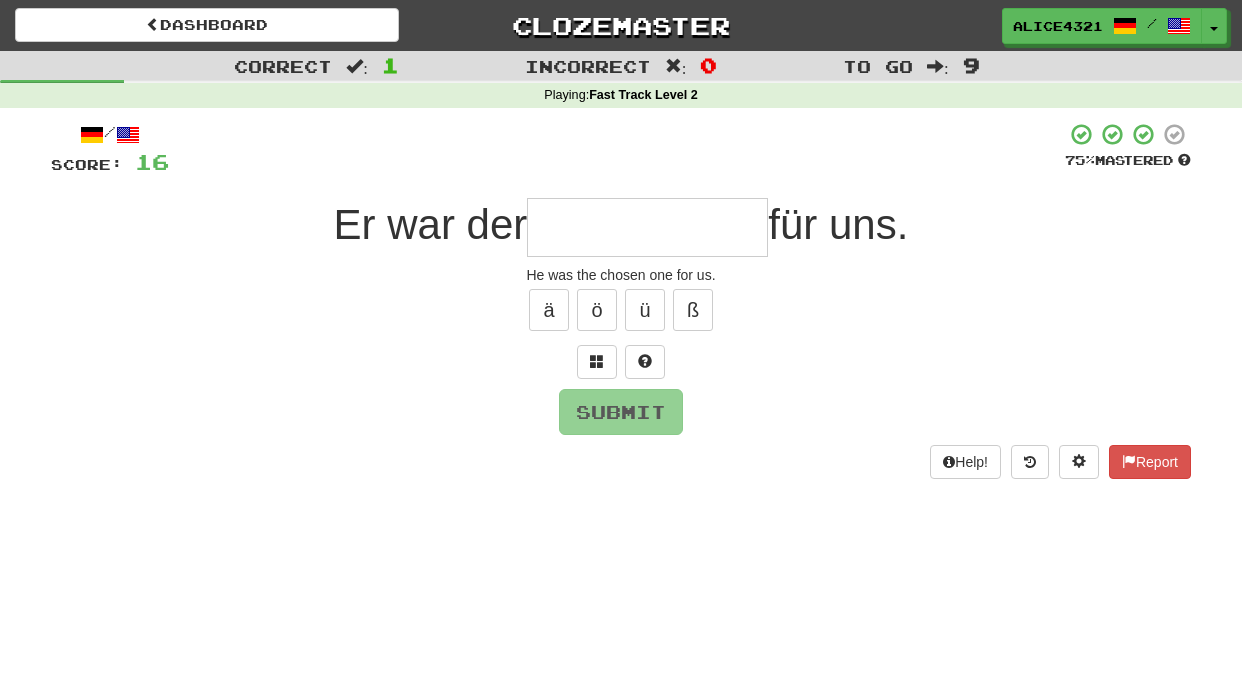 type on "*" 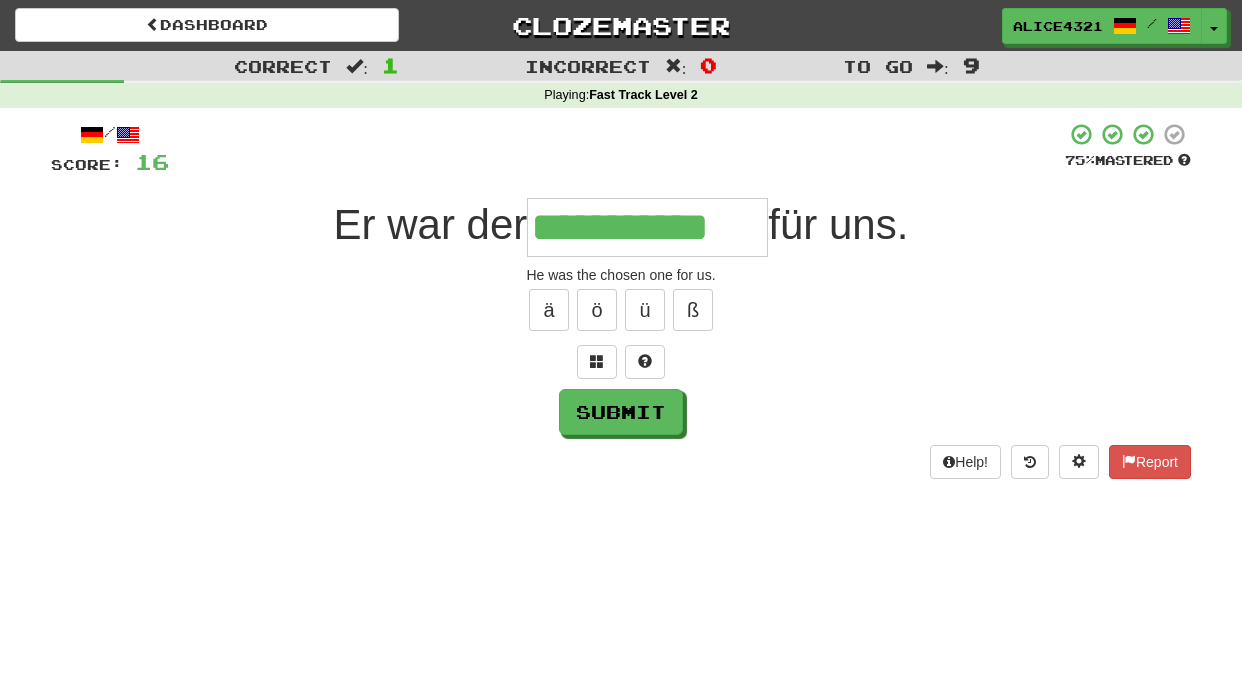 type on "**********" 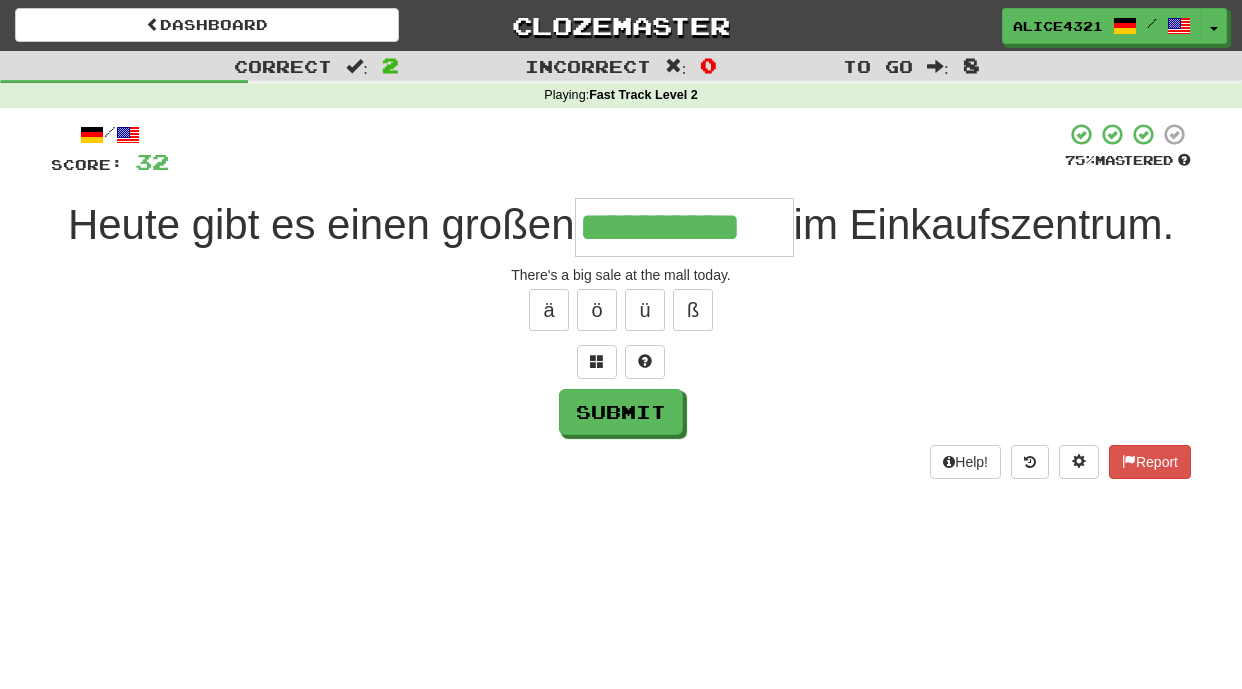 type on "**********" 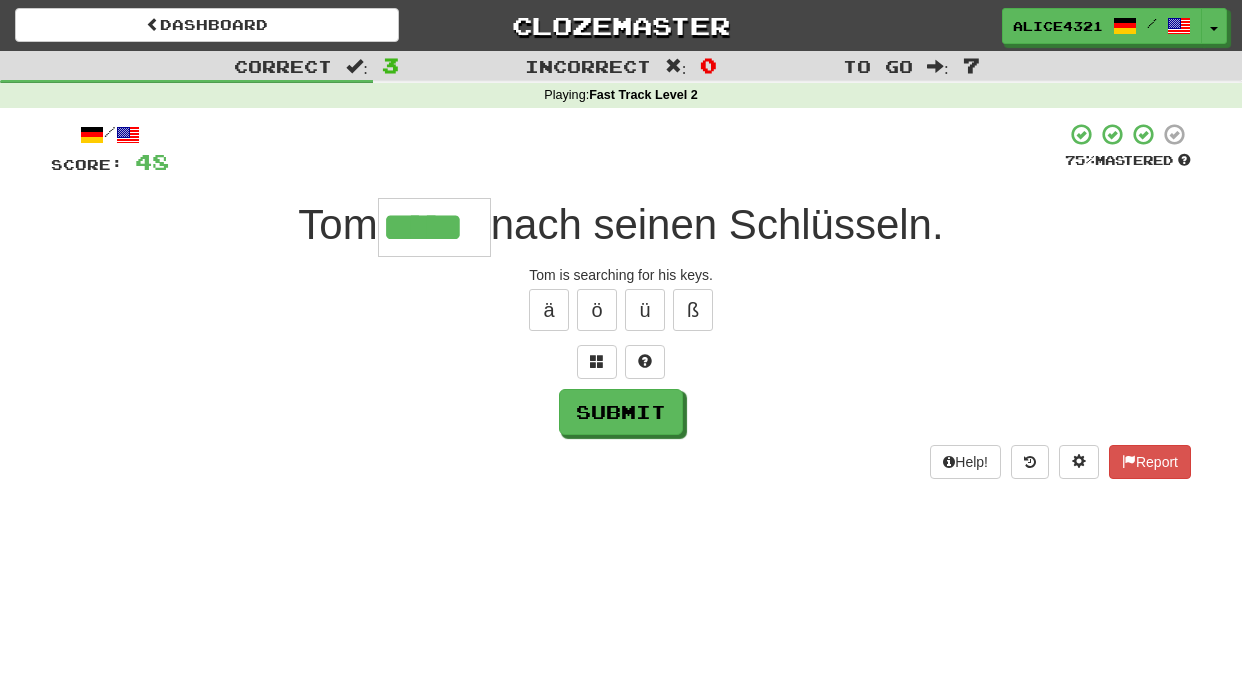 type on "*****" 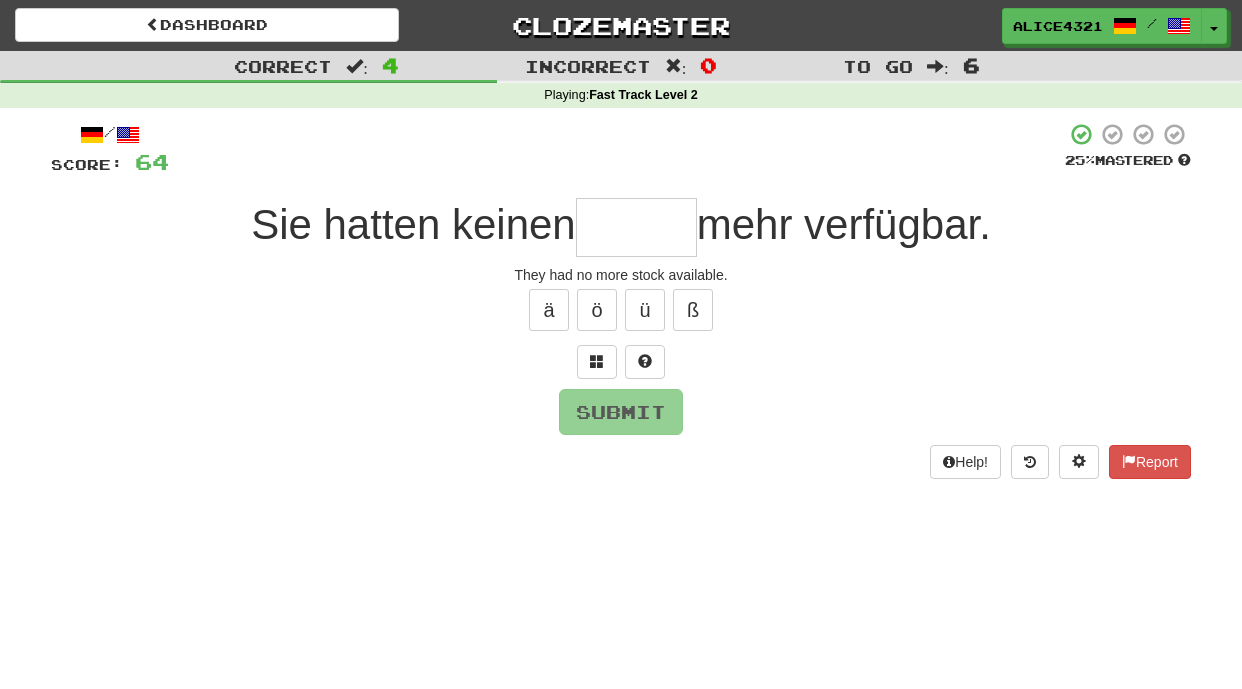 type on "*" 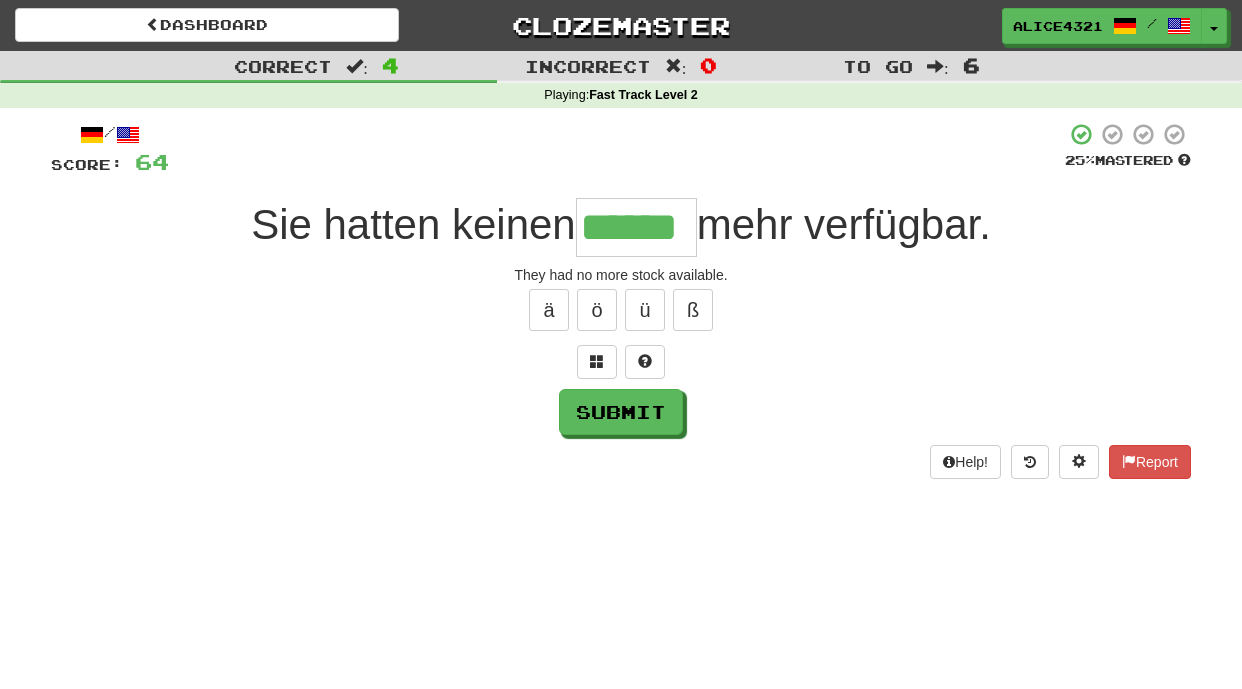 type on "******" 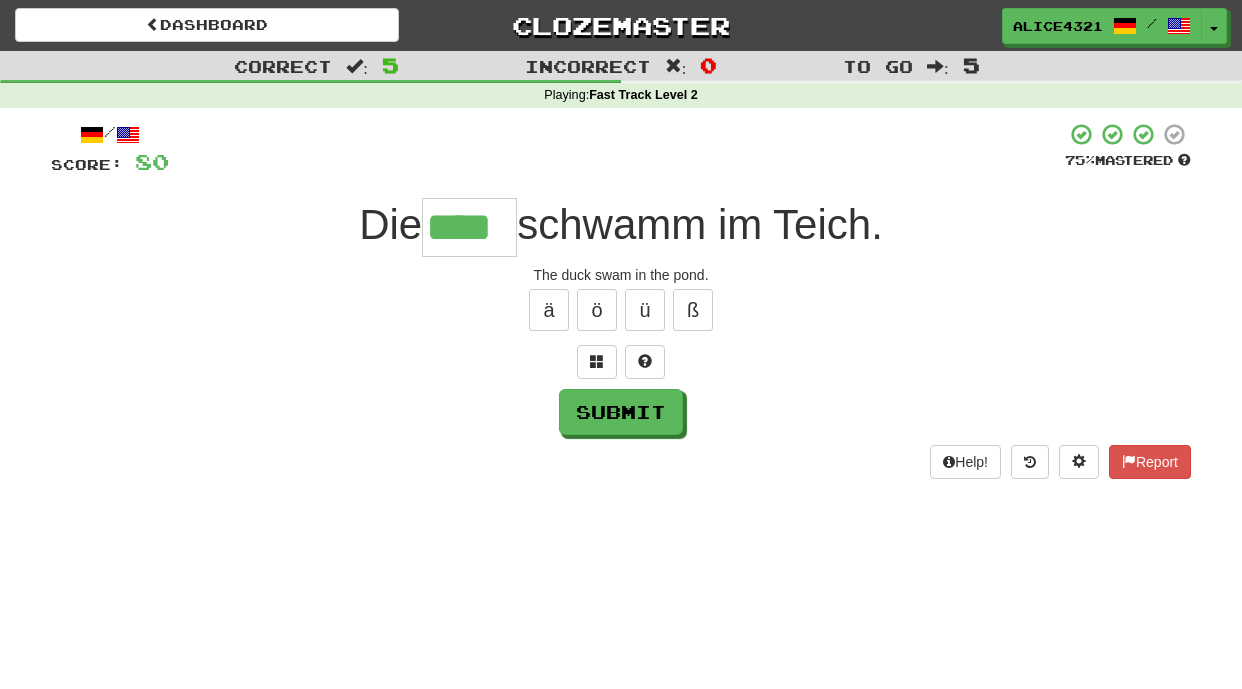 type on "****" 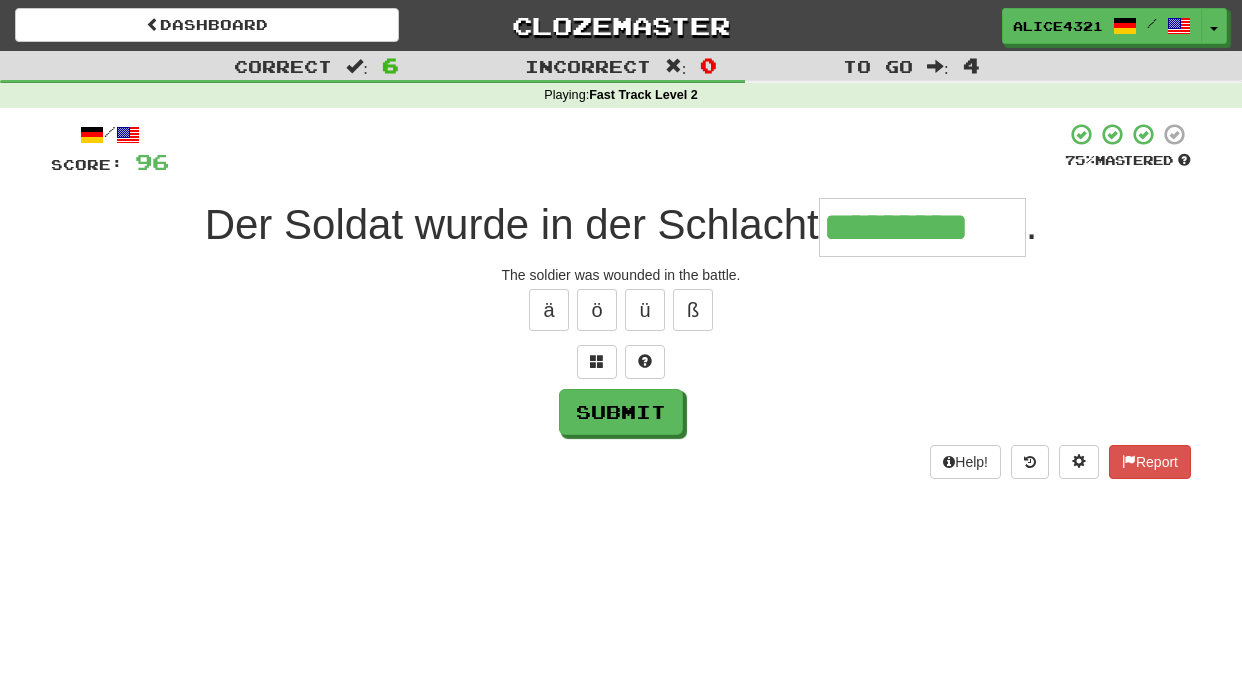 type on "*********" 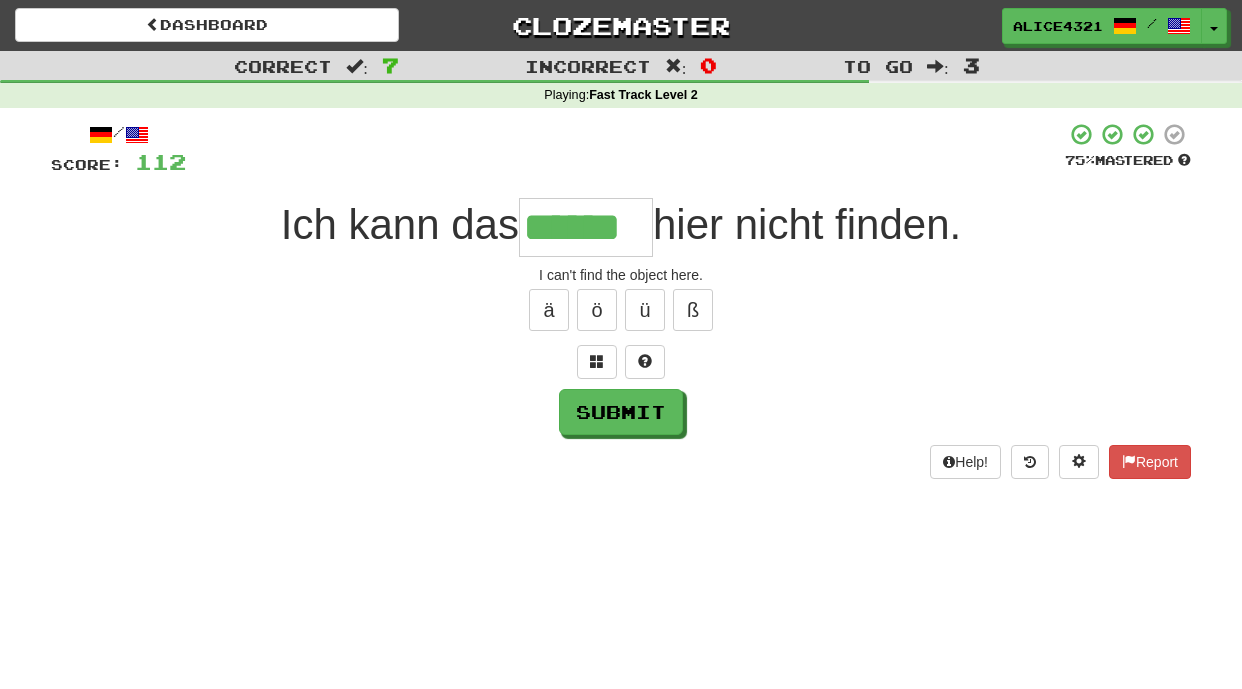 type on "******" 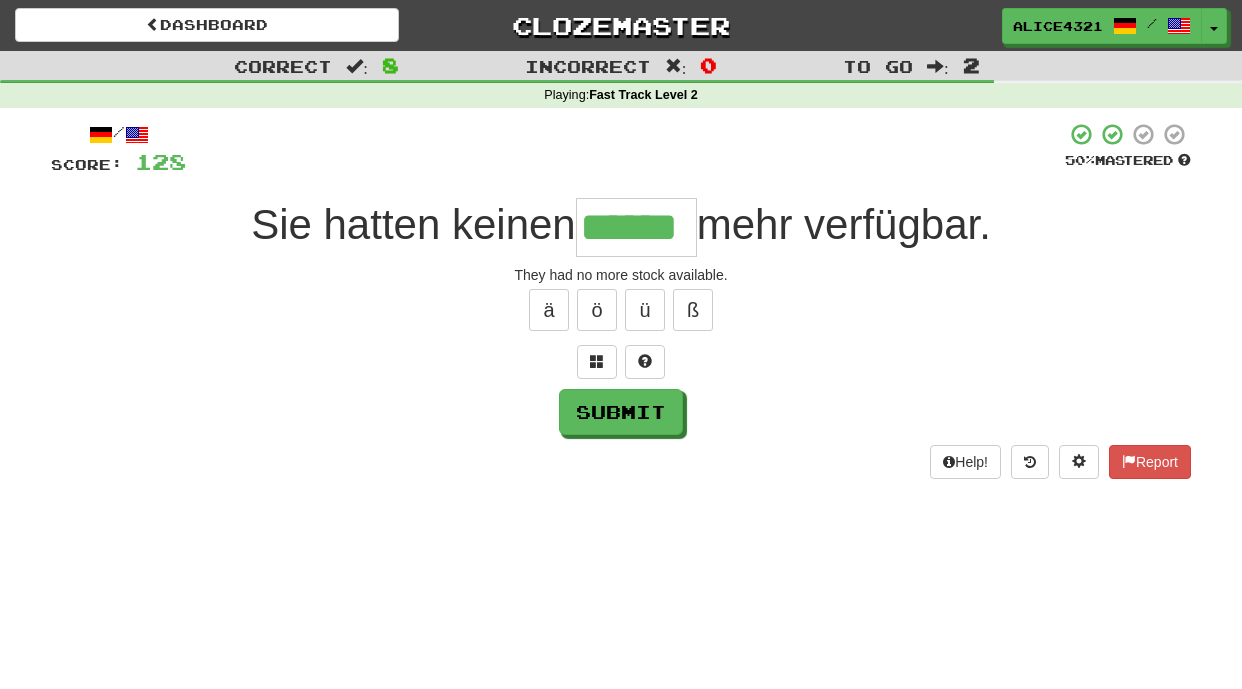 type on "******" 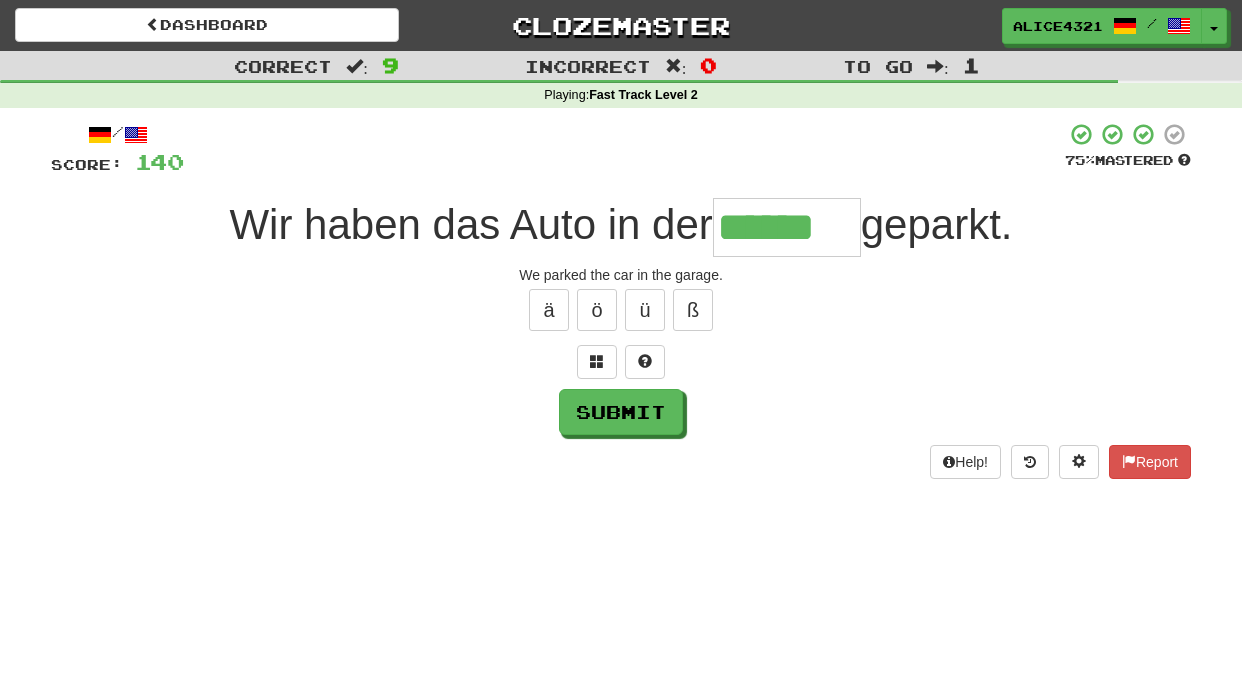 type on "******" 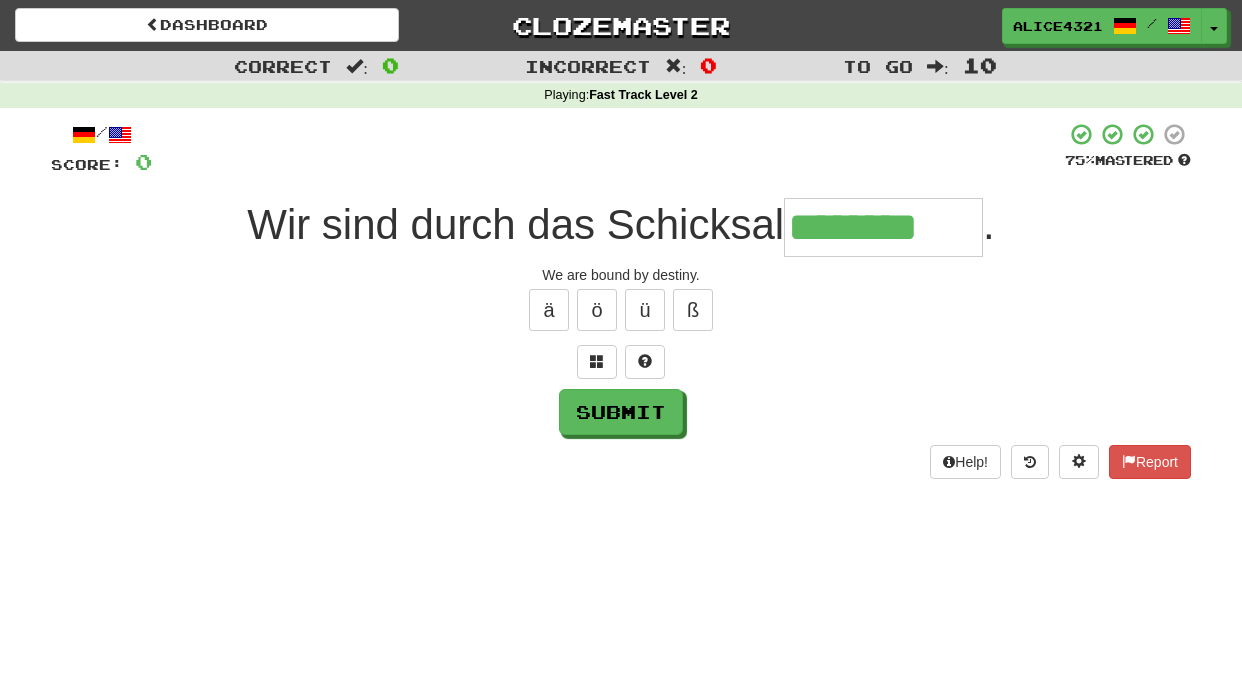 type on "********" 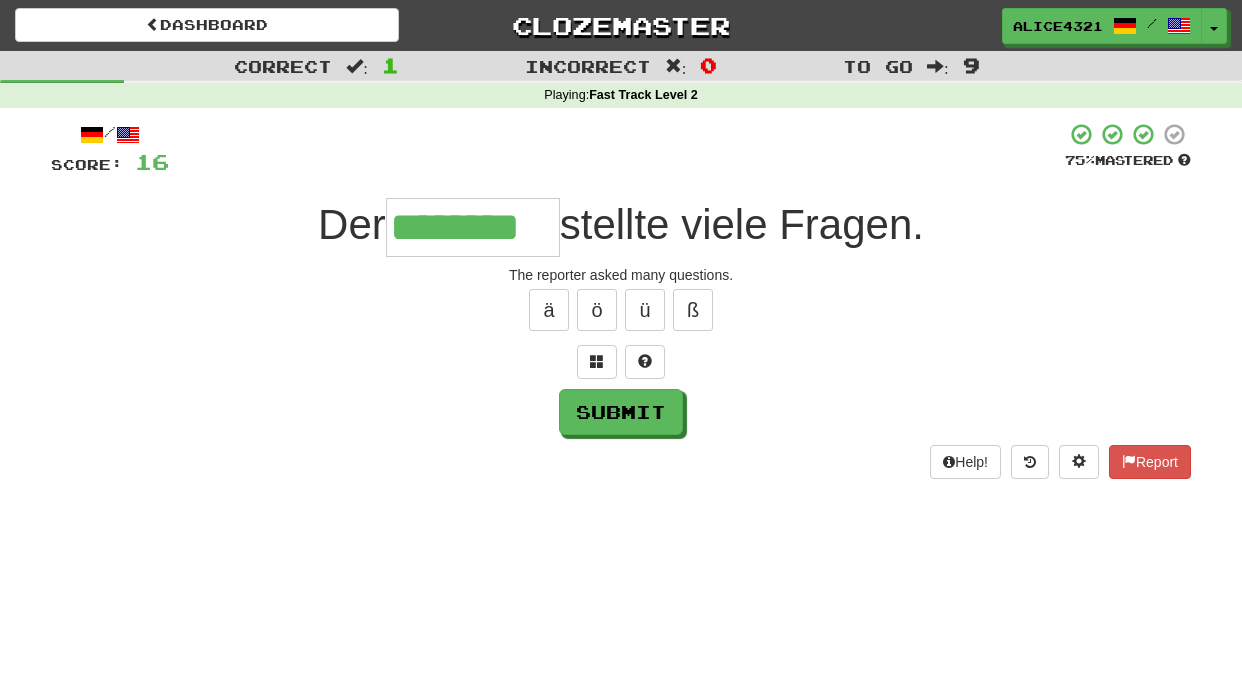 type on "********" 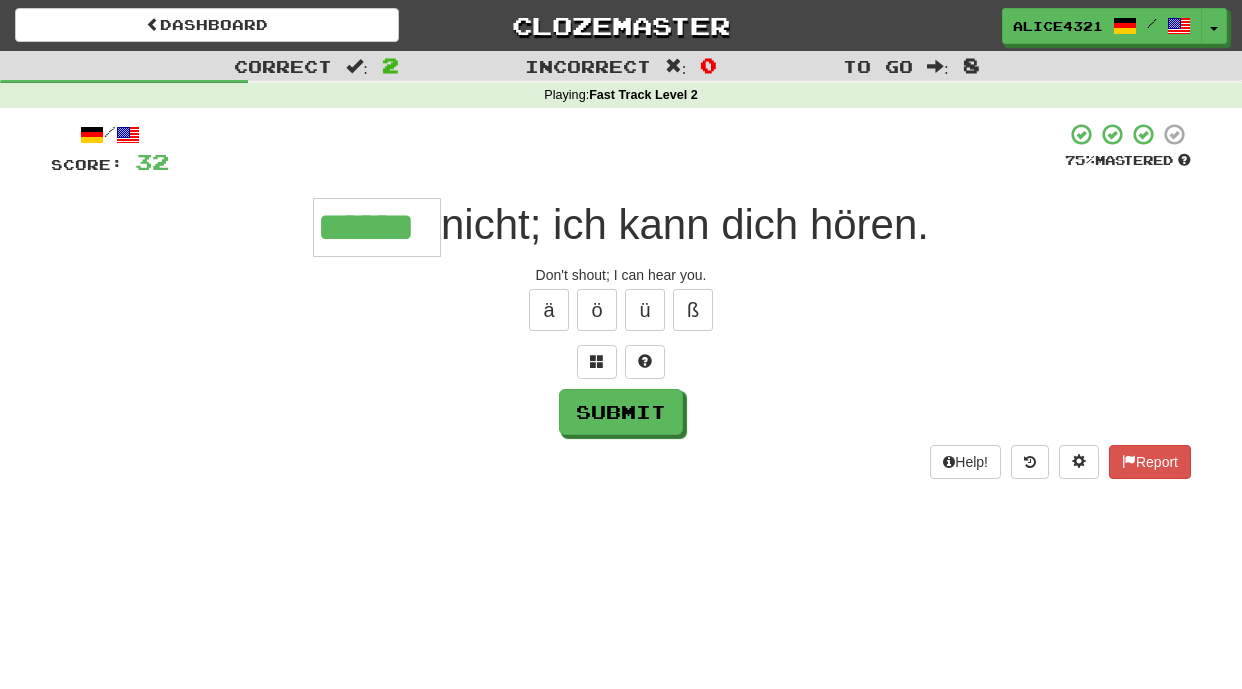 type on "******" 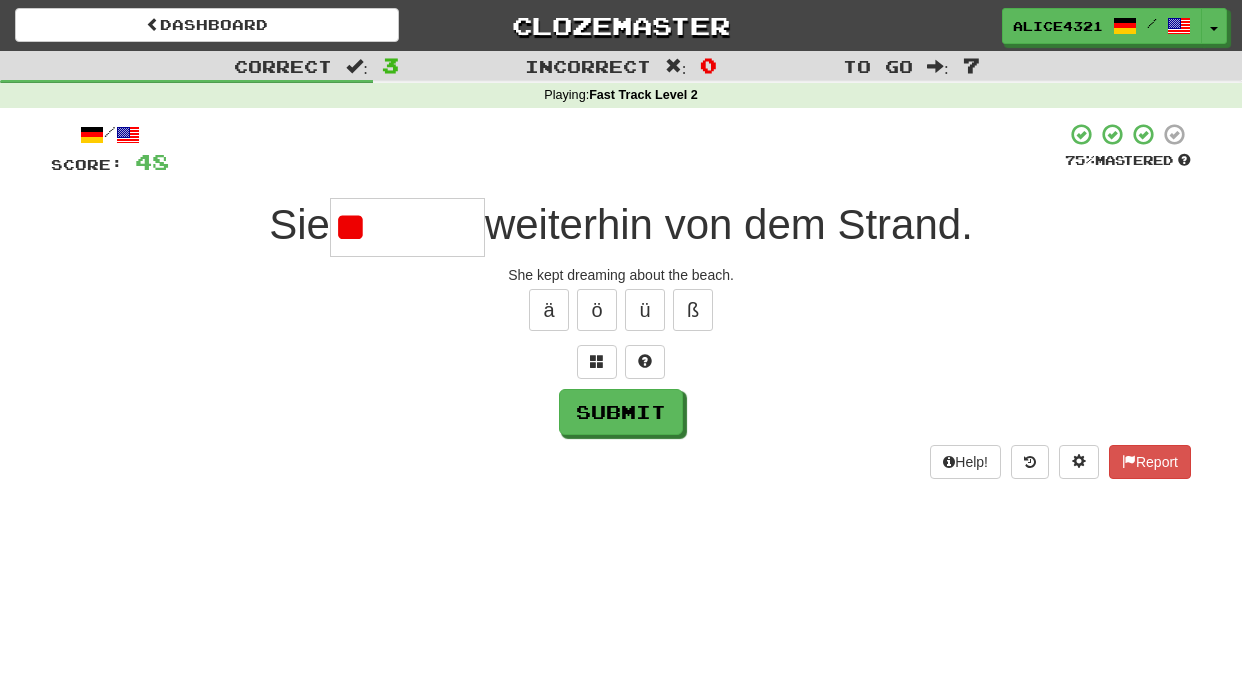 type on "*" 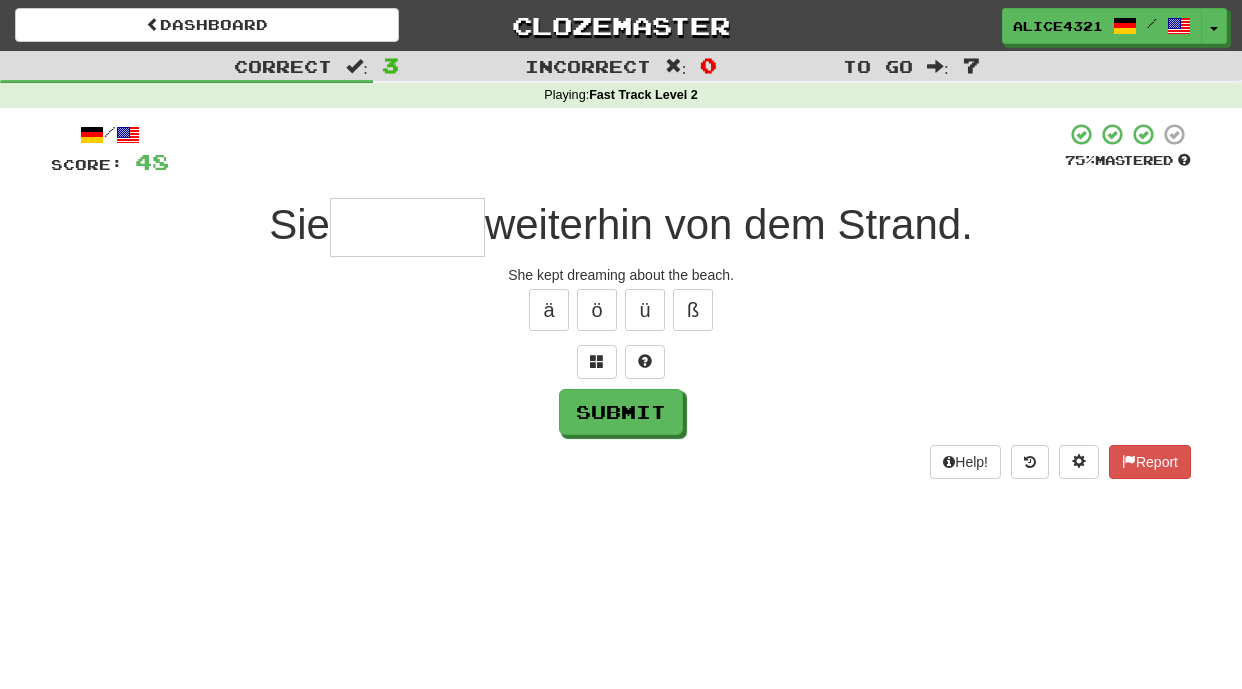 type on "*" 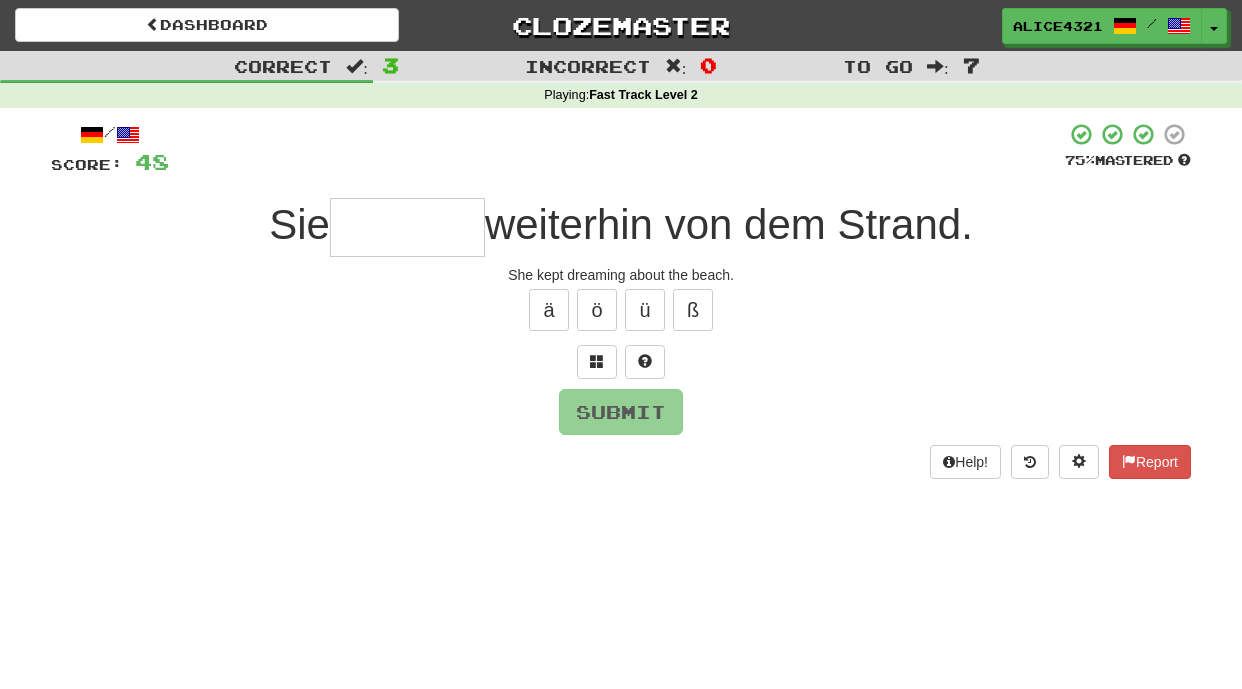 type on "*" 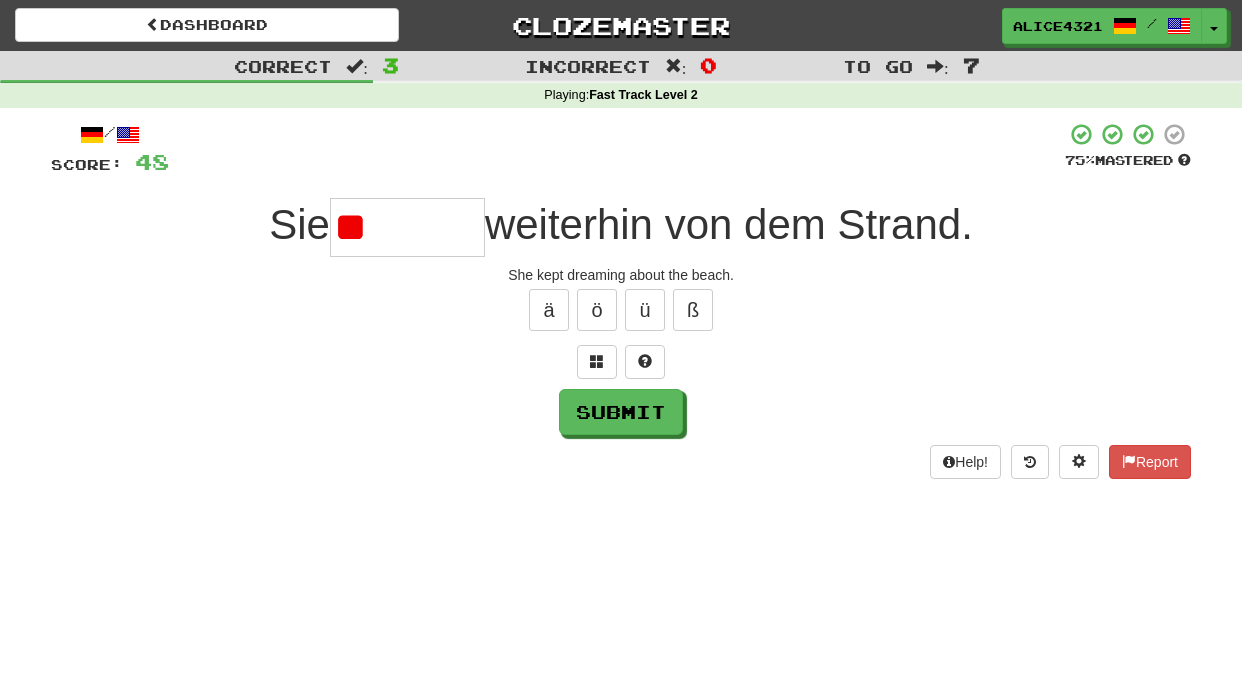 type on "*" 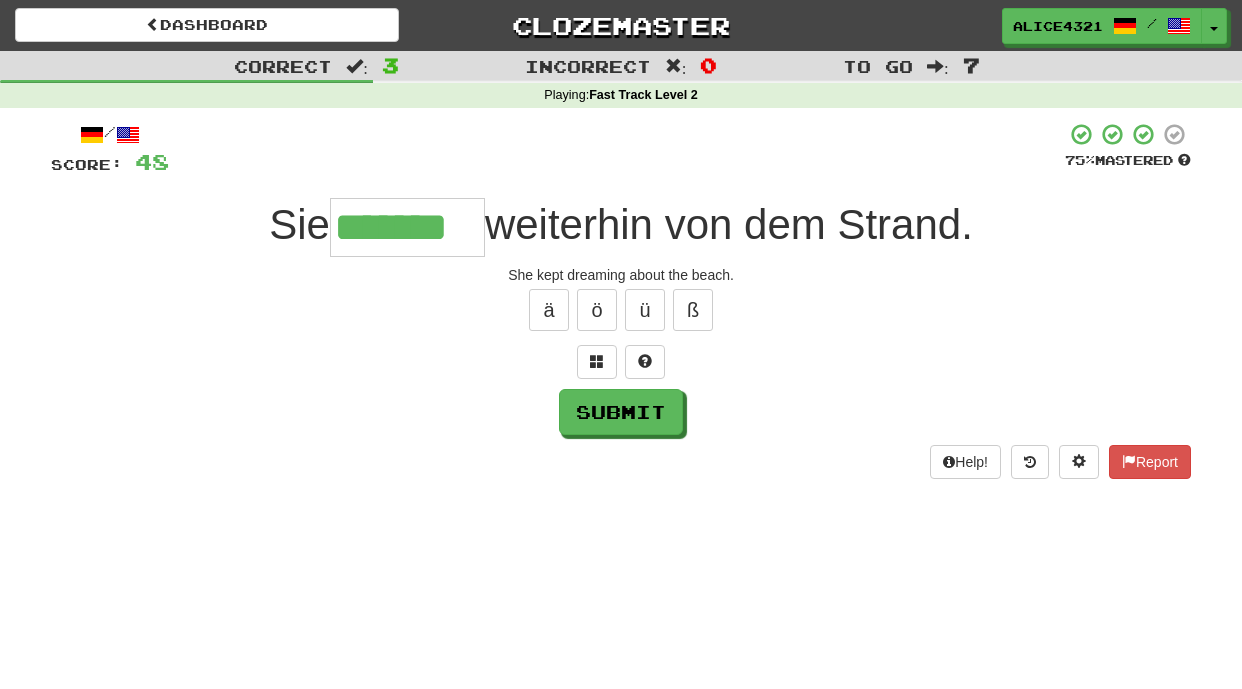 type on "*******" 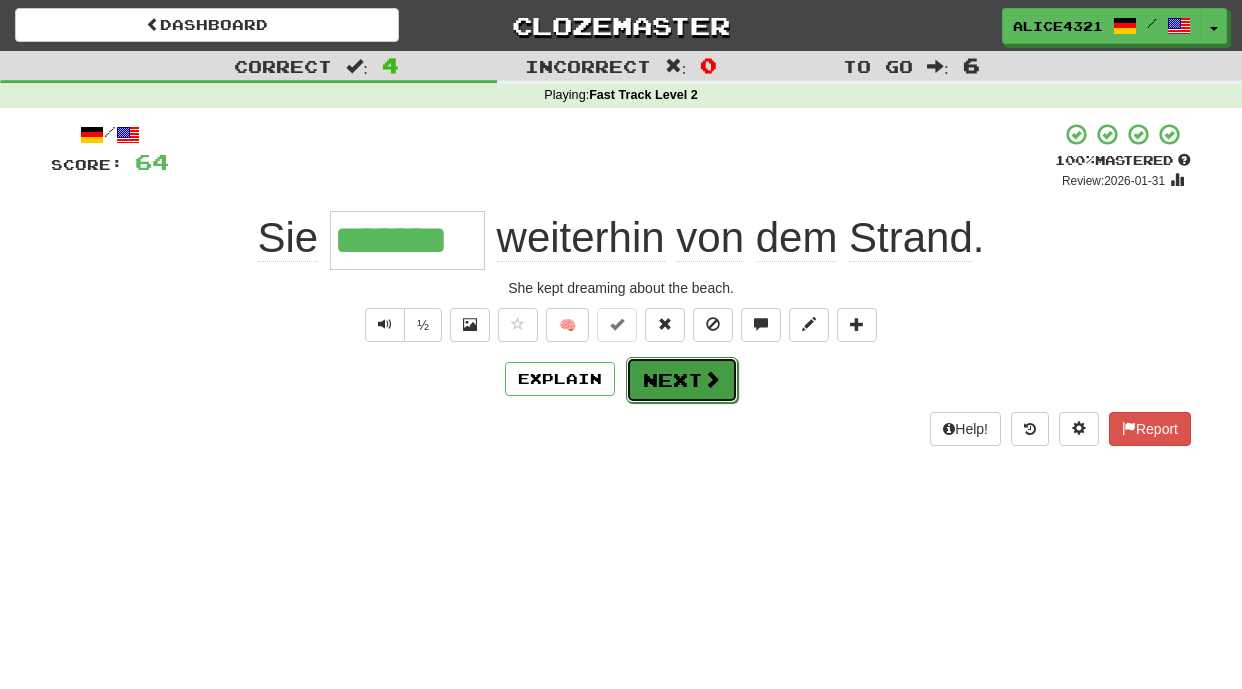 click on "Next" at bounding box center (682, 380) 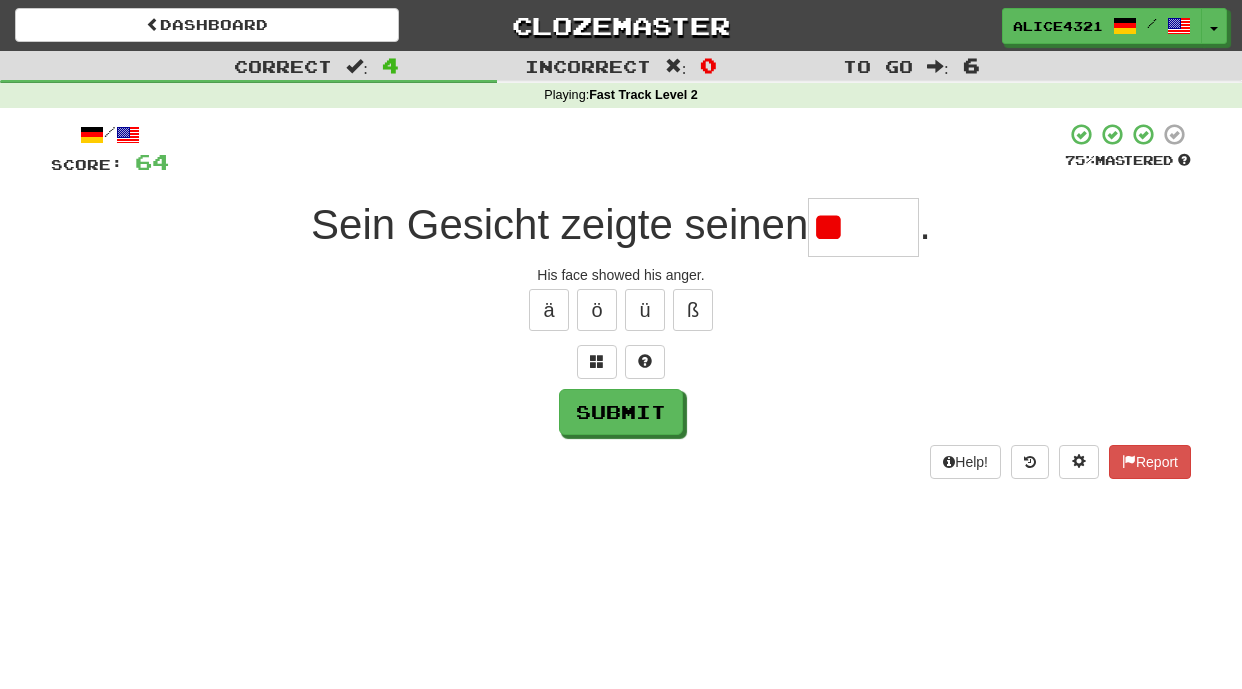 type on "*" 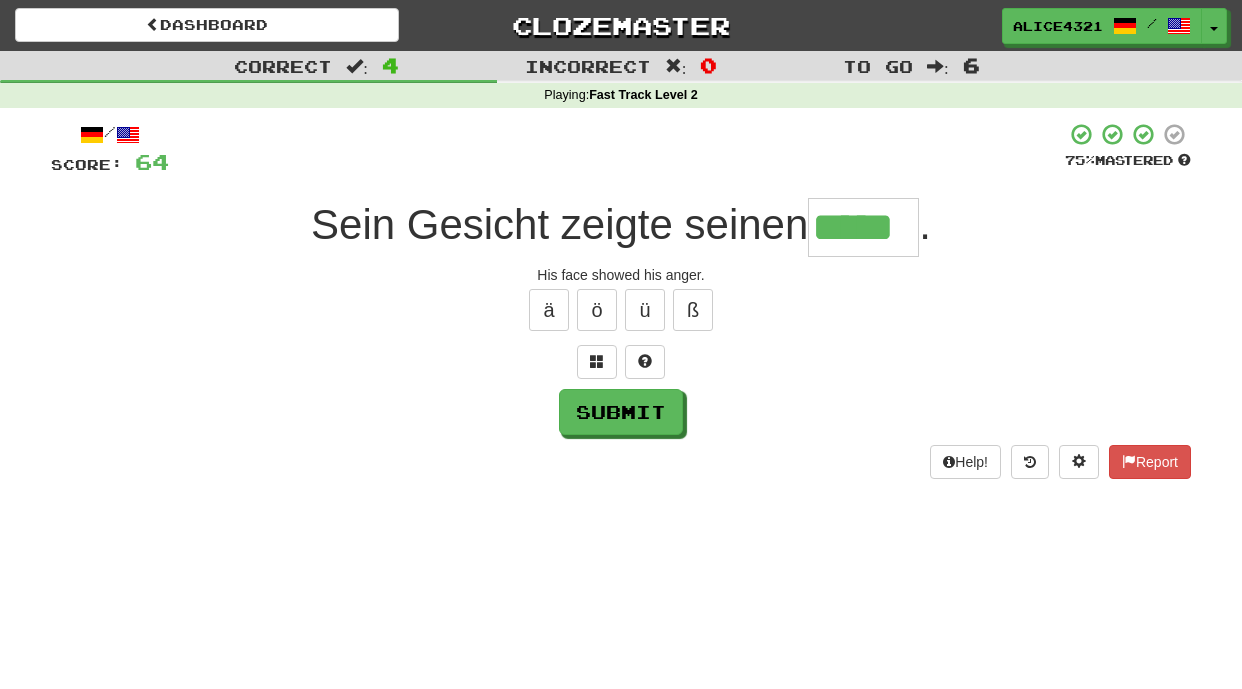 type on "*****" 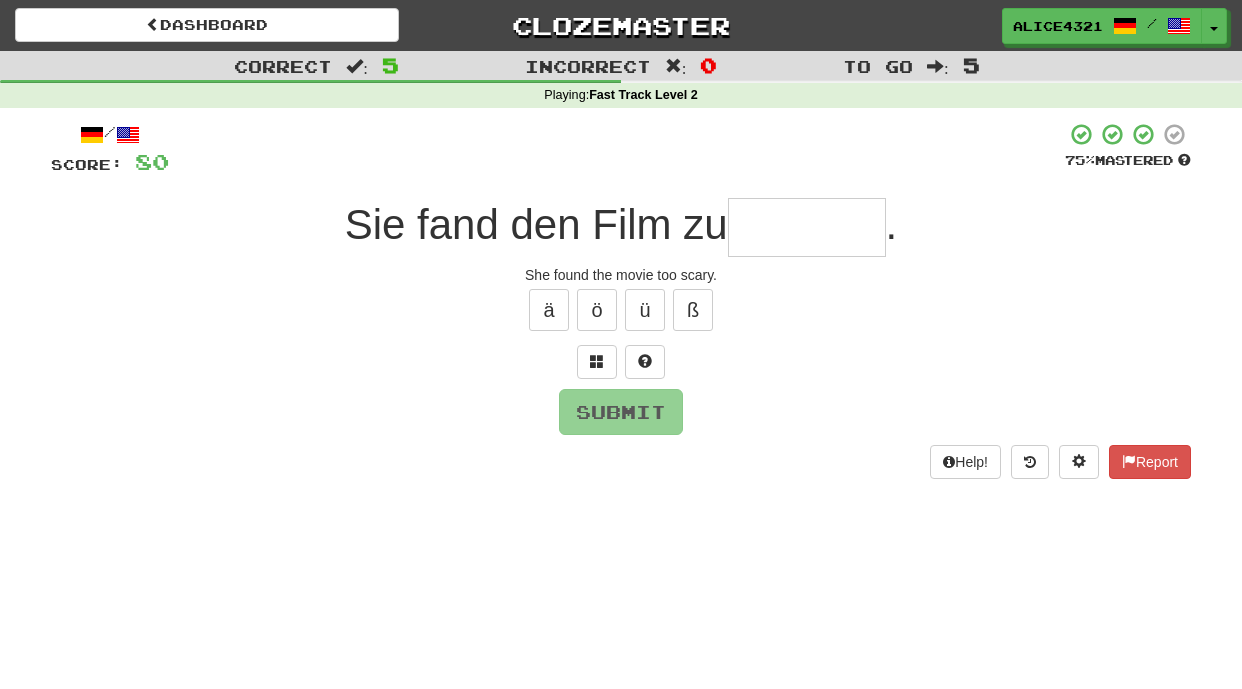type on "*" 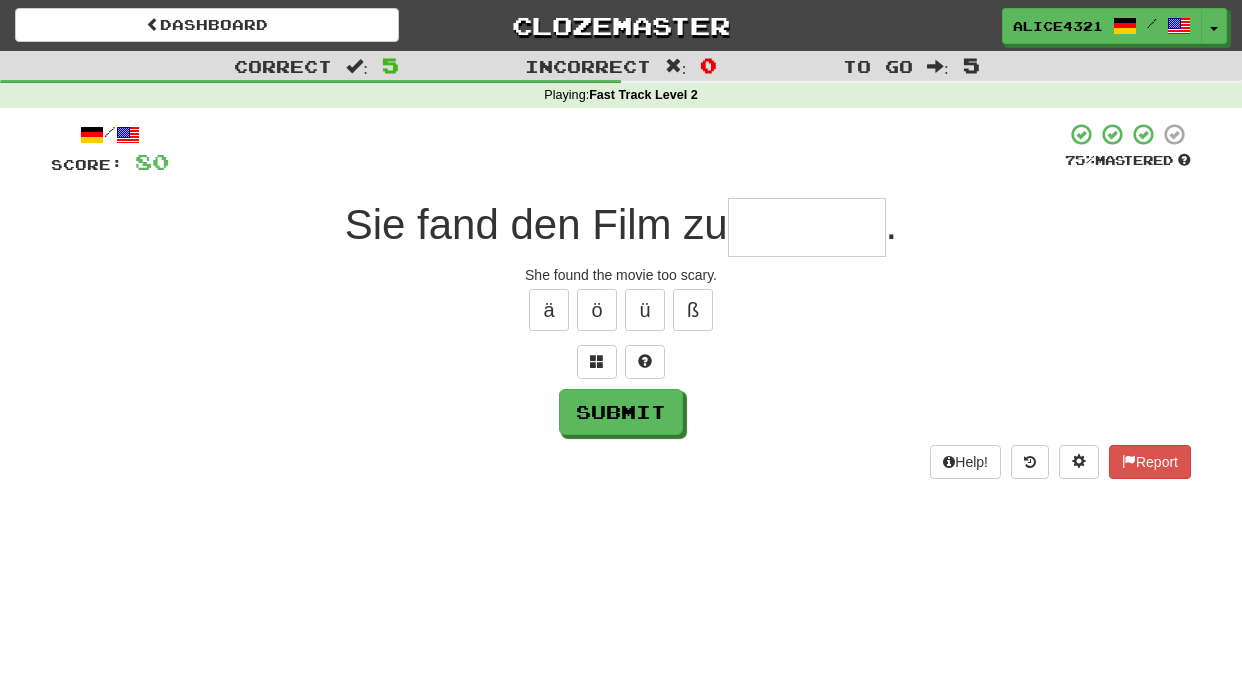 type on "*" 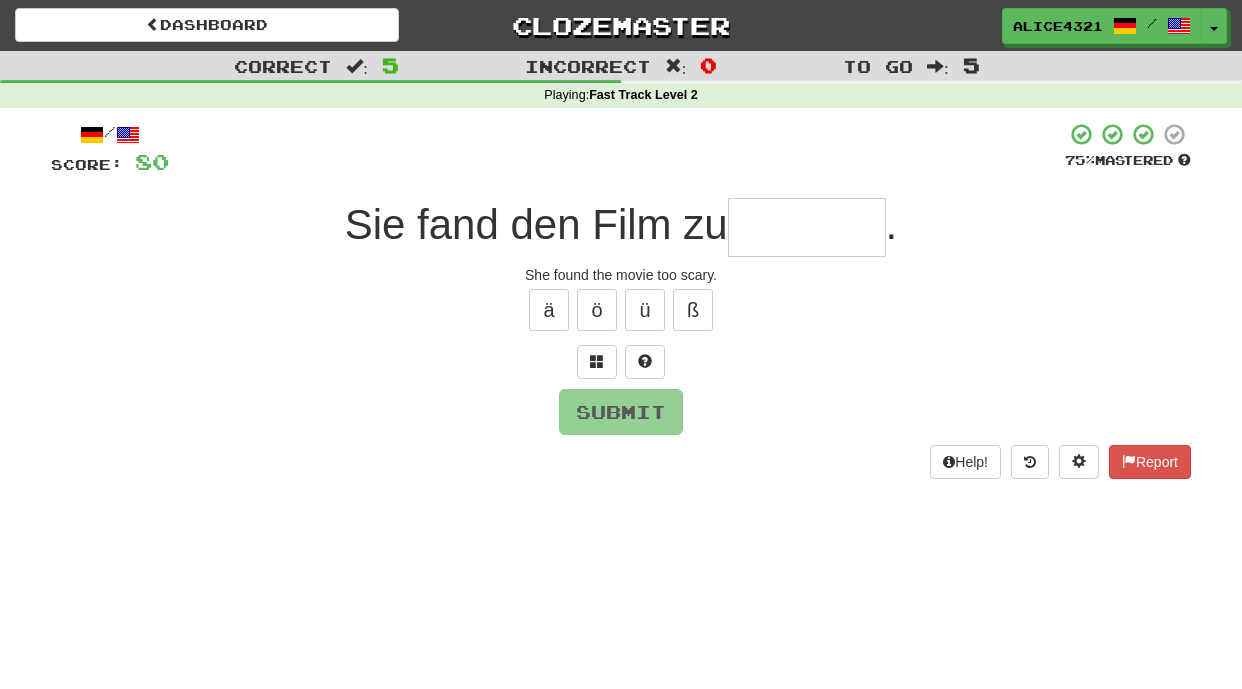 type on "*" 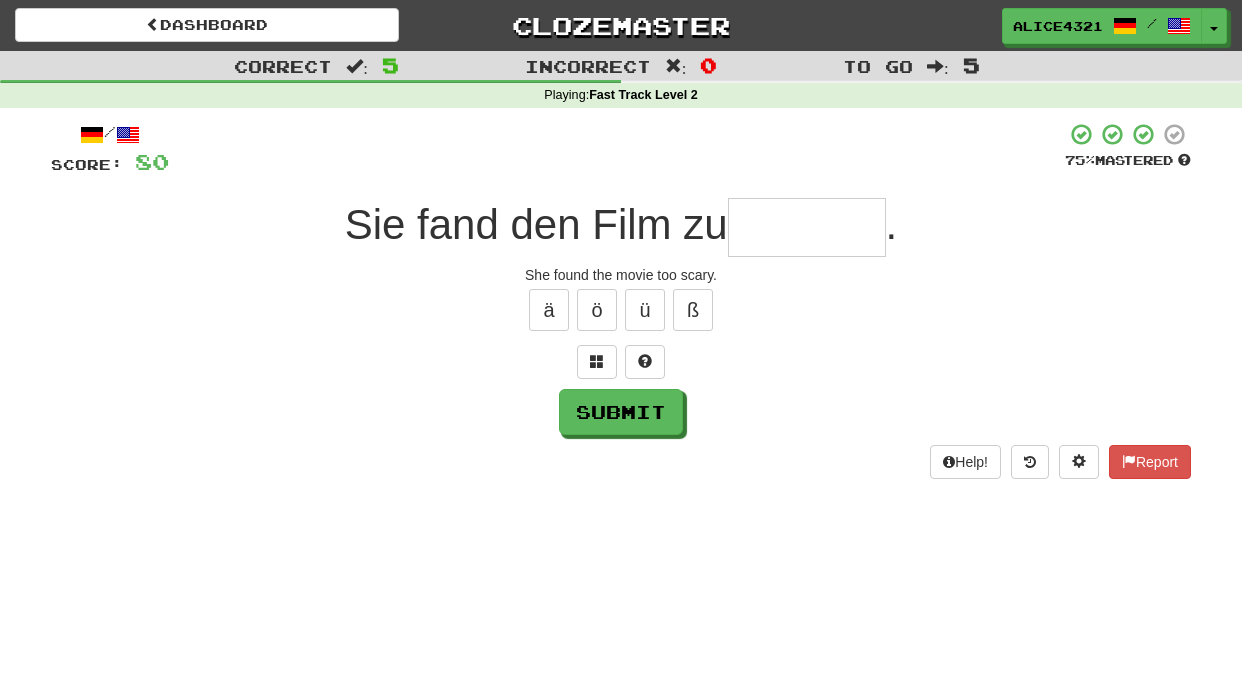 type on "*" 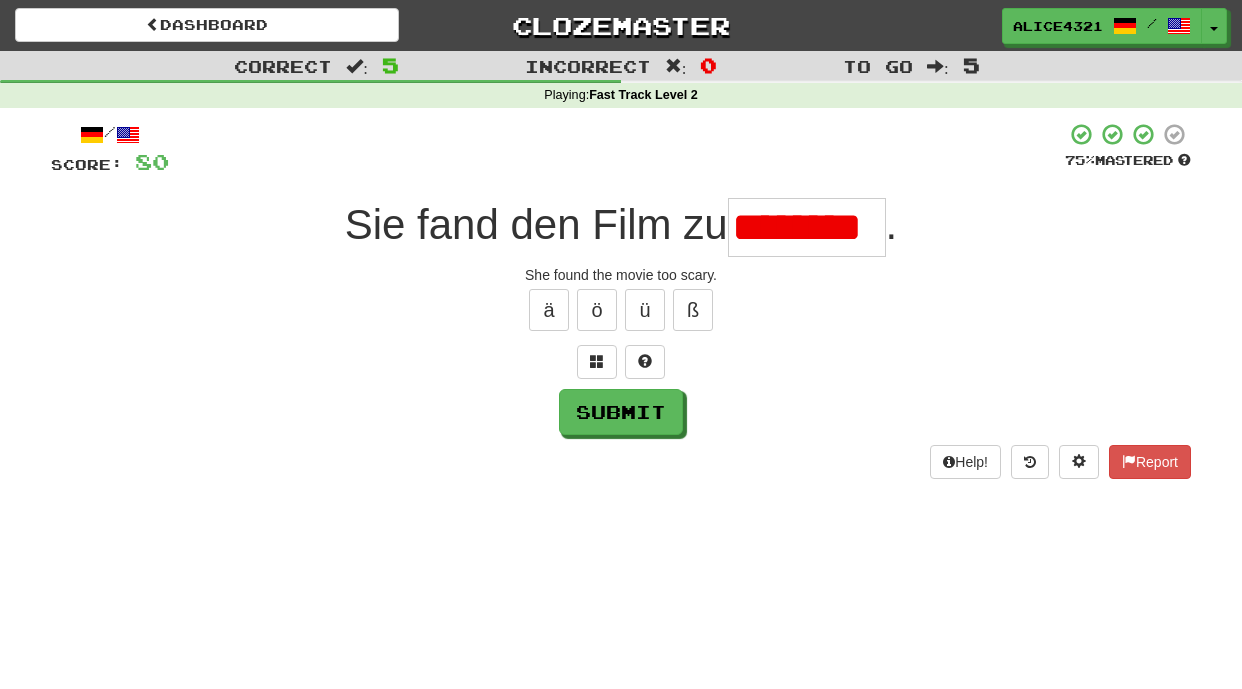 scroll, scrollTop: 0, scrollLeft: 0, axis: both 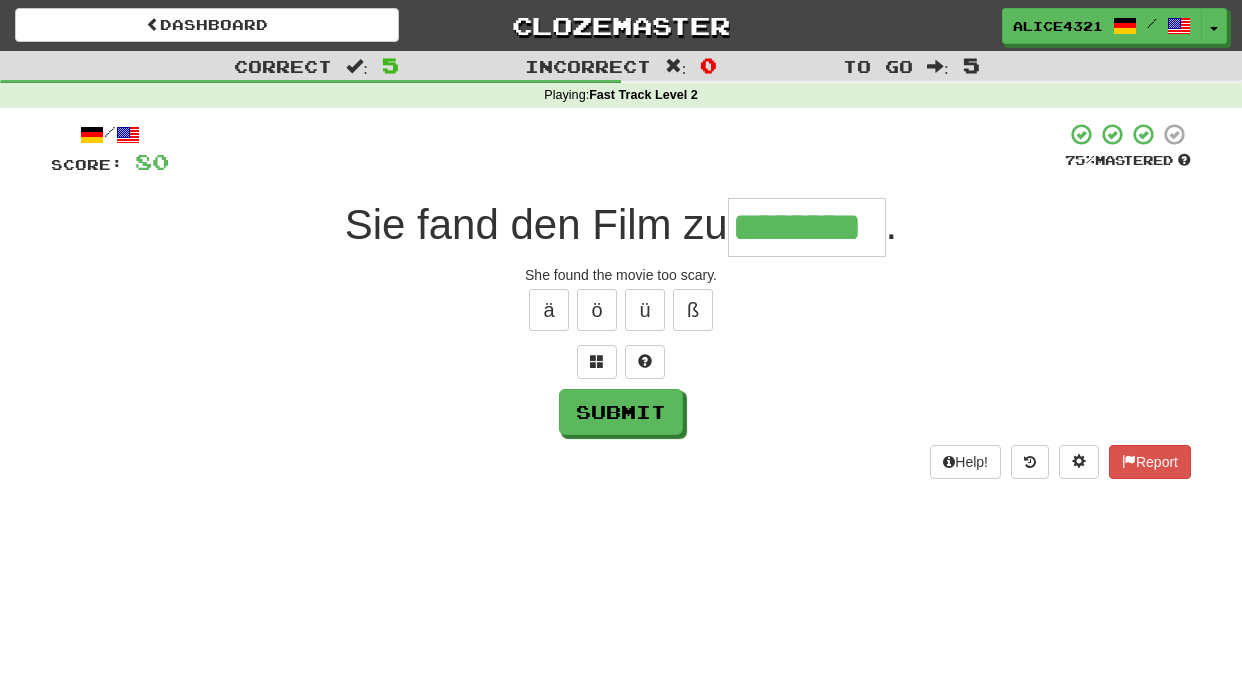 type on "********" 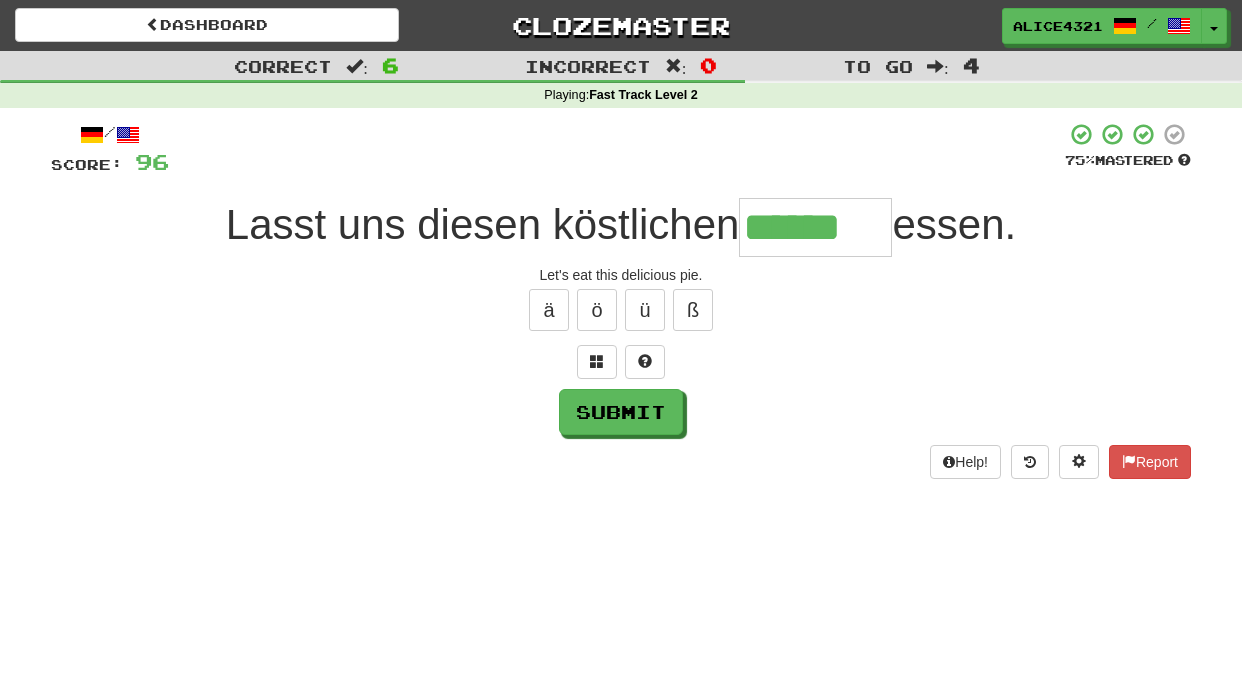 type on "******" 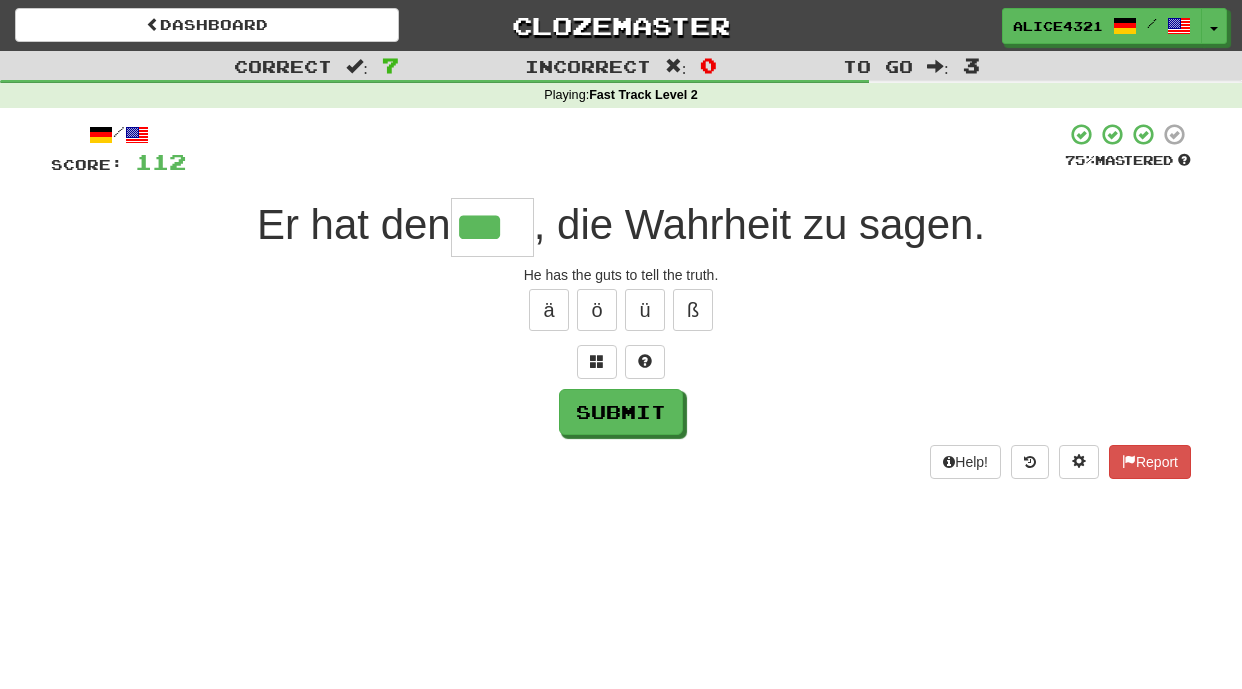 type on "***" 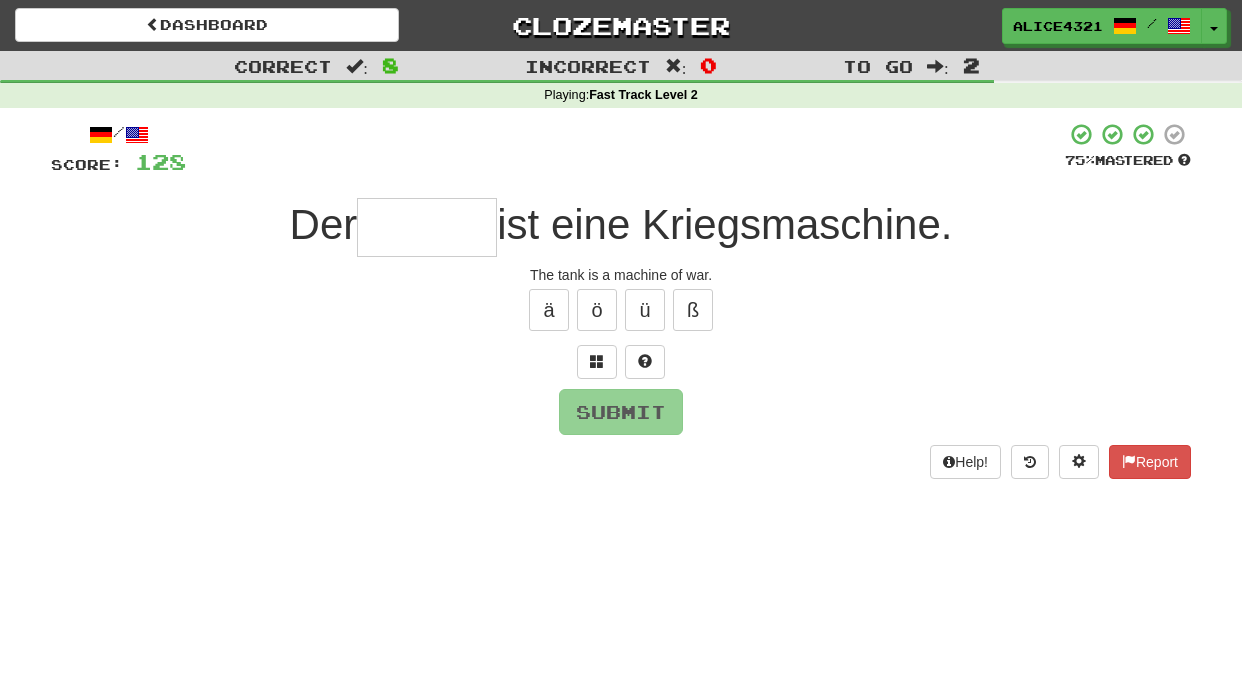 type on "*" 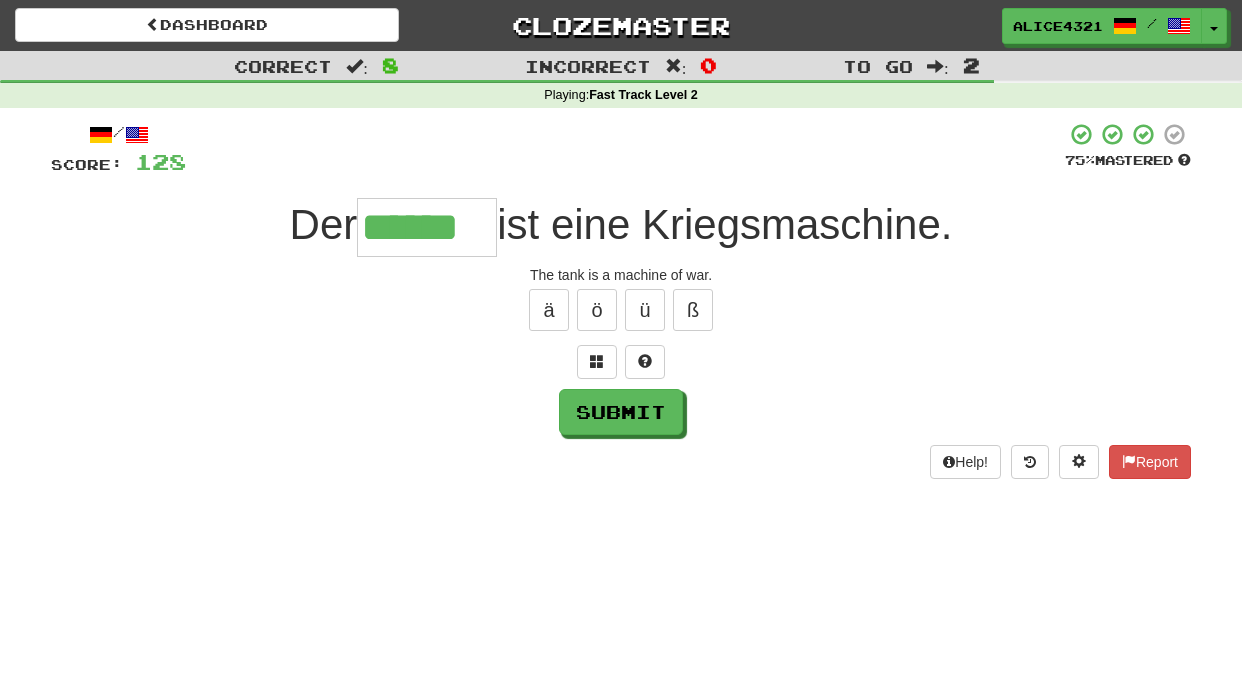 type on "******" 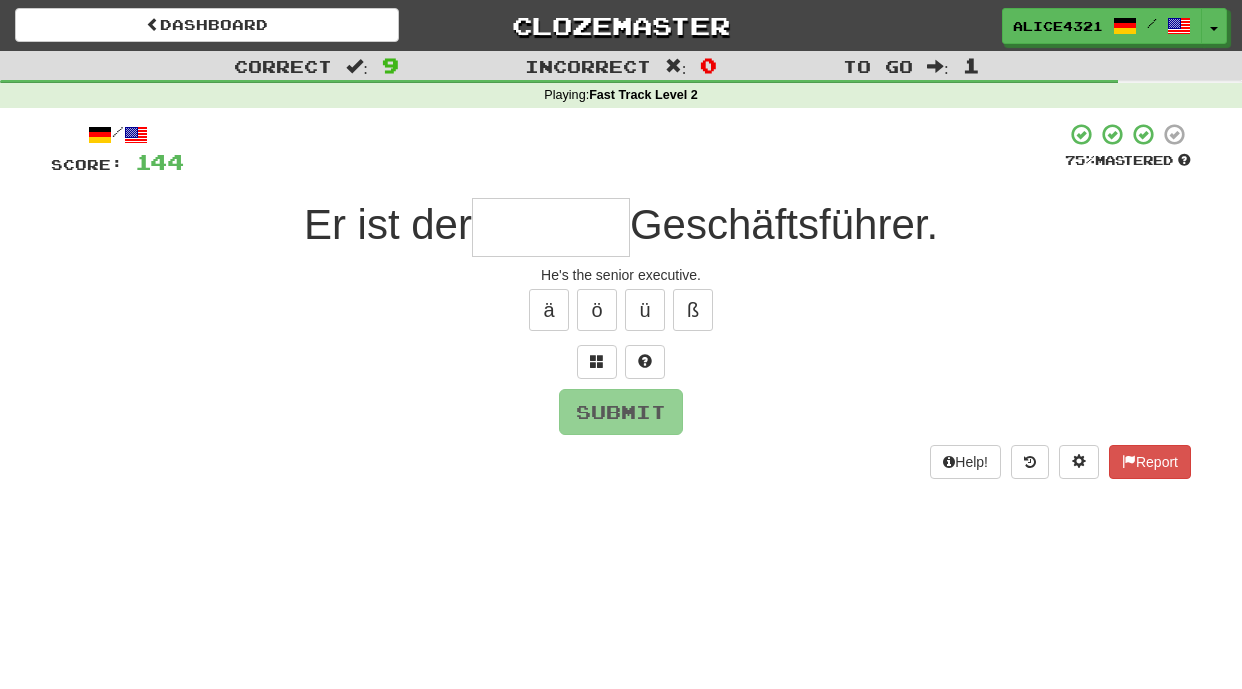 type on "*" 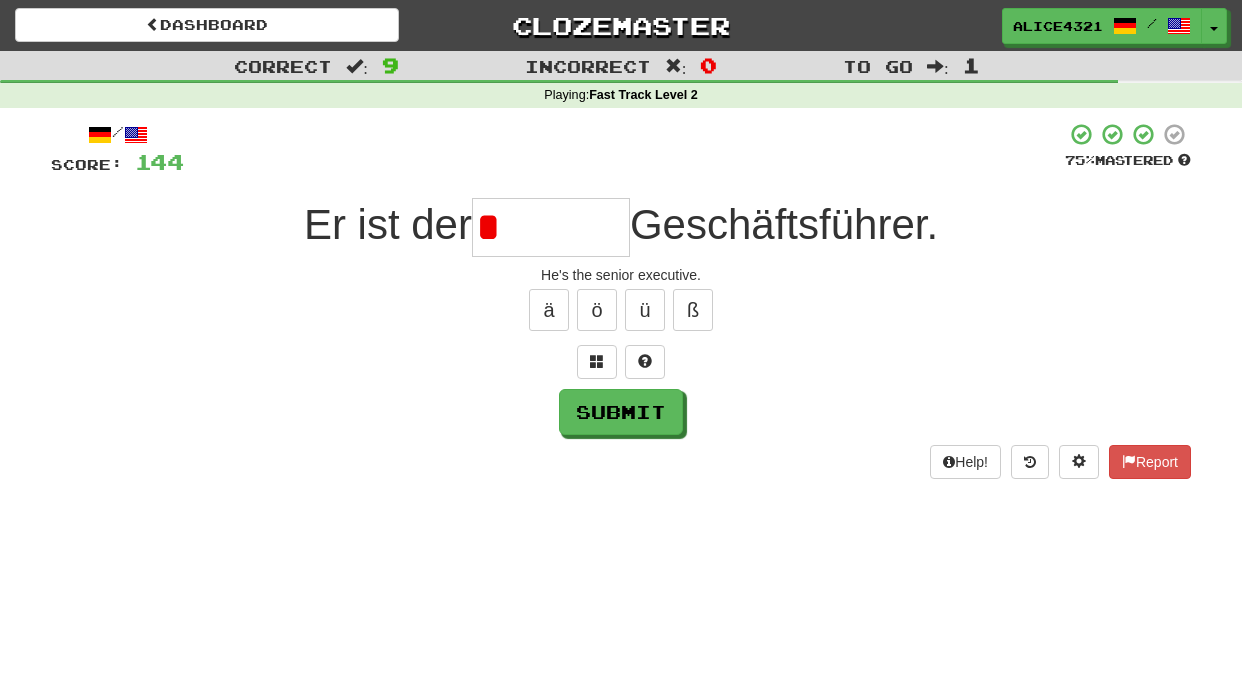 type on "*" 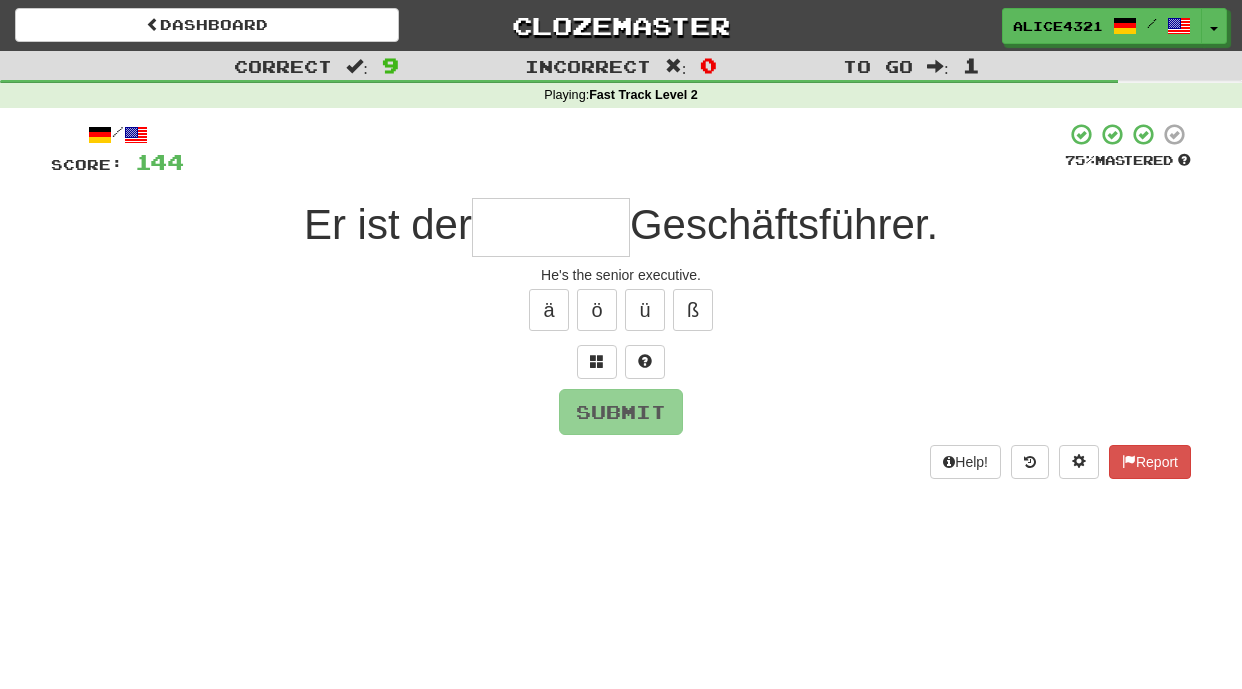 type on "*" 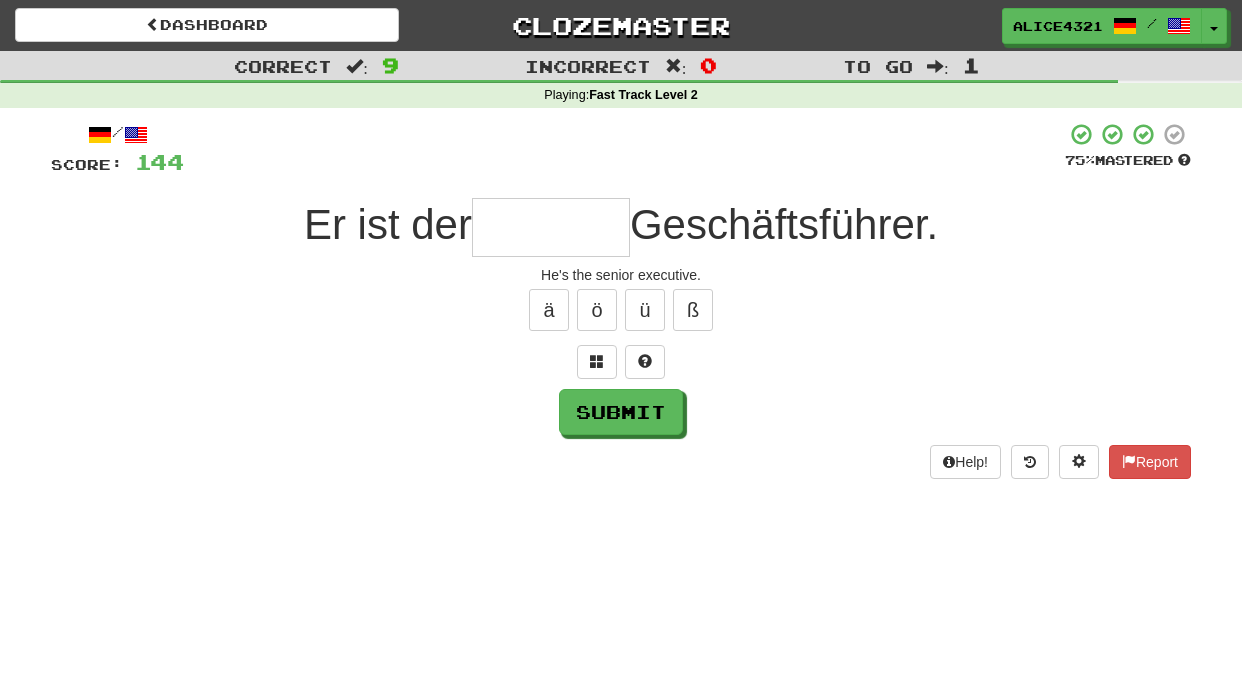 type on "*" 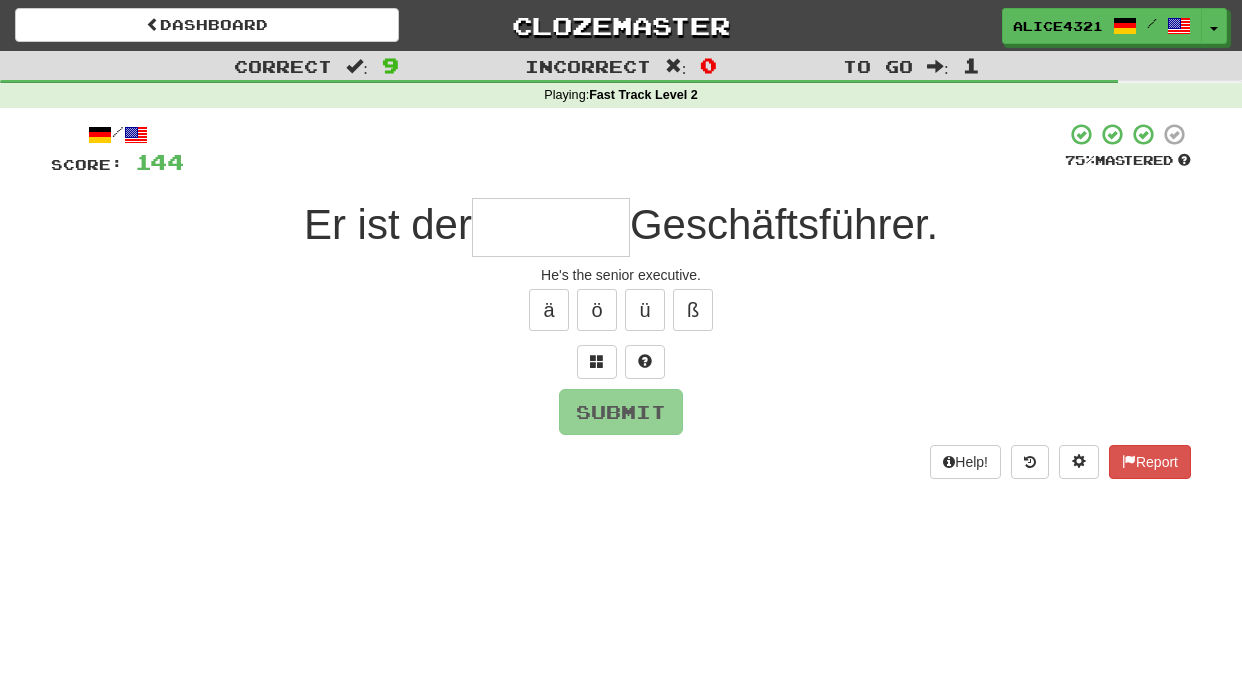 type on "*" 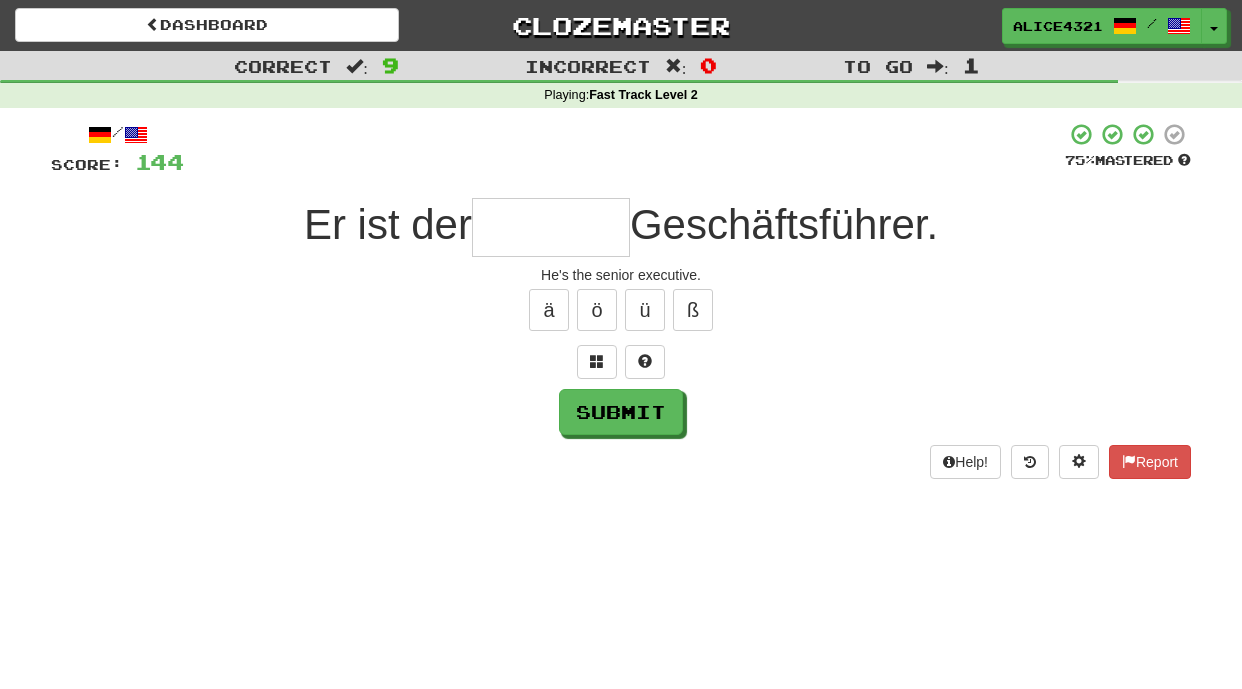 type on "*" 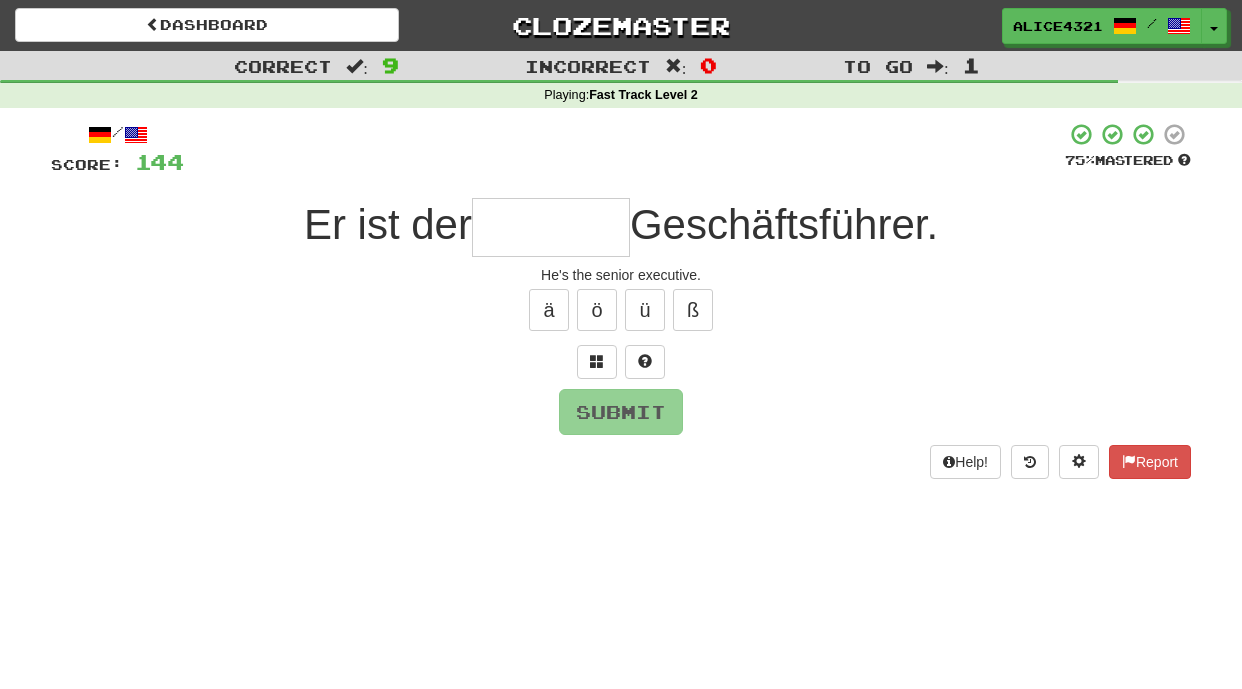 type on "*" 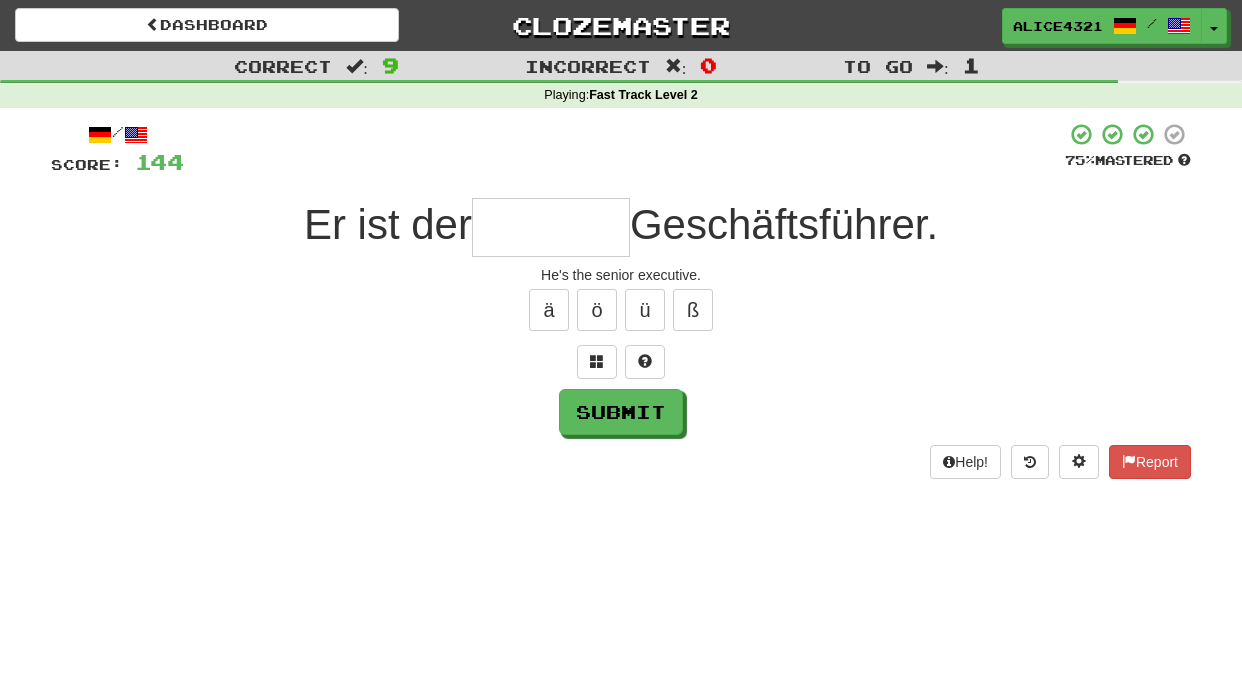 type on "*" 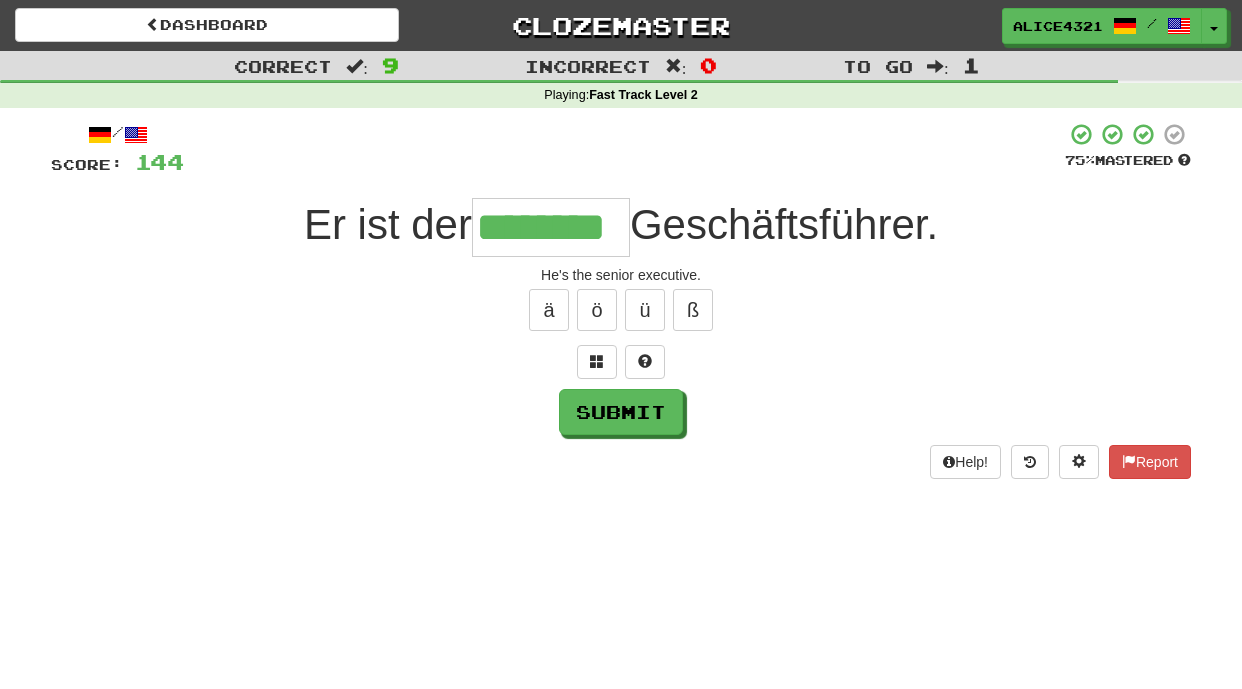 type on "********" 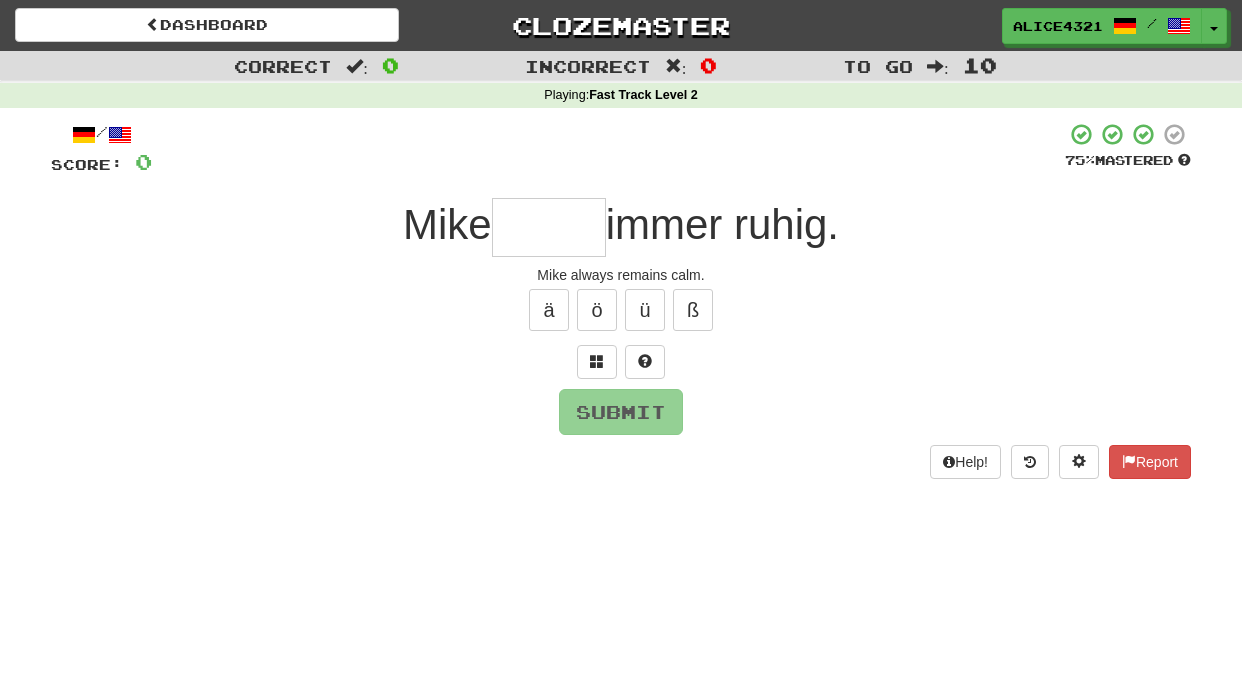 type on "*" 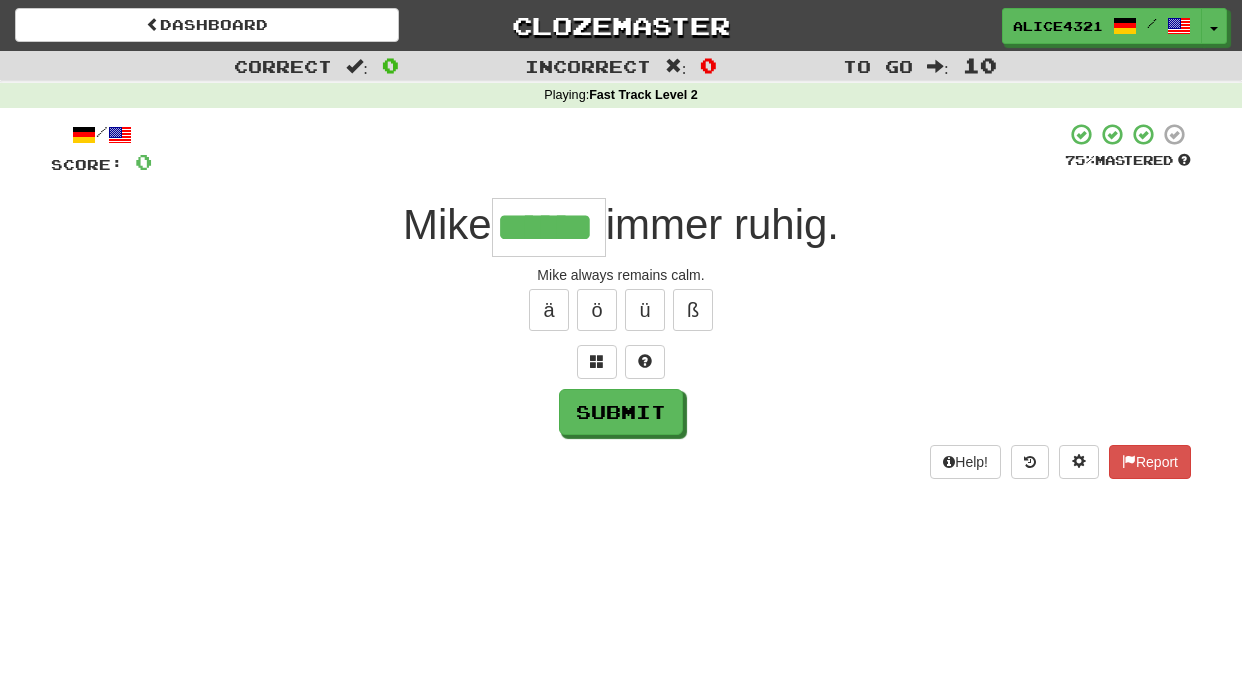type on "******" 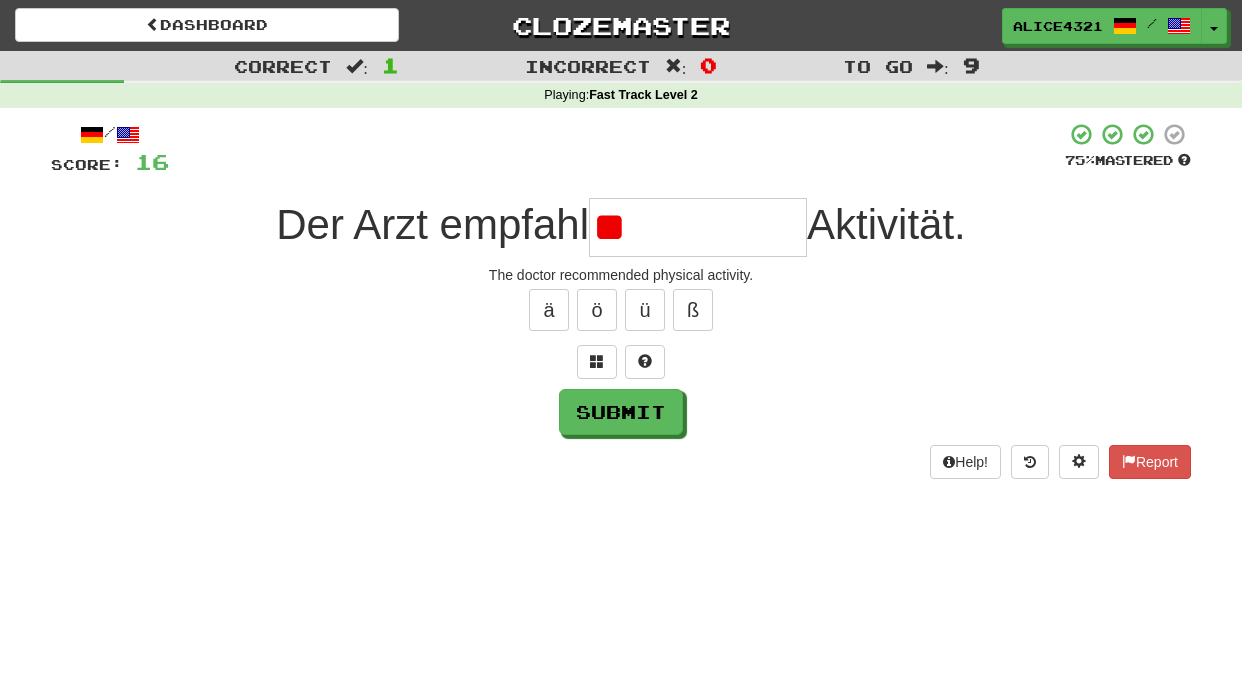 type on "*" 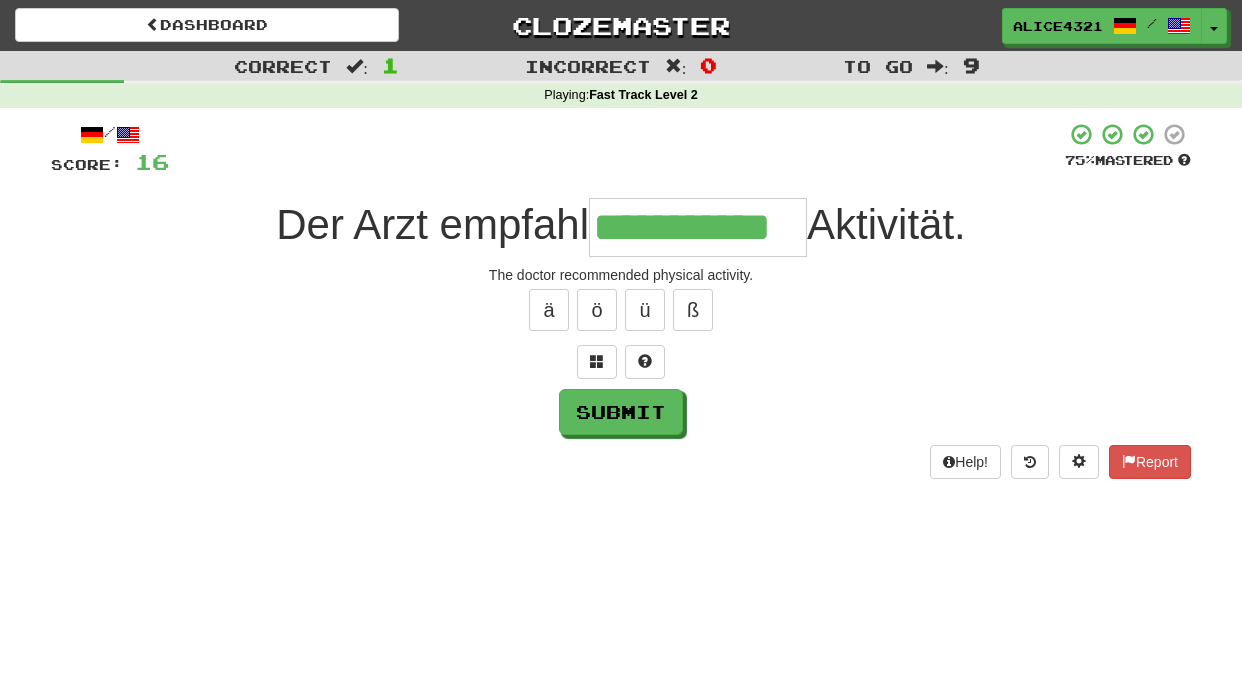 type on "**********" 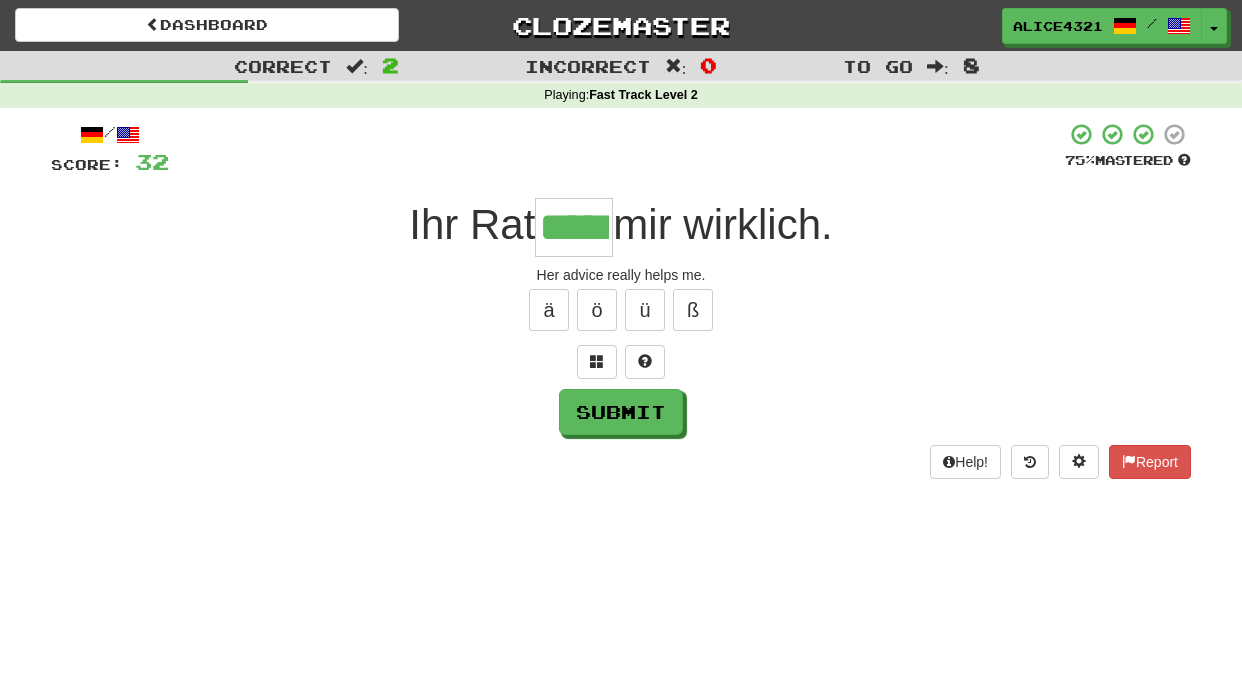 type on "*****" 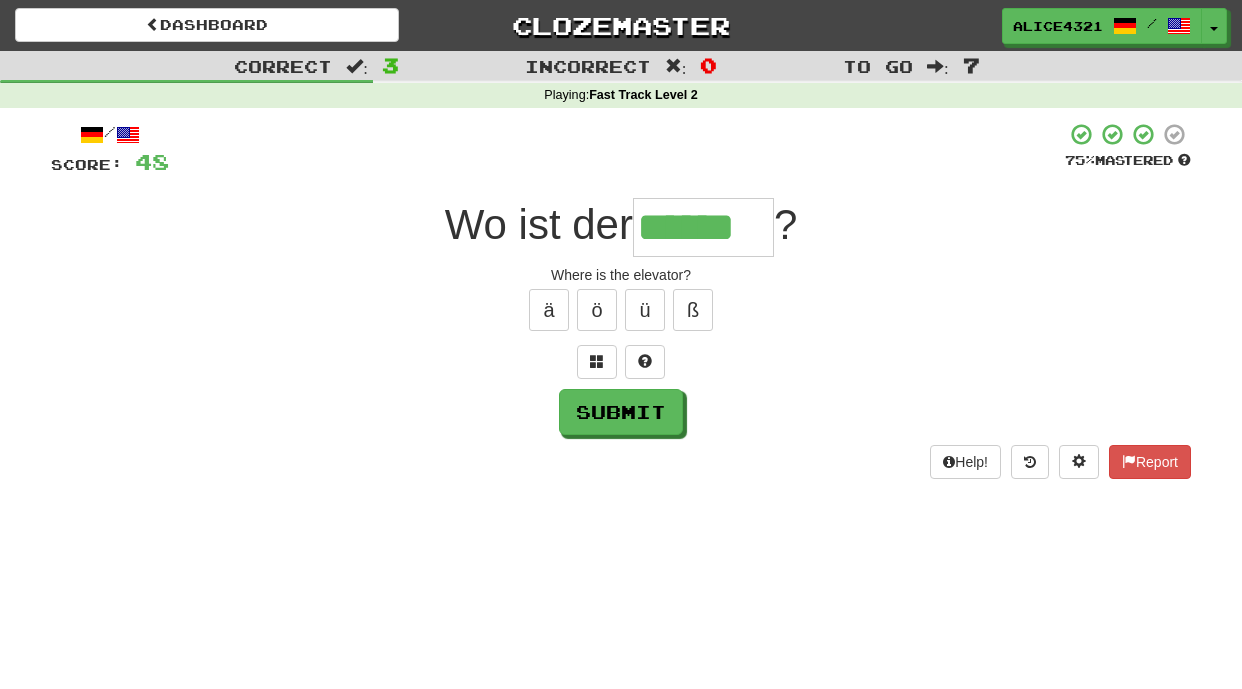 type on "******" 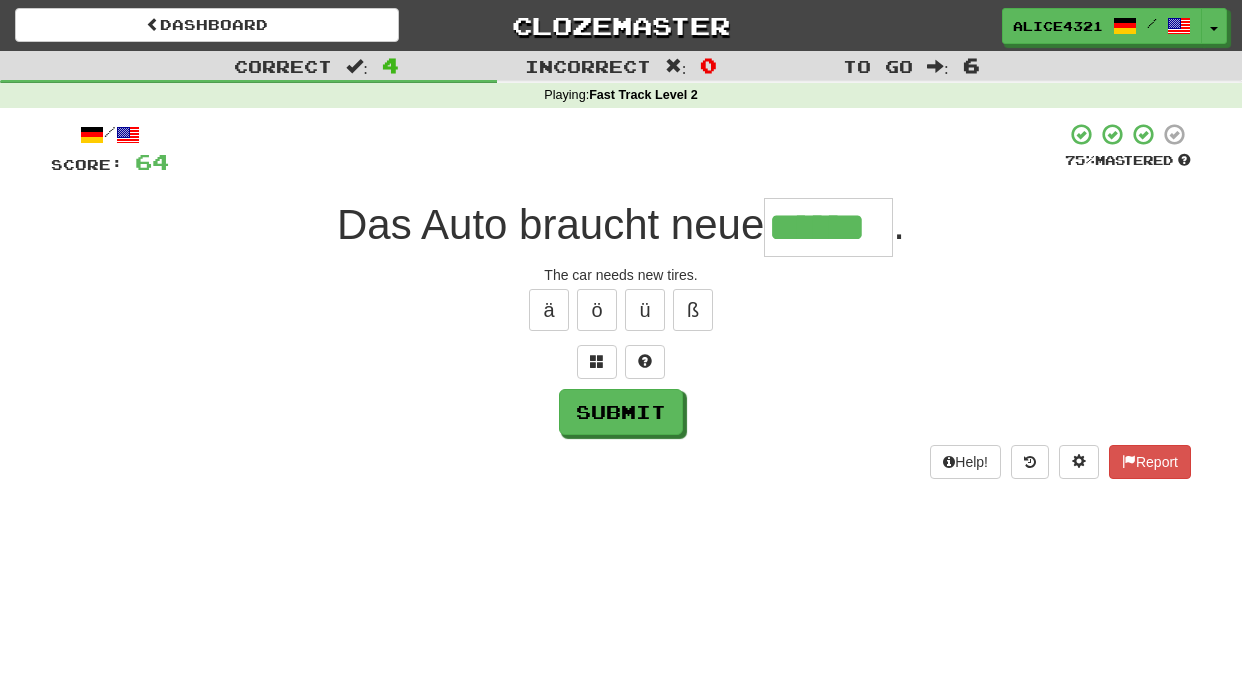 type on "******" 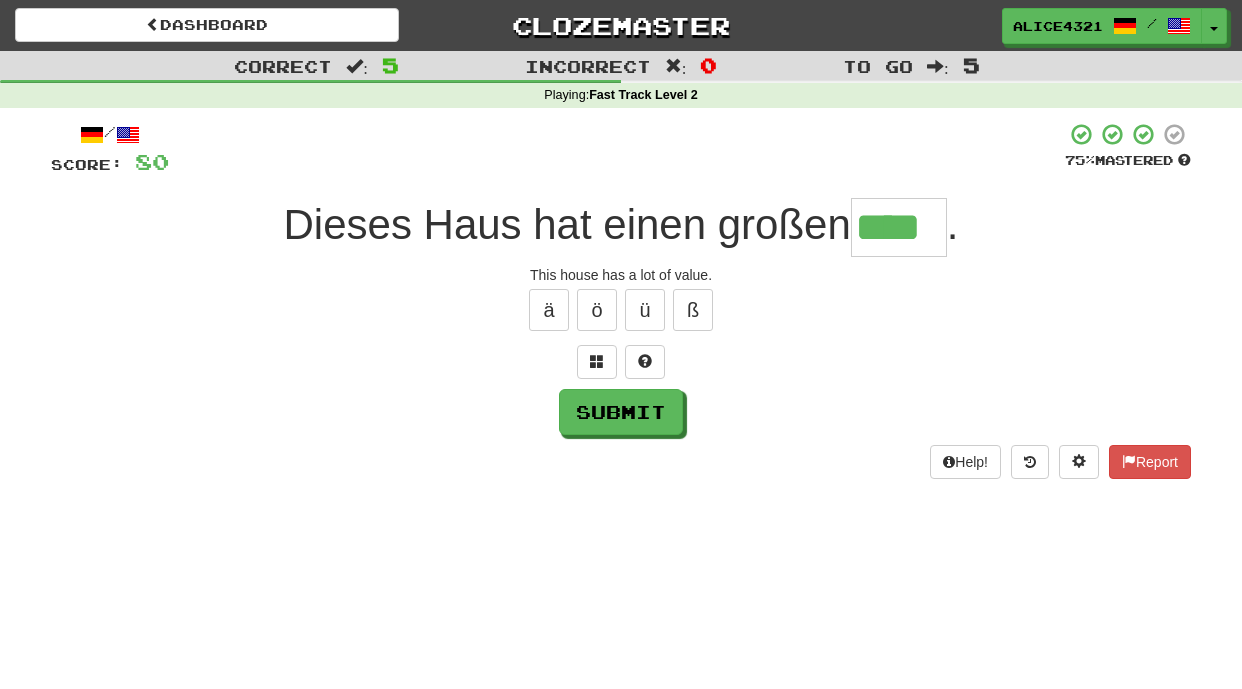 type on "****" 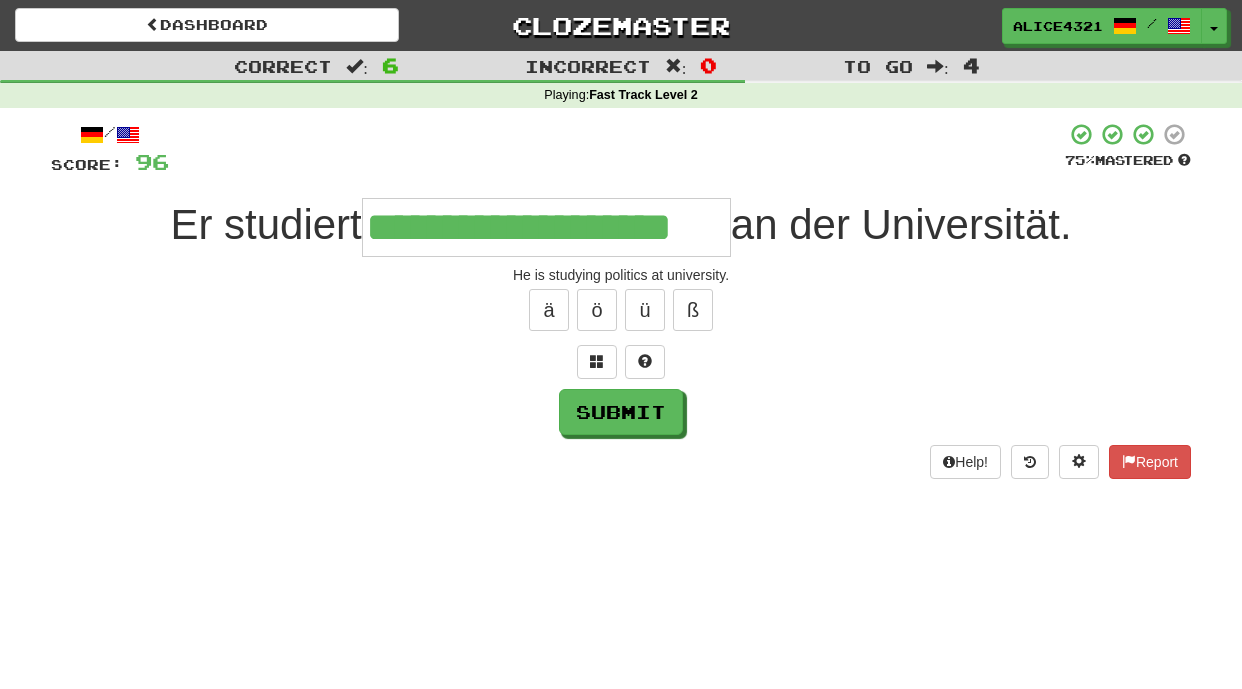 type on "**********" 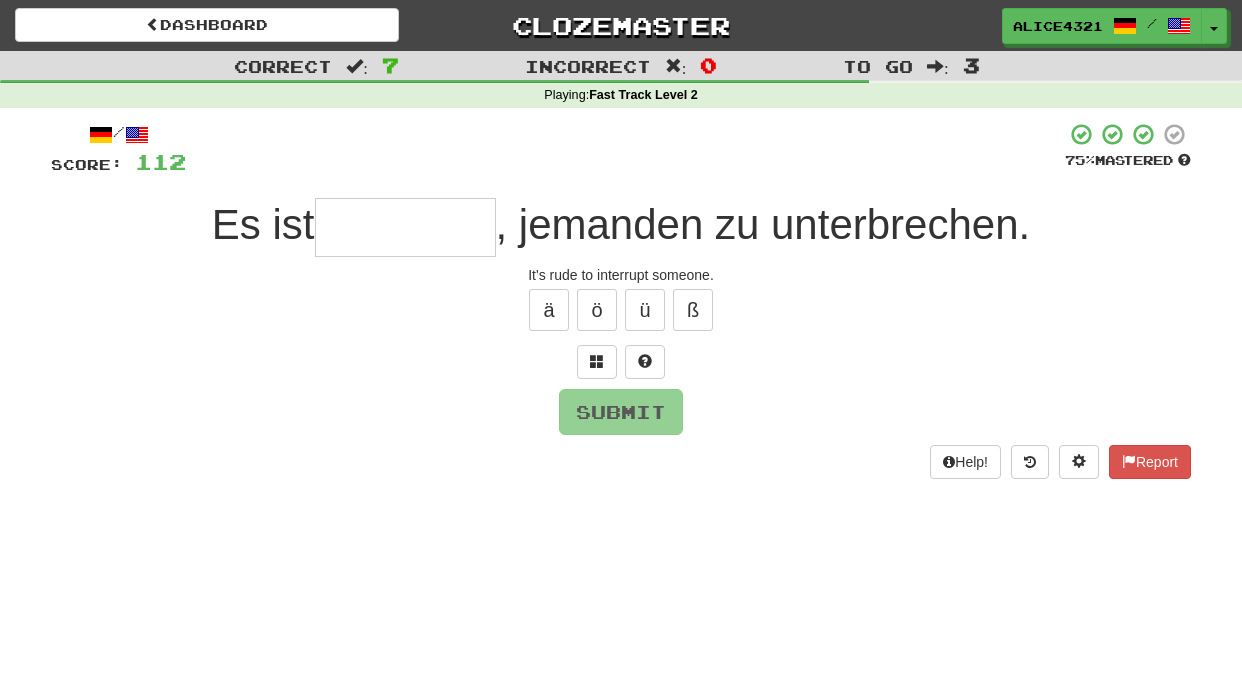 type on "*" 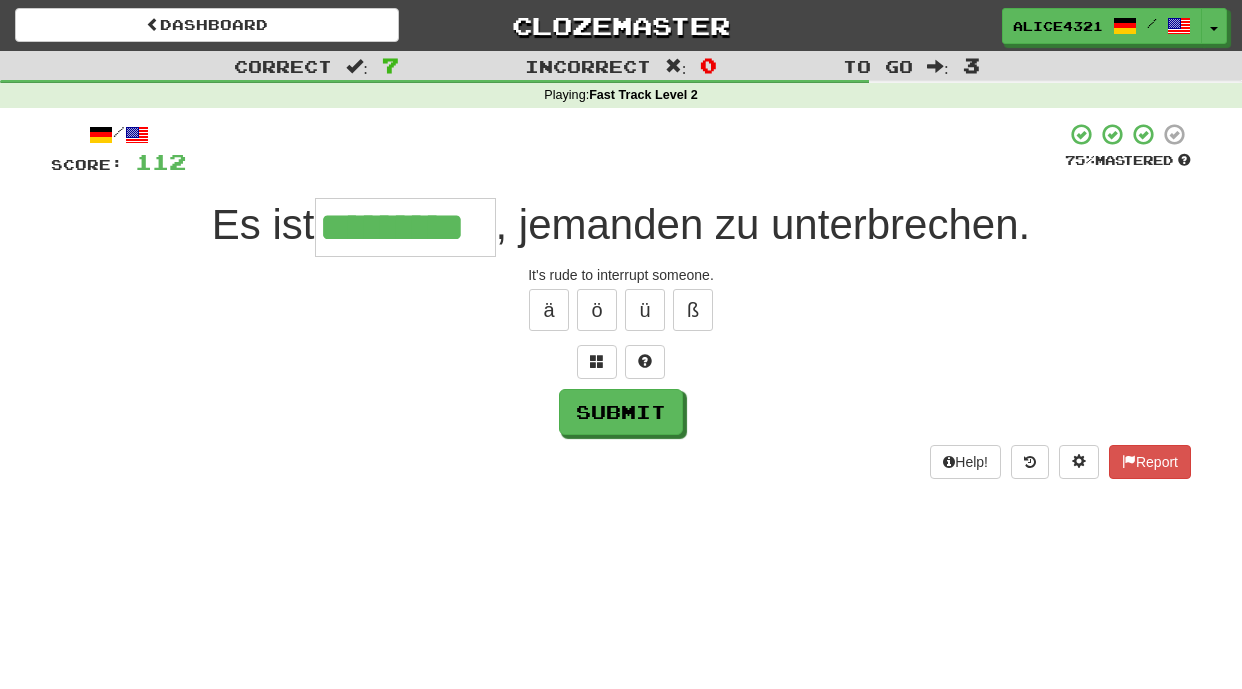 type on "*********" 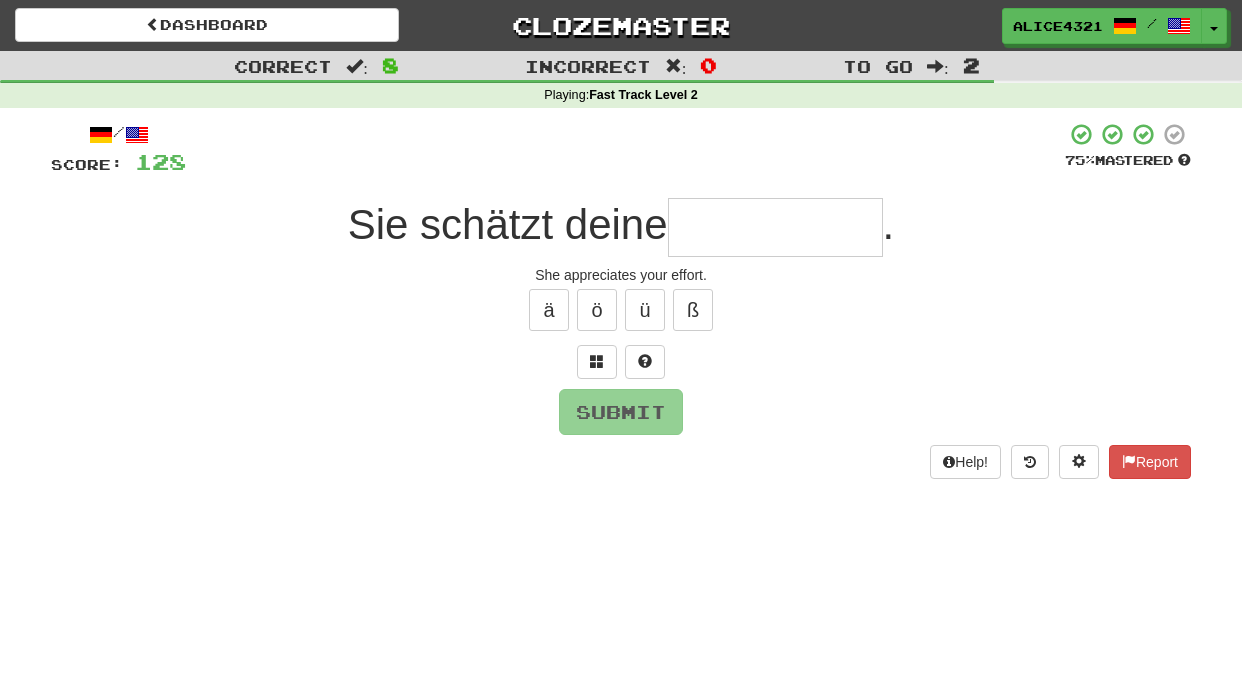 type on "*" 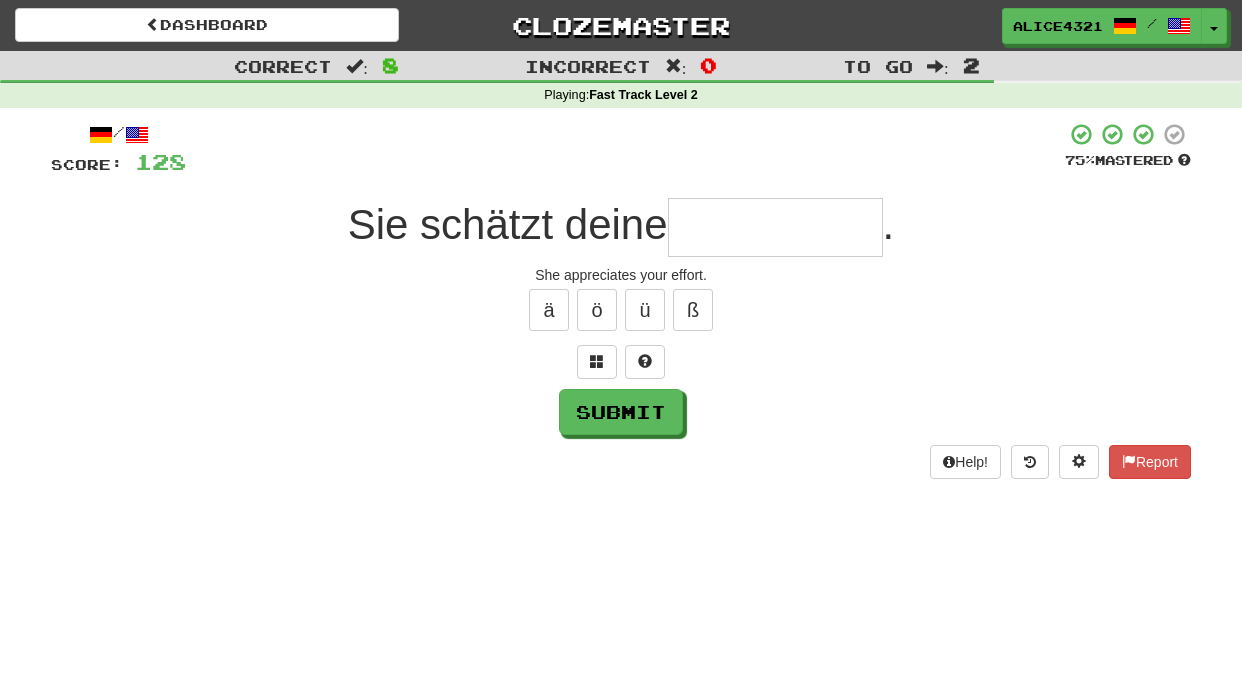 type on "*" 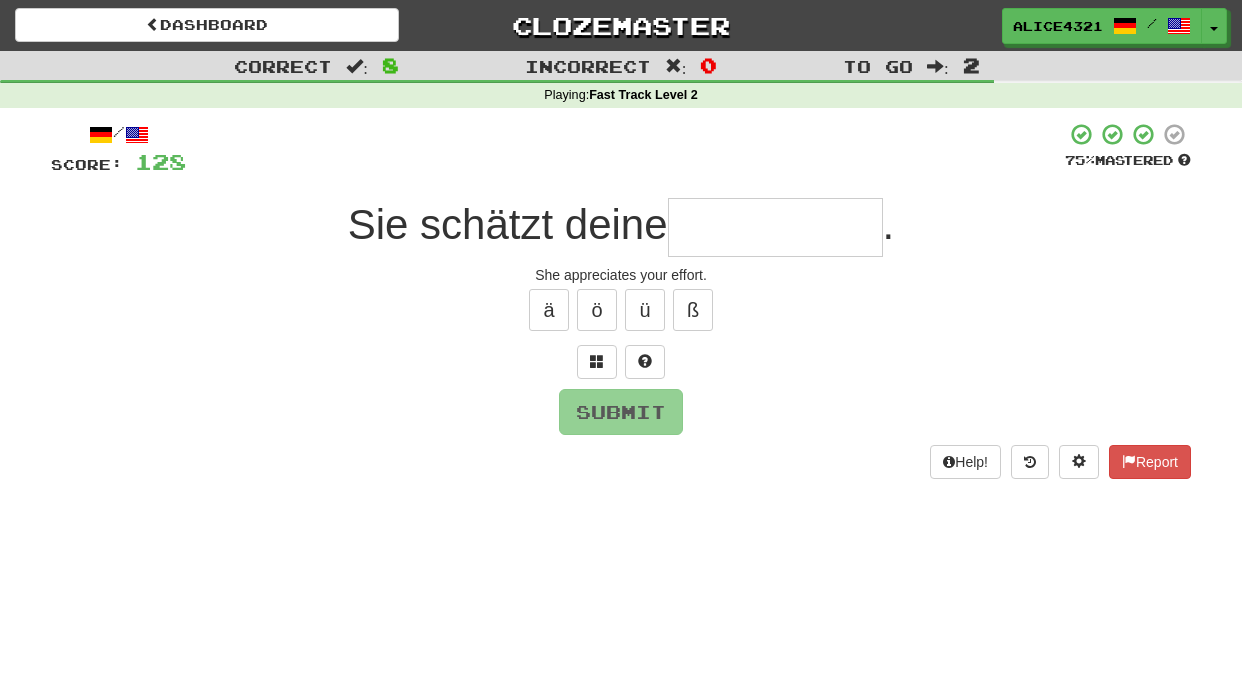 type on "*" 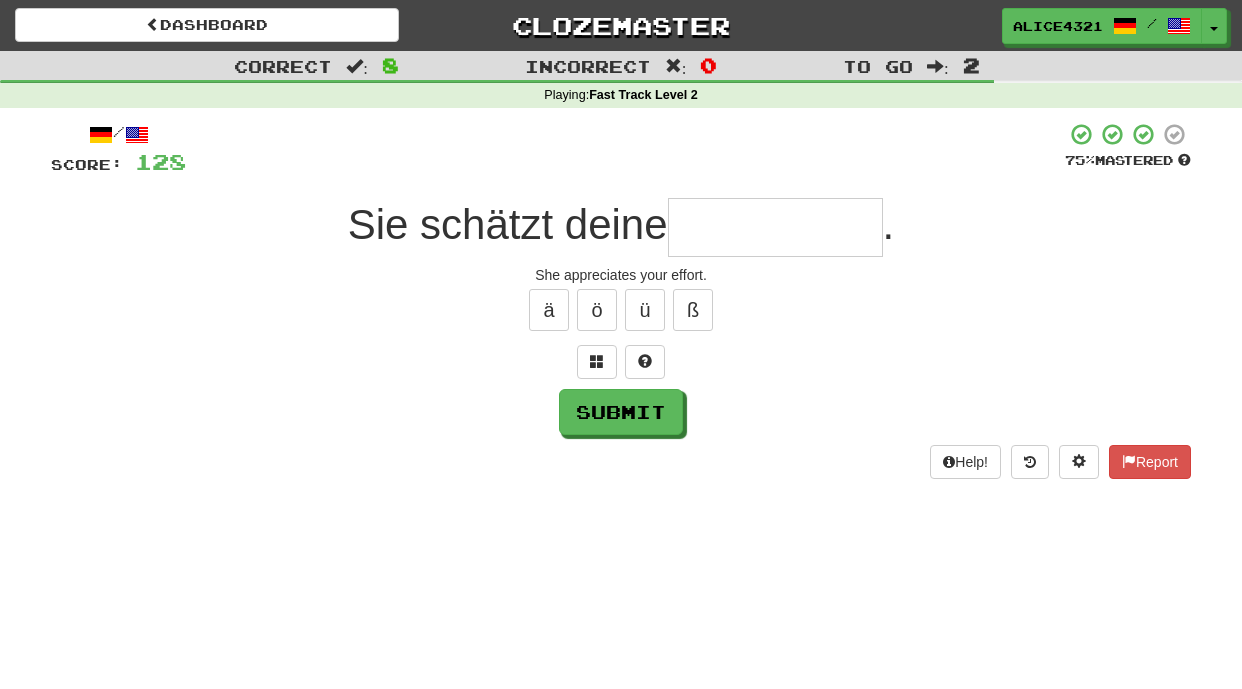 type on "*" 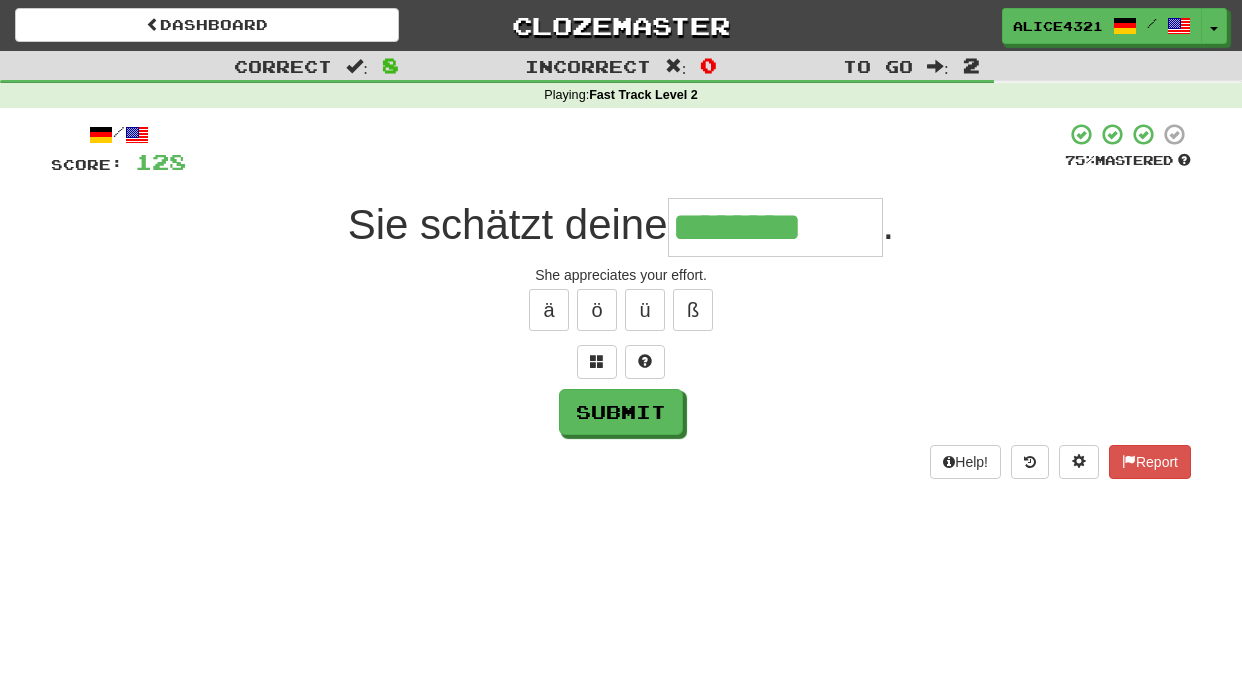 type on "********" 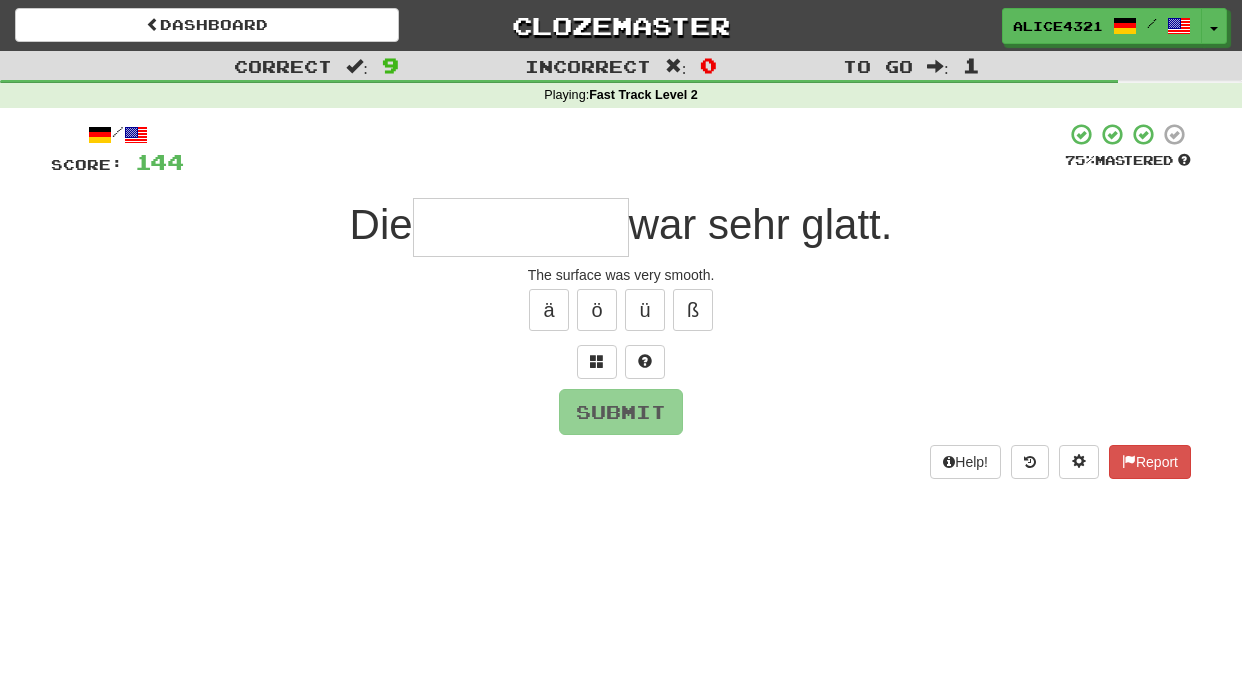 type on "*" 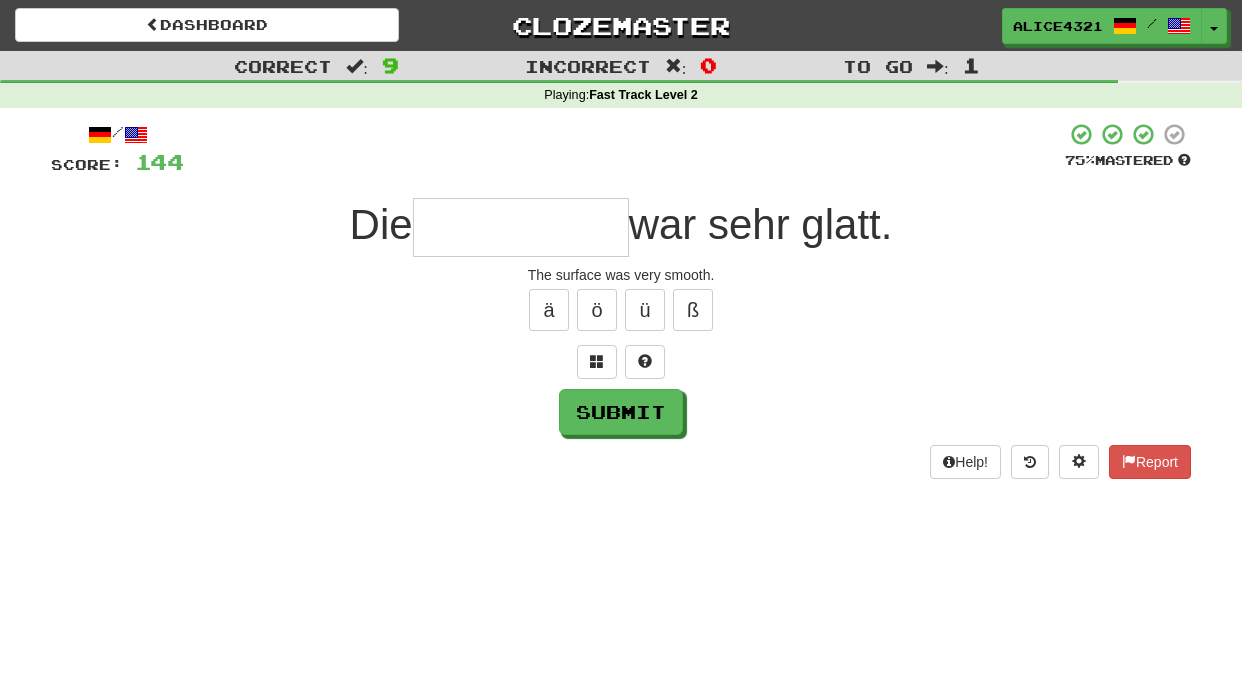 type on "*" 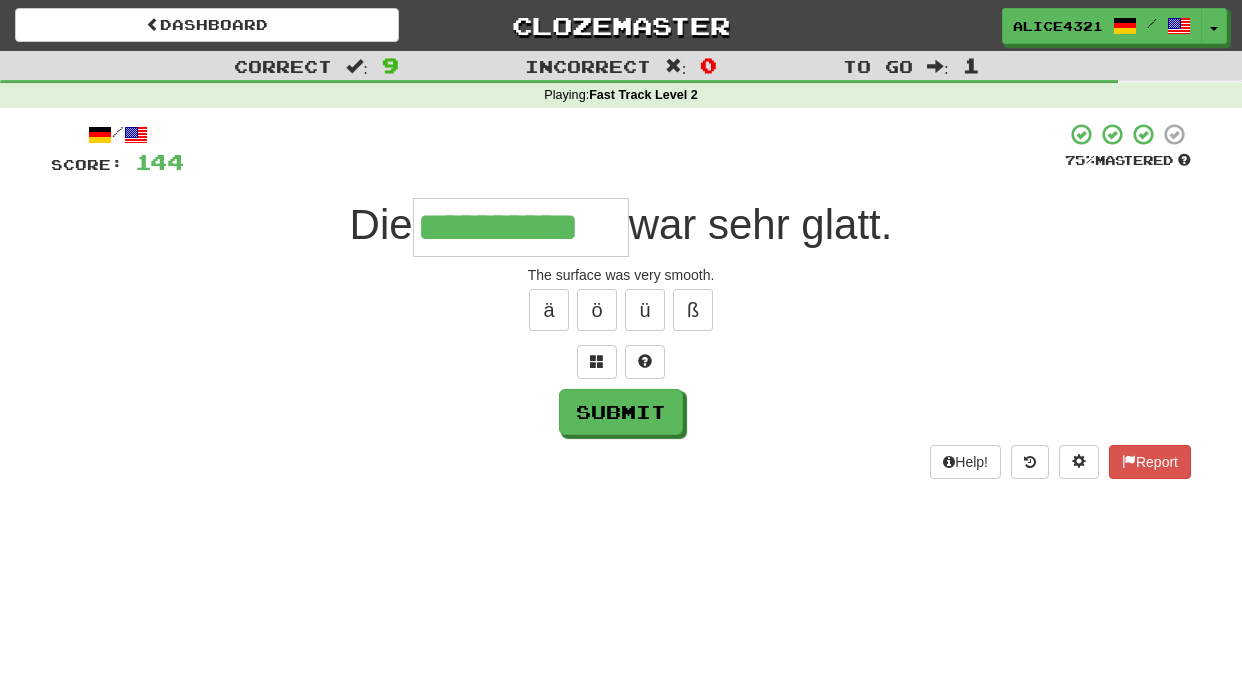 type on "**********" 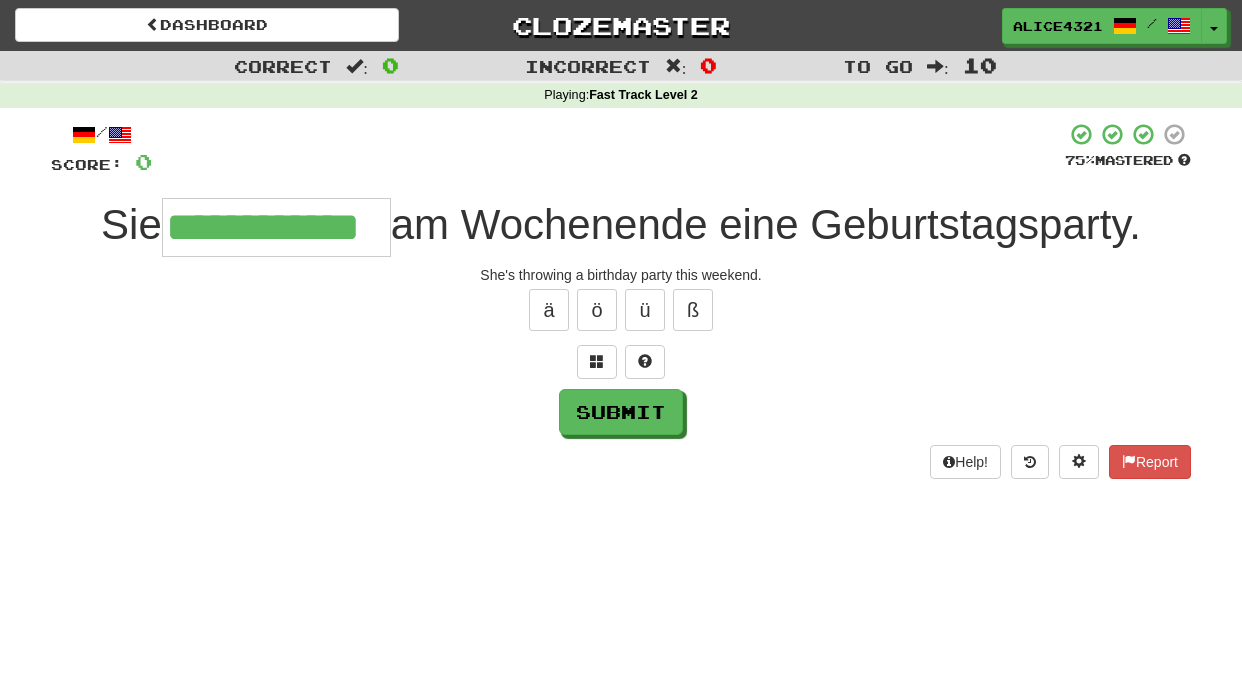 type on "**********" 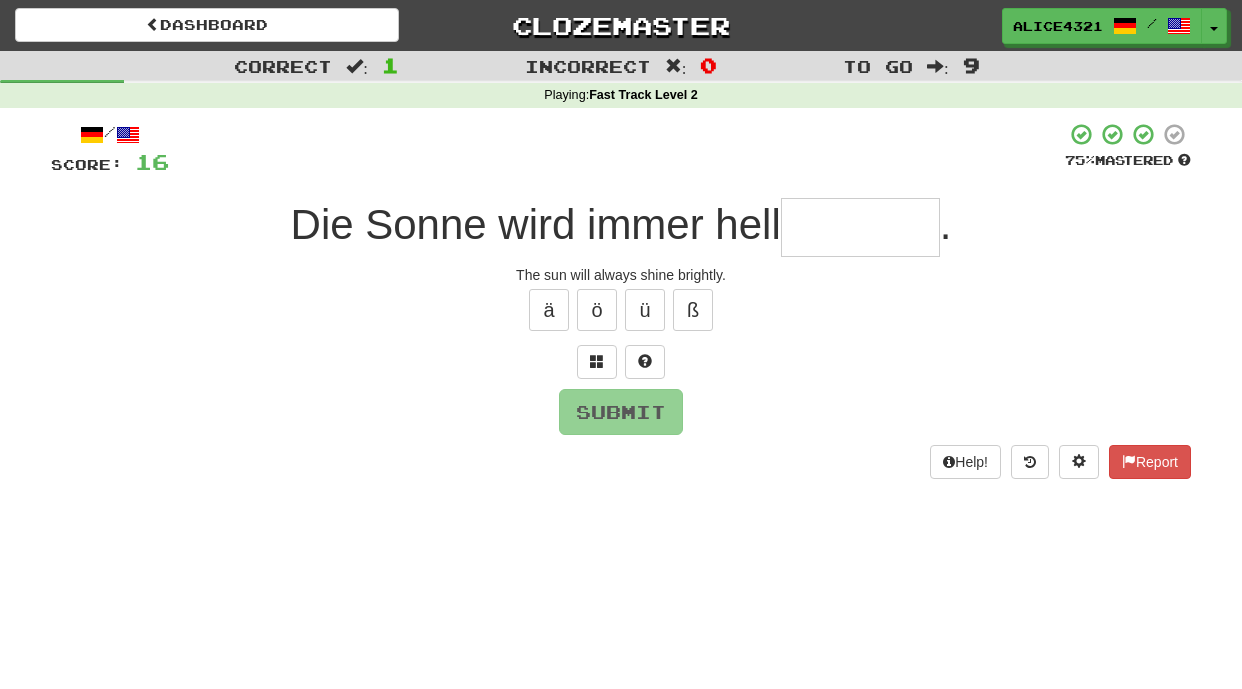 type on "*" 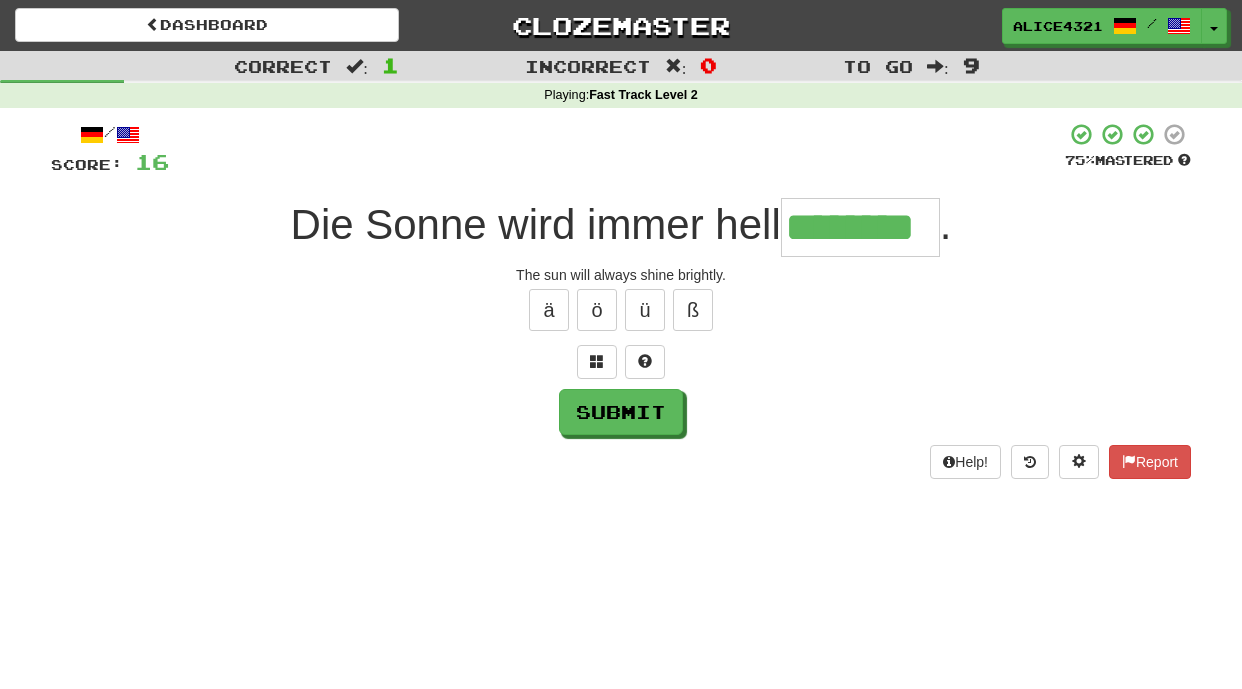 type on "********" 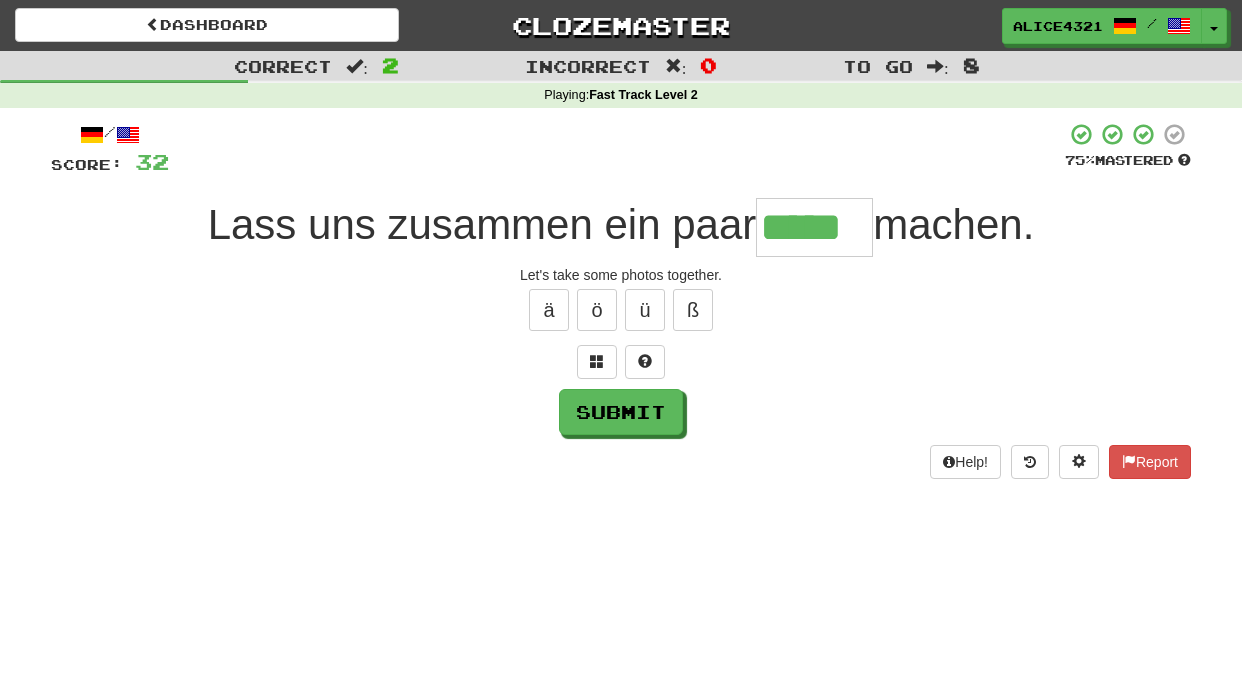 type on "*****" 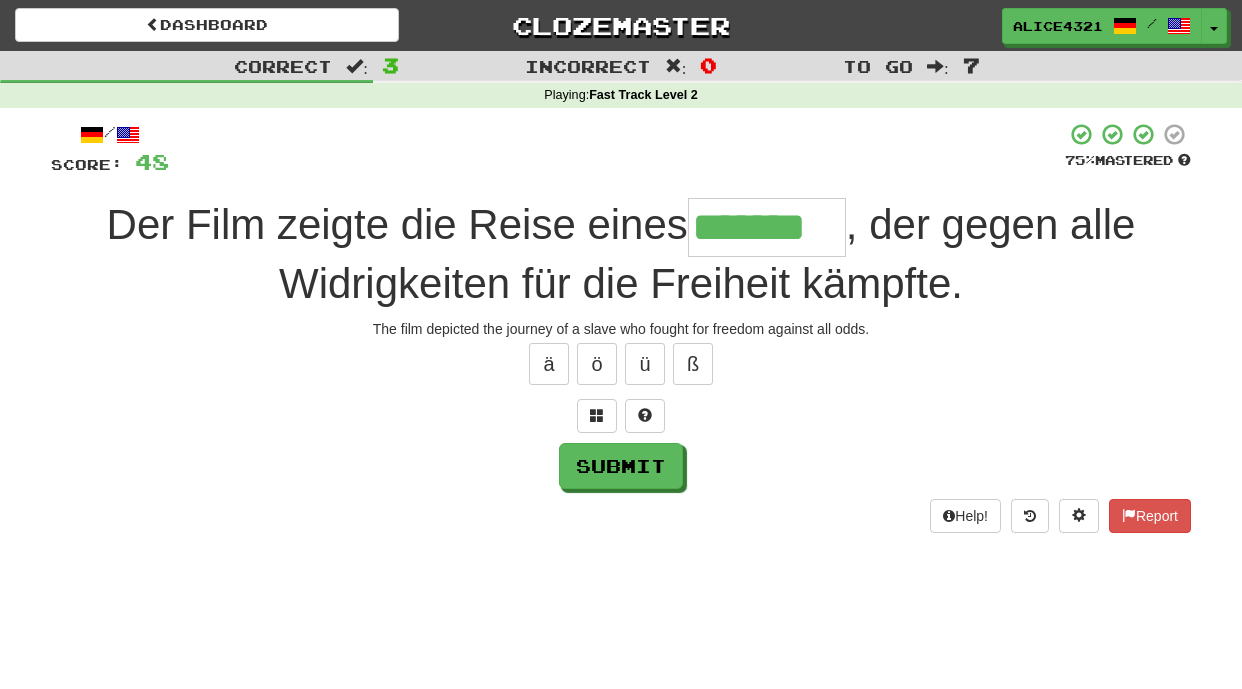 type on "*******" 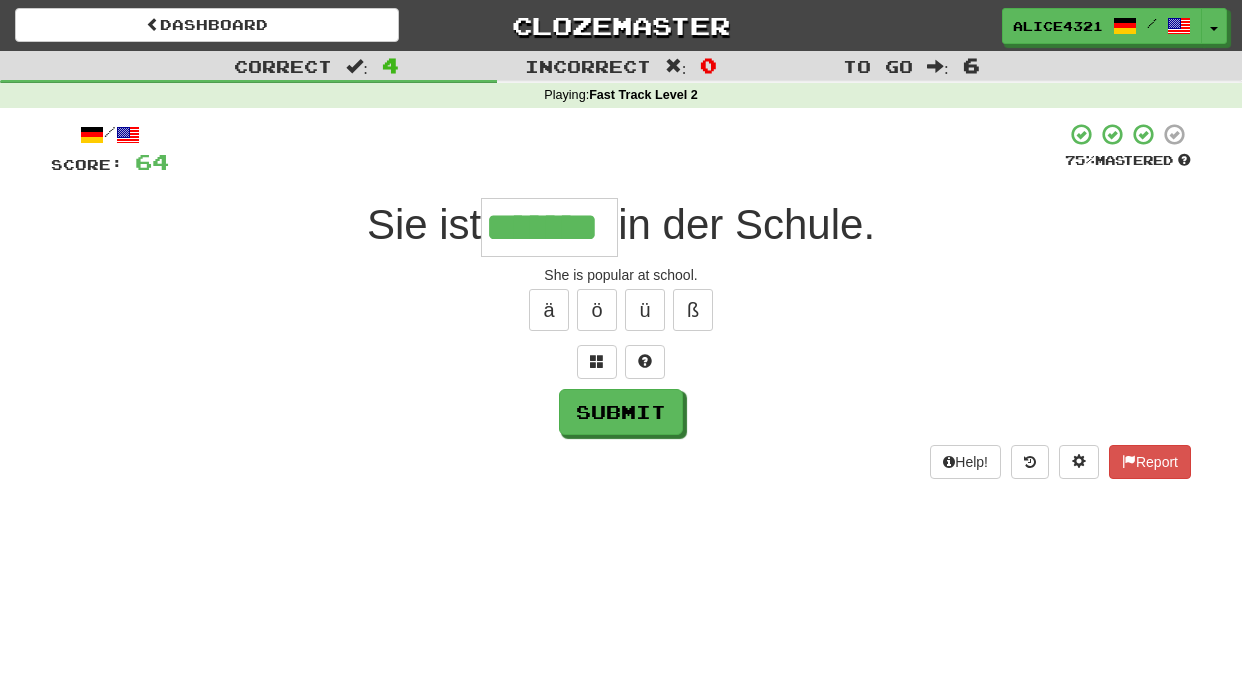 type on "*******" 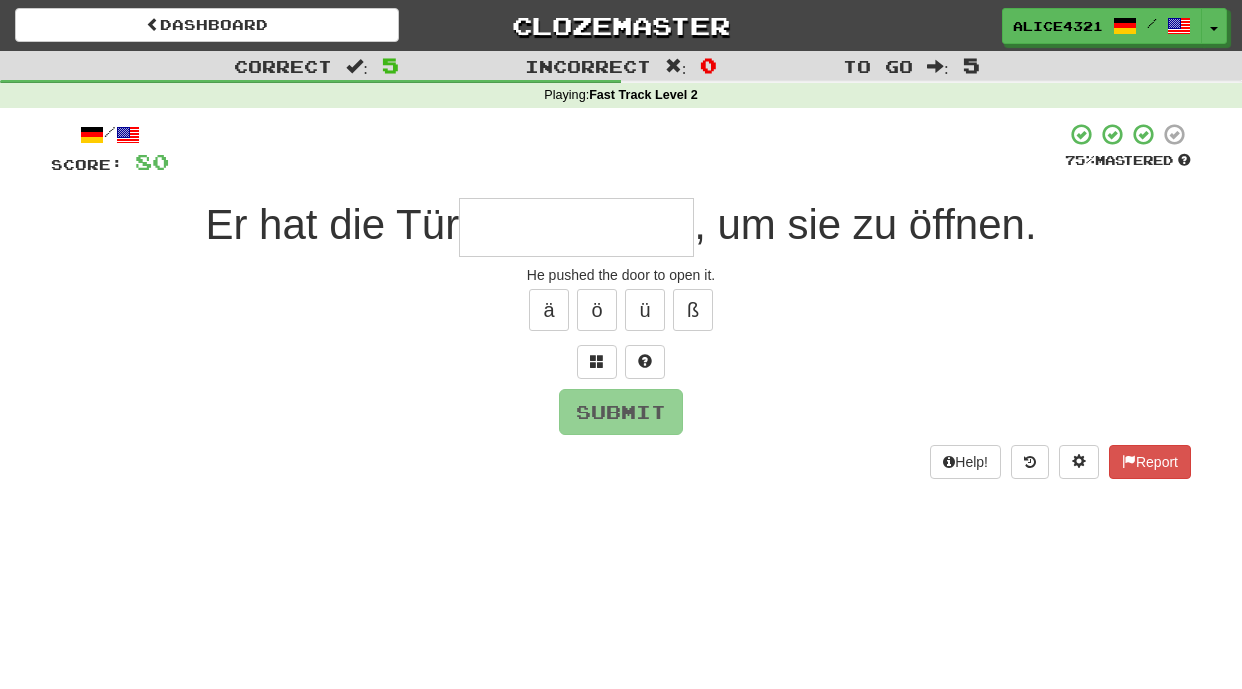 type on "*" 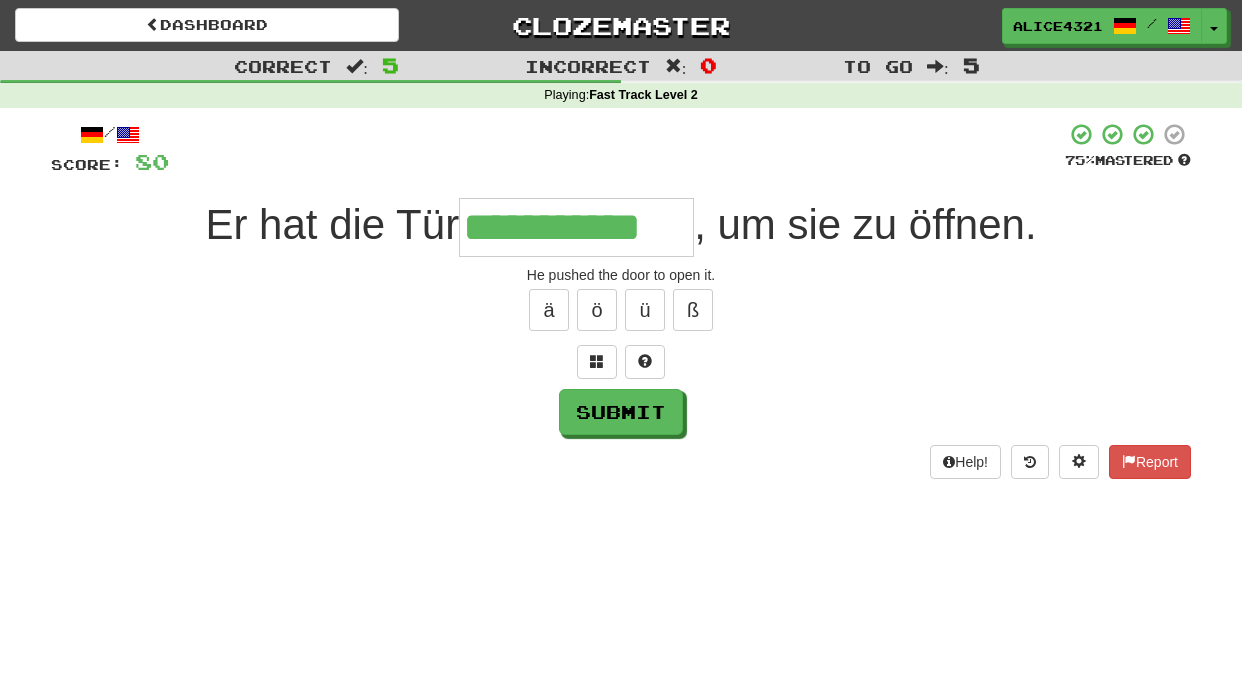 type on "**********" 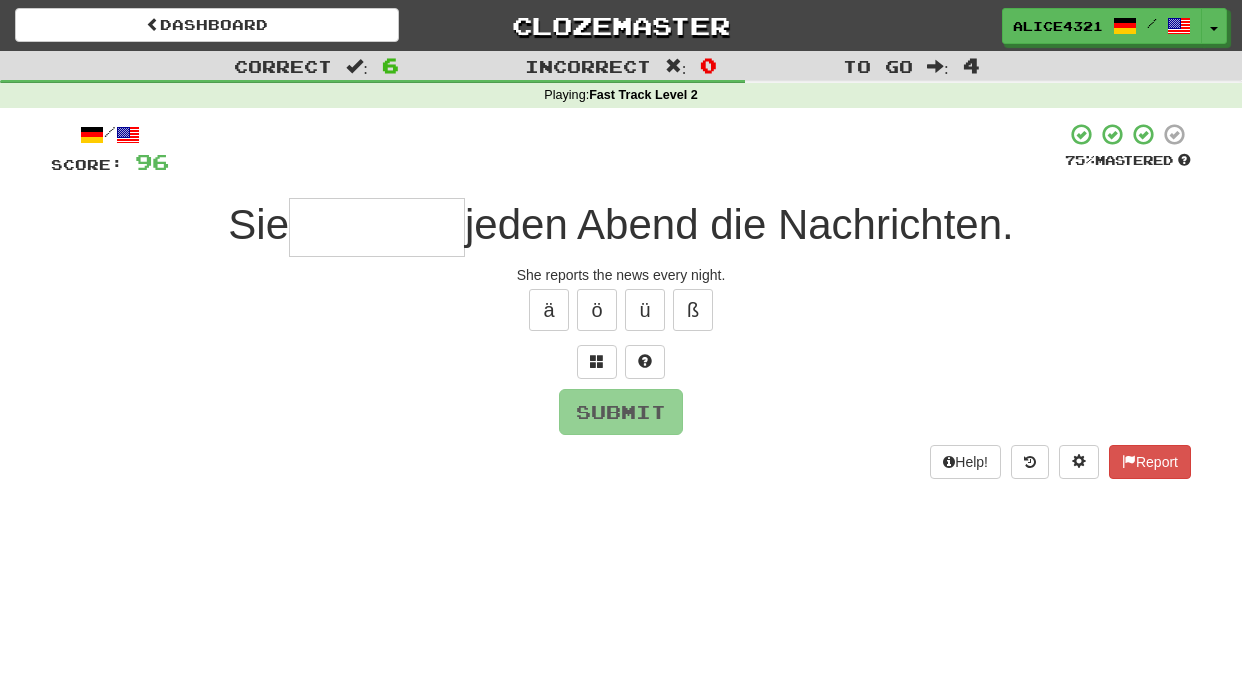 type on "*" 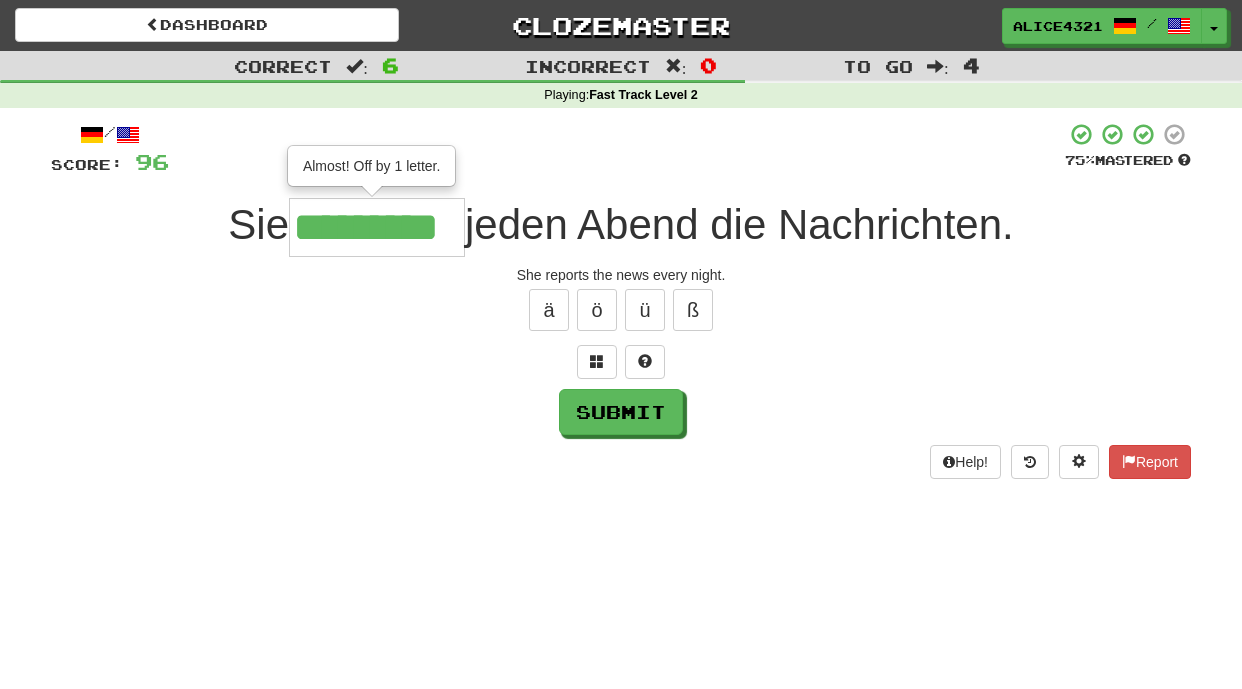 type on "*********" 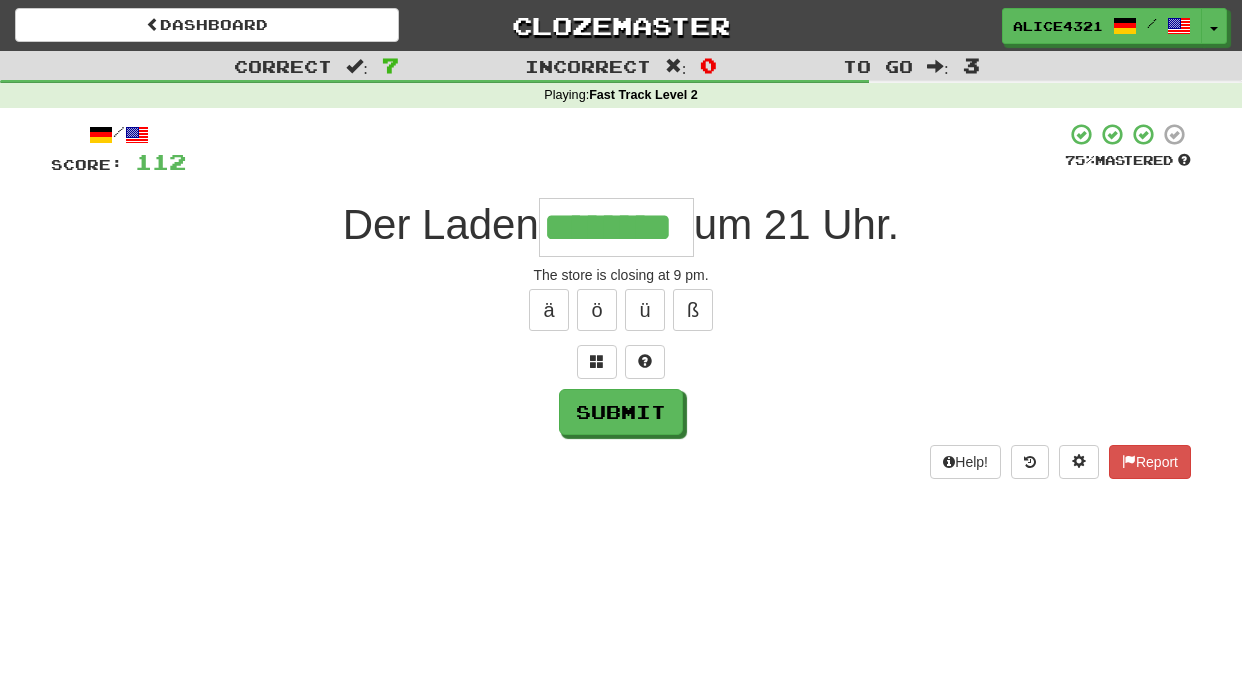 type on "********" 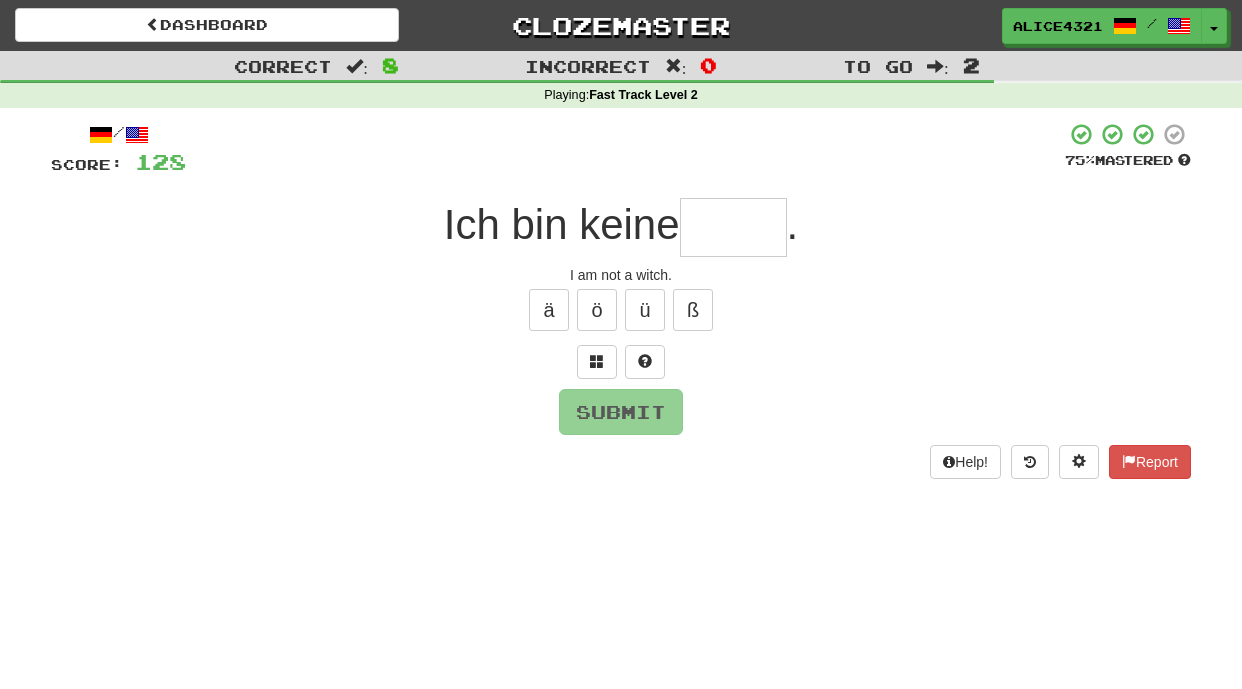 type on "*" 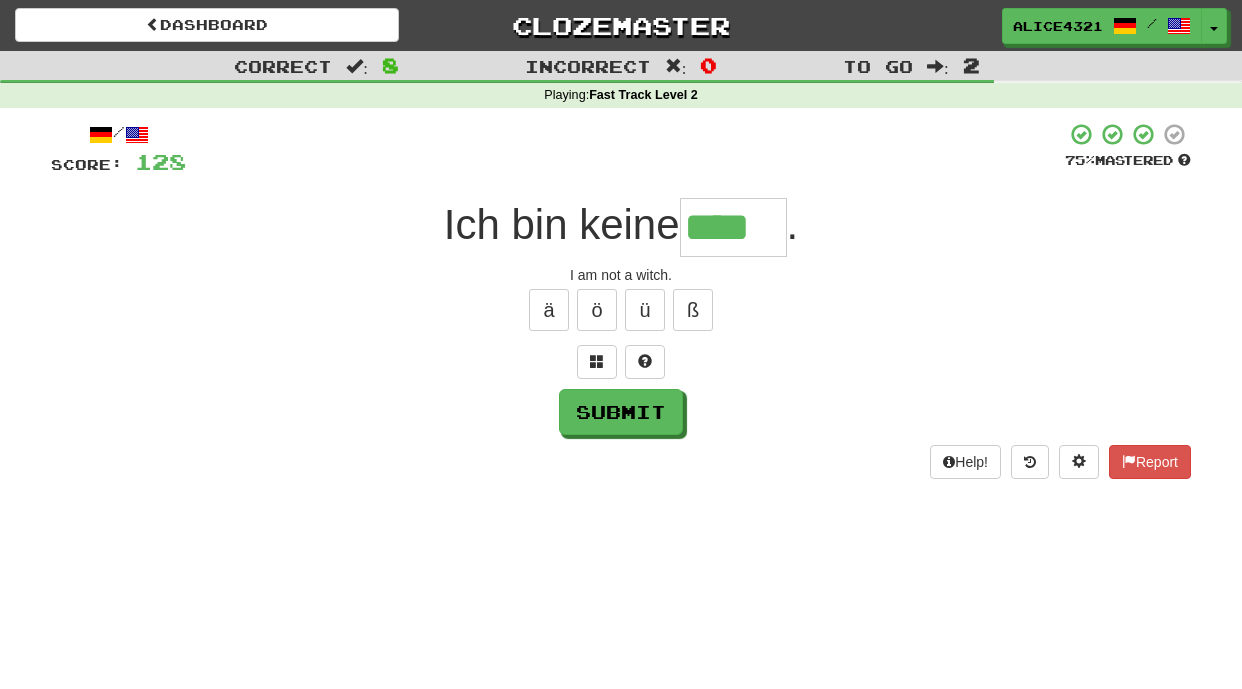 type on "****" 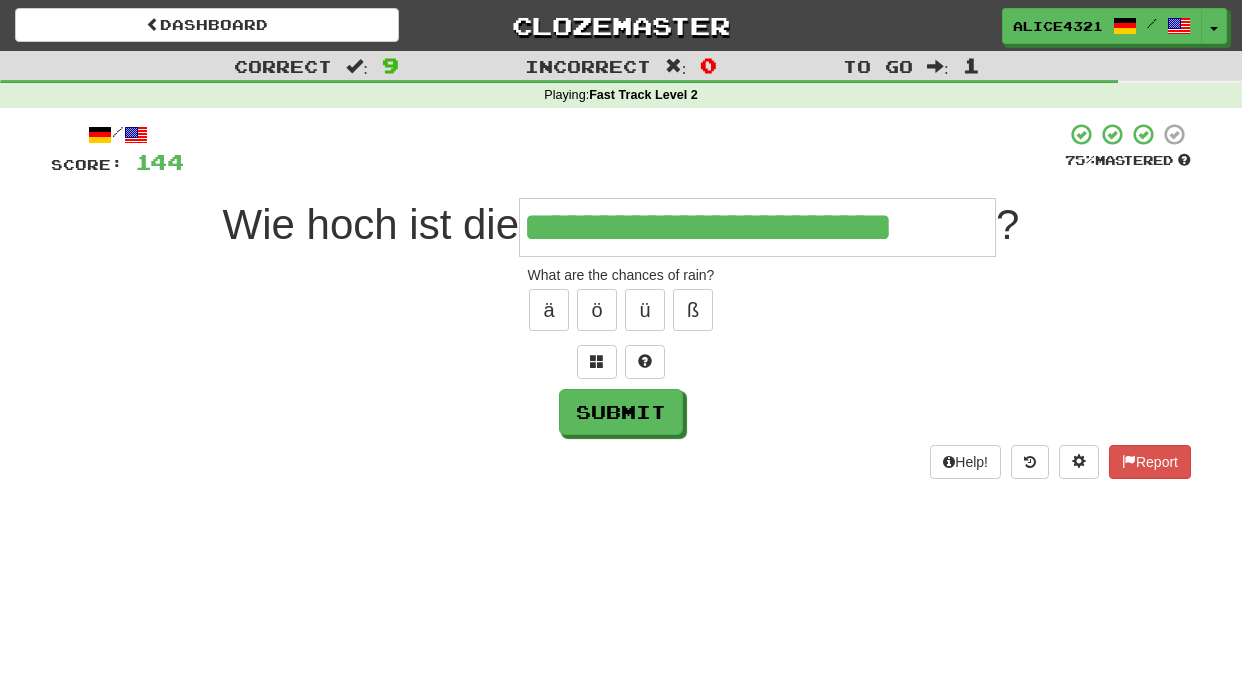 type on "**********" 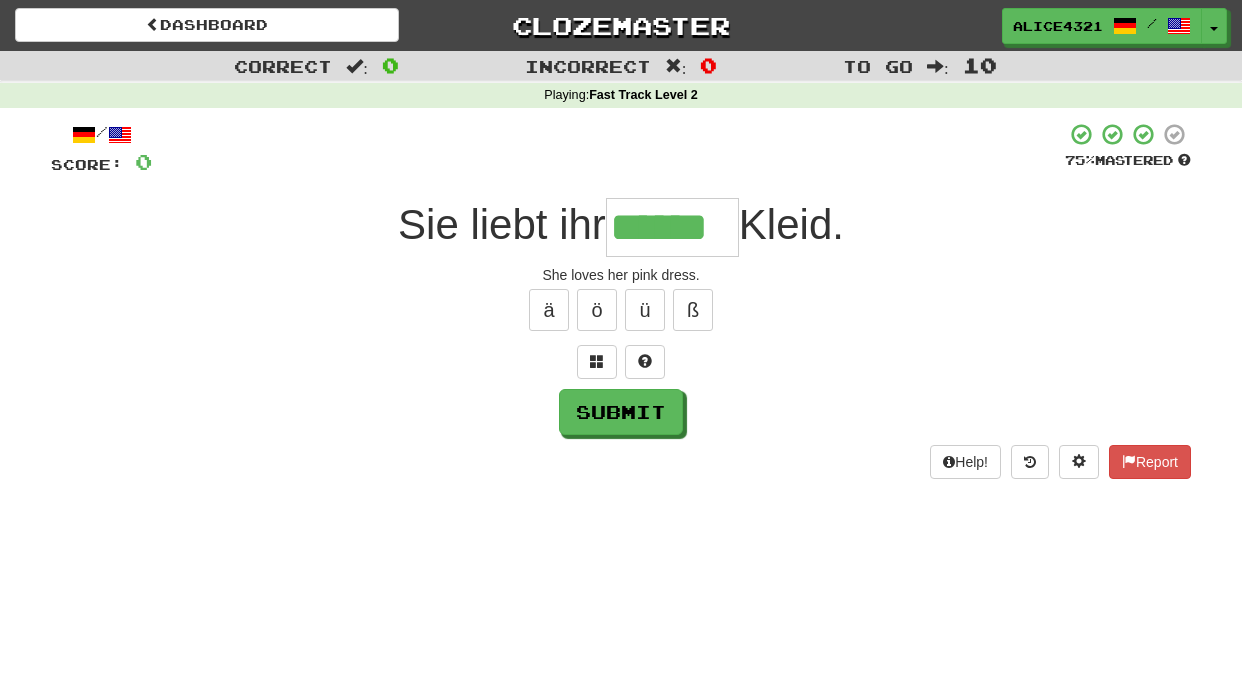 type on "******" 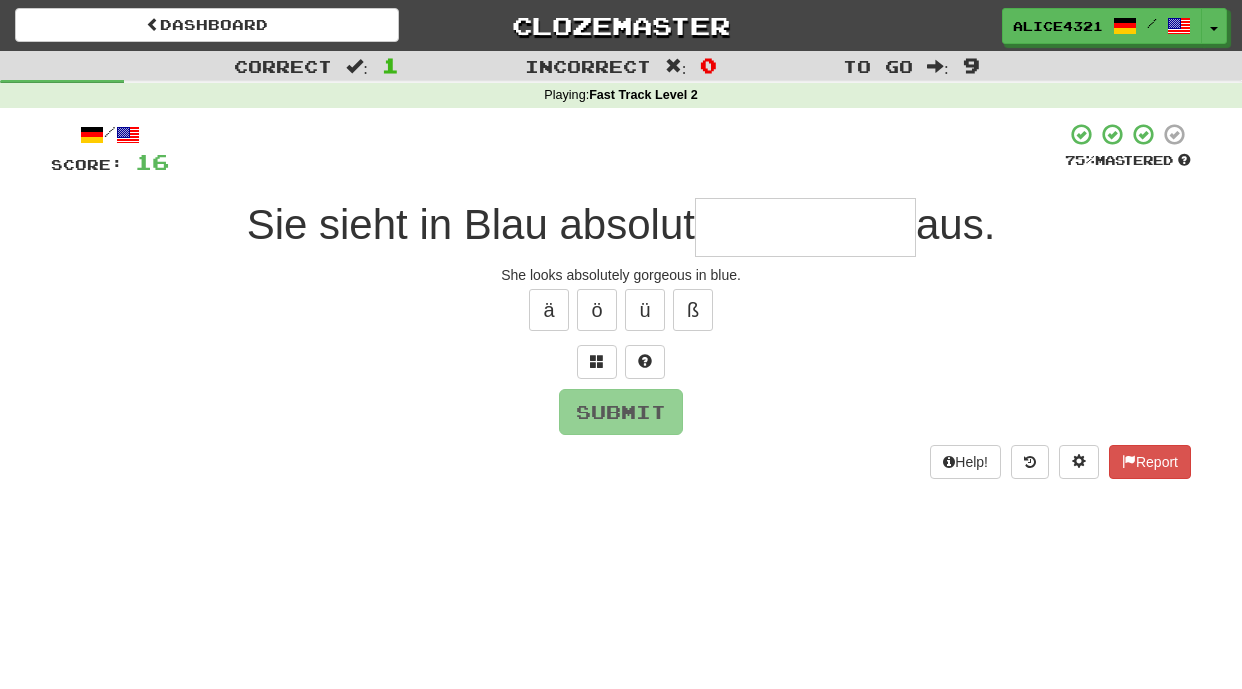 type on "*" 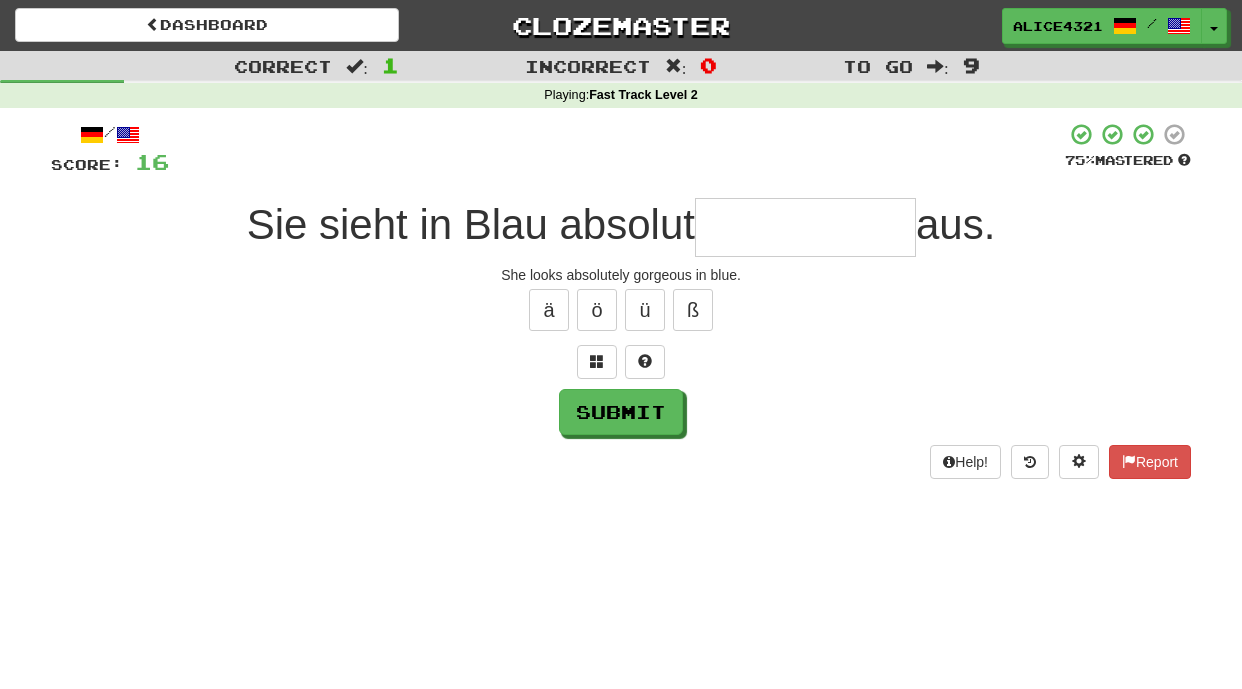type on "*" 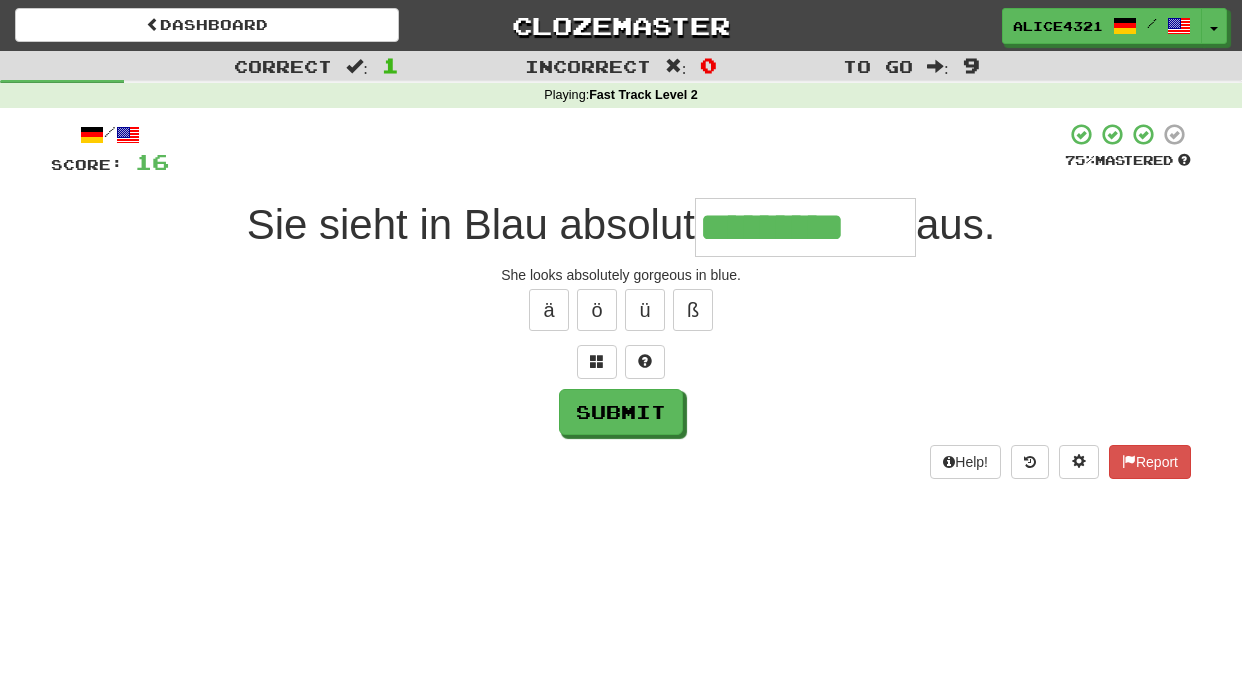 type on "*********" 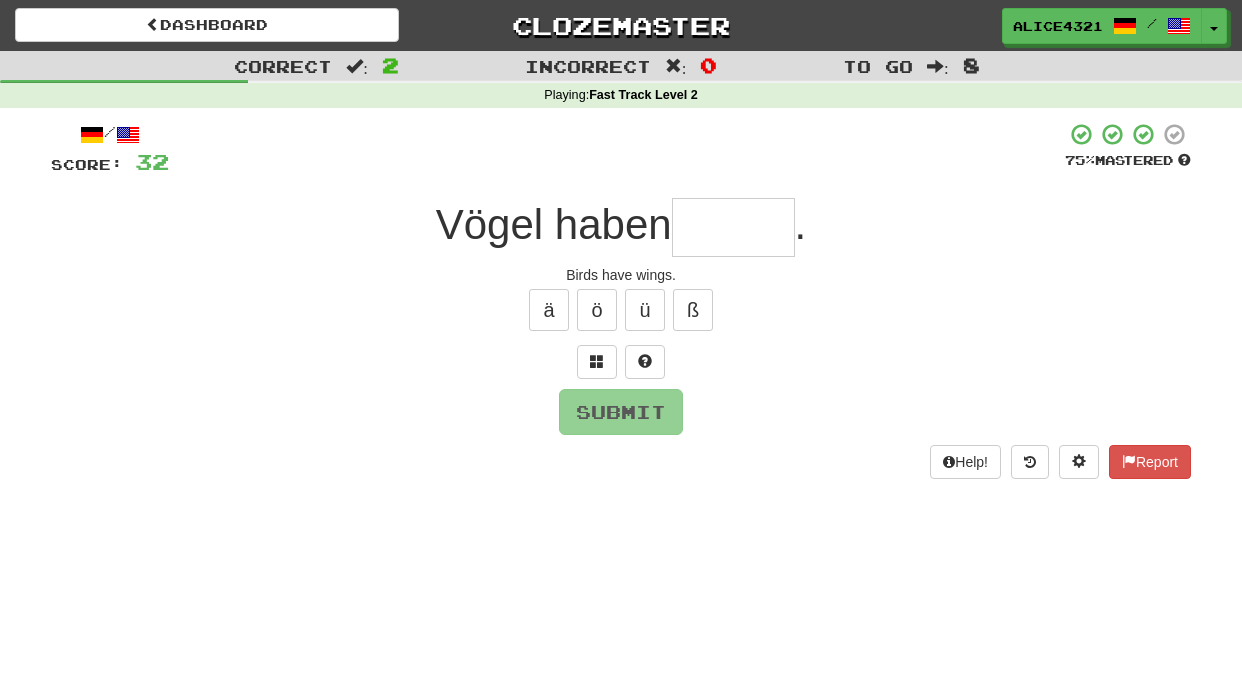 type on "*" 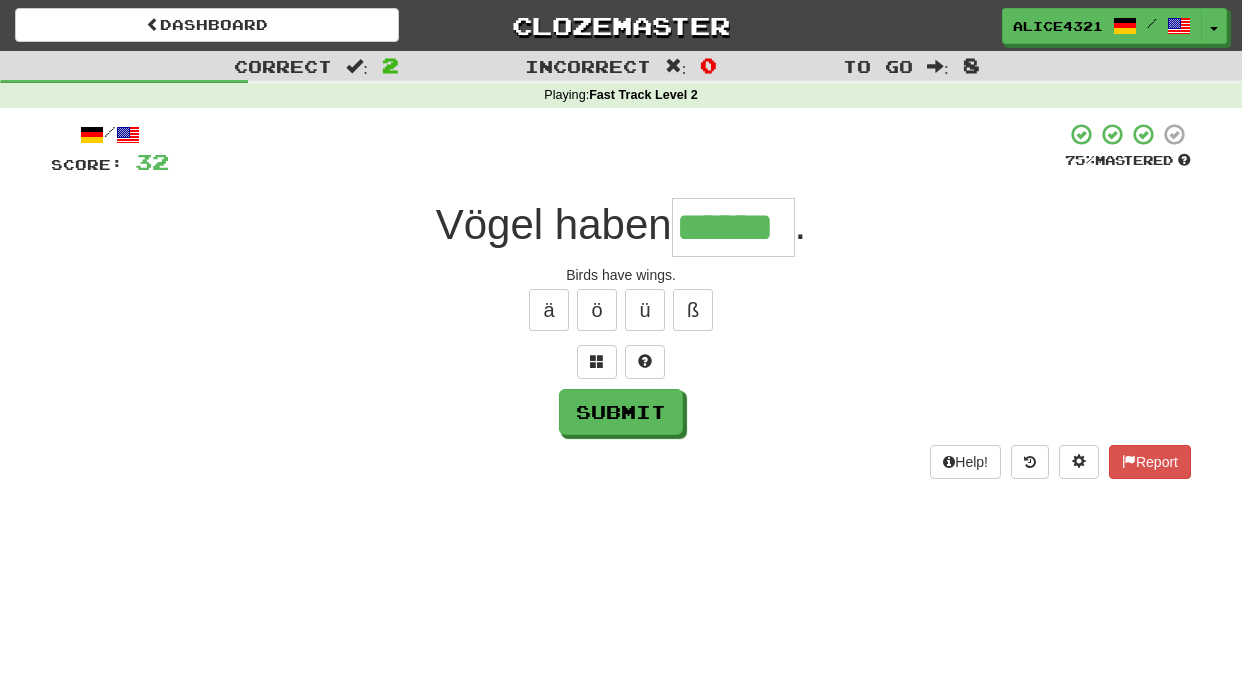 type on "******" 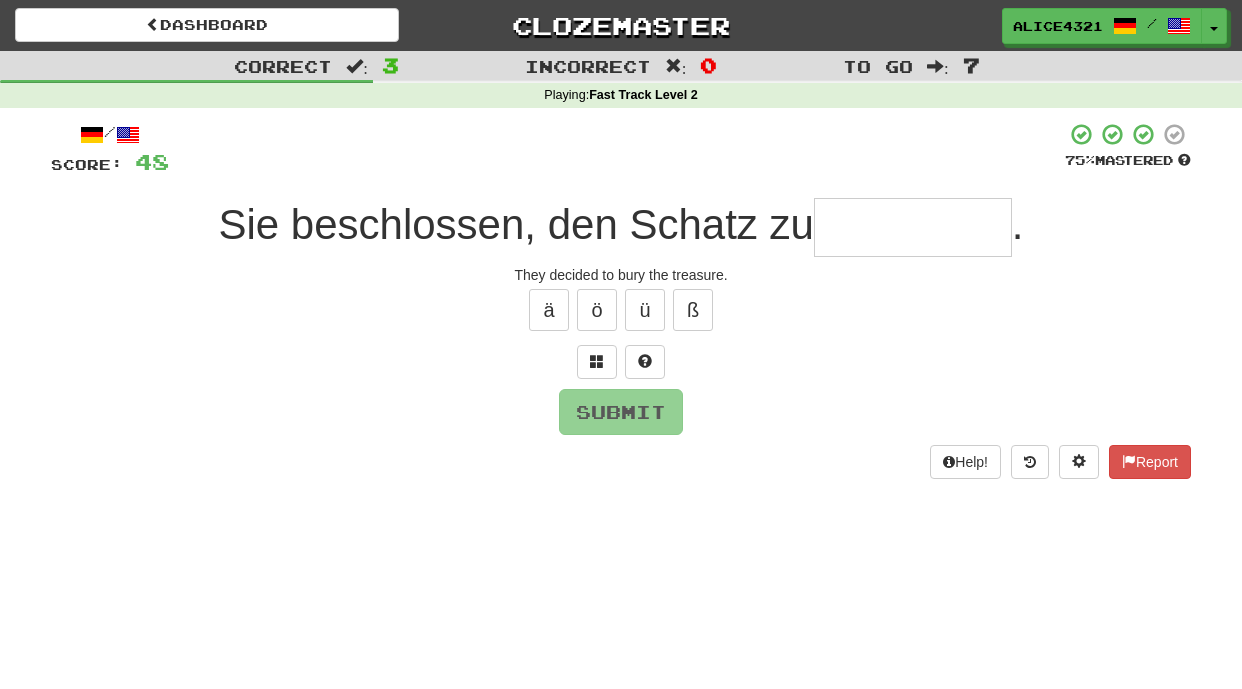 type on "*" 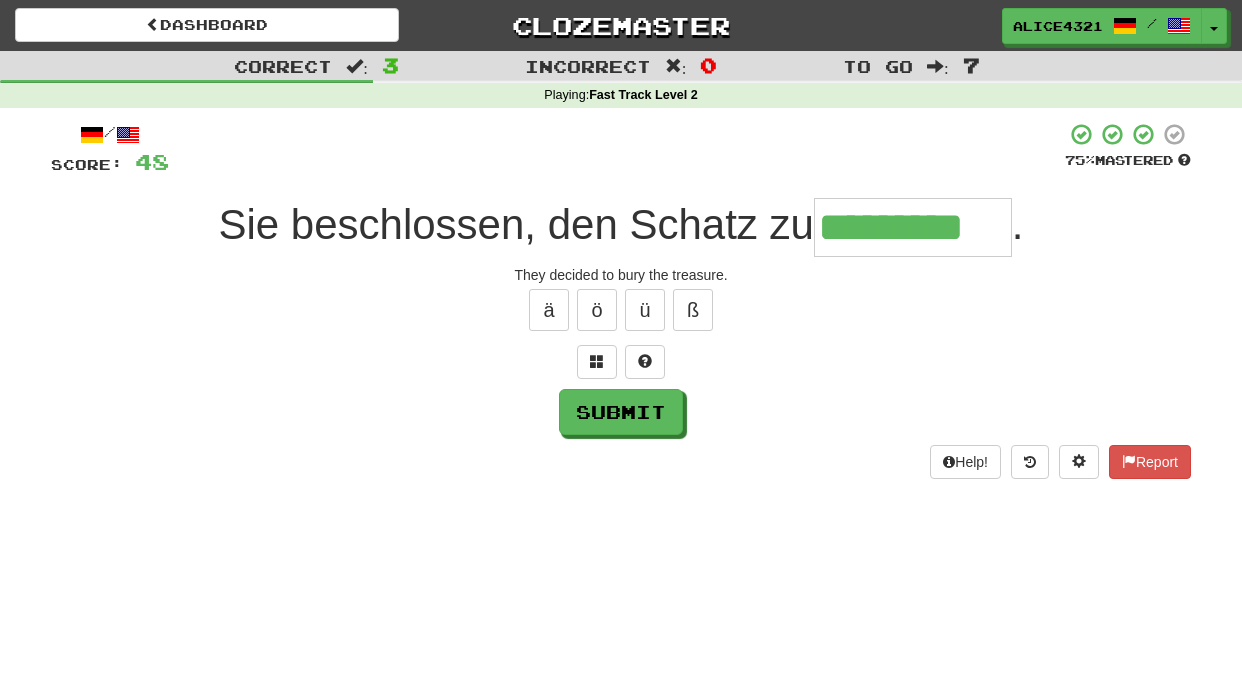 type on "*********" 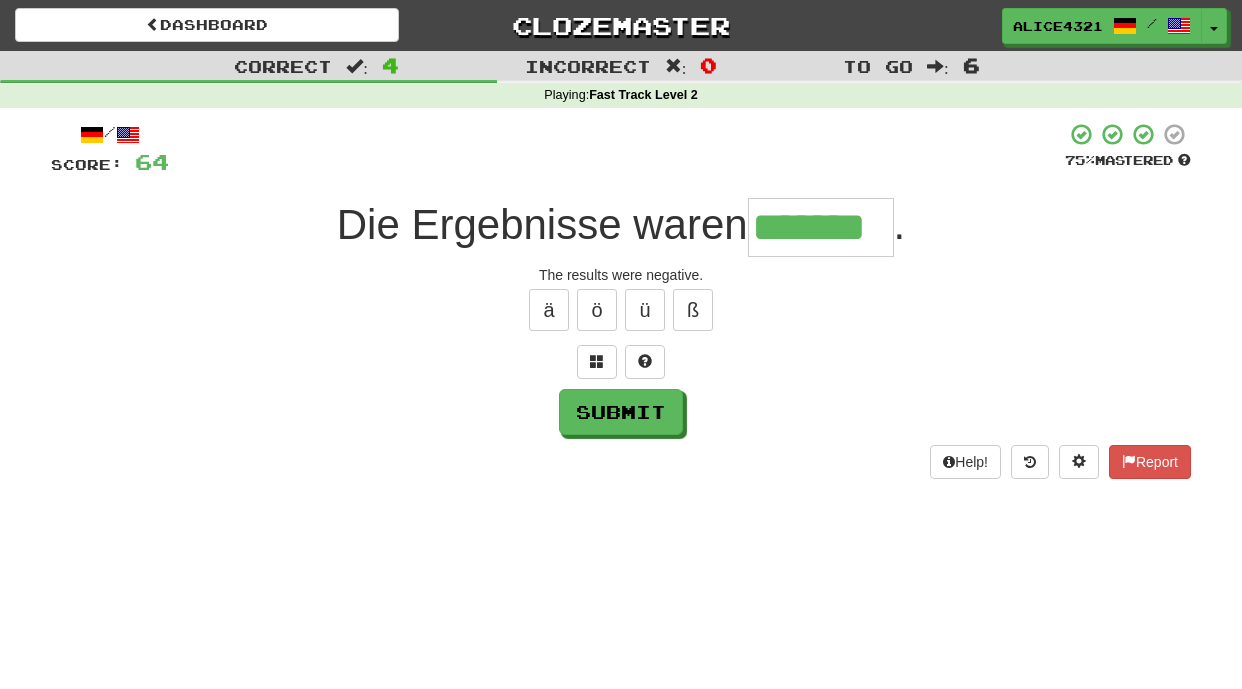 type on "*******" 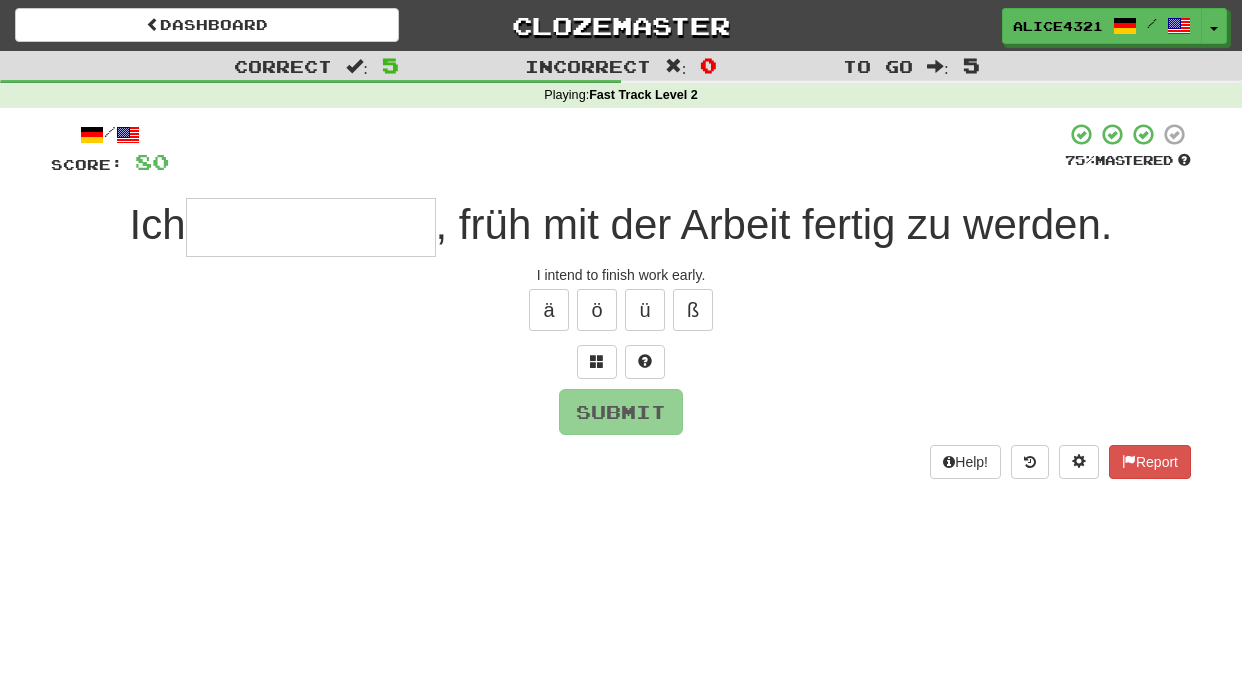 type on "*" 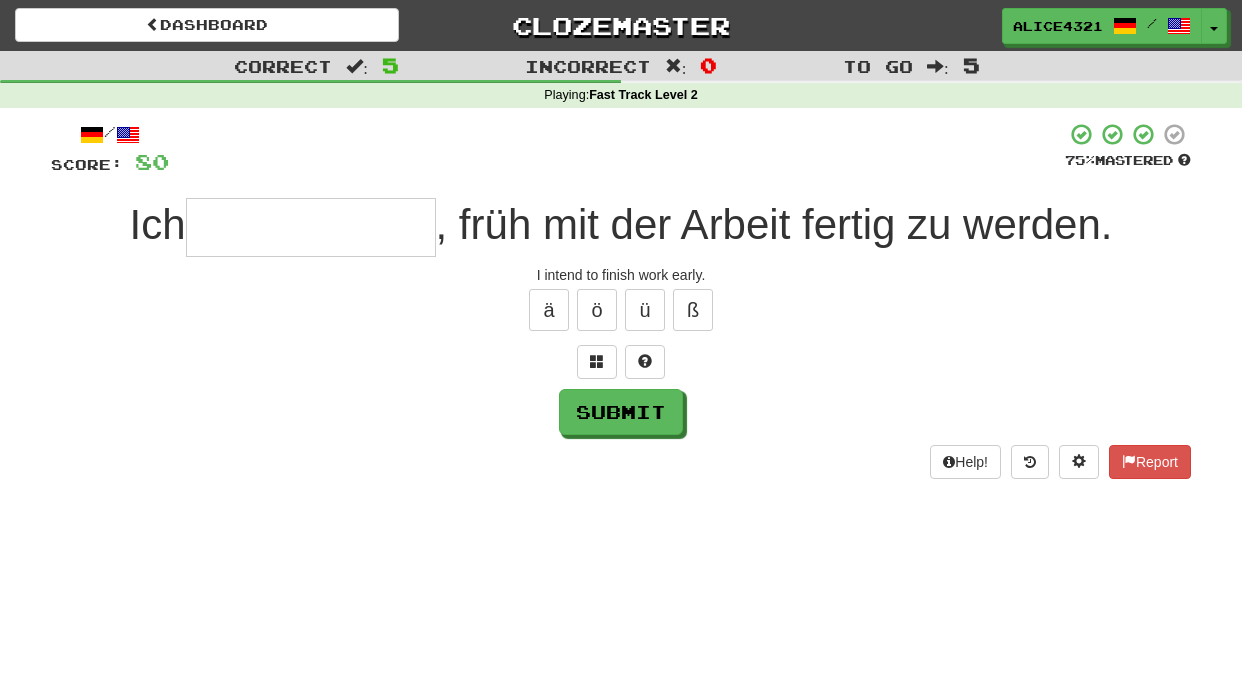 type on "*" 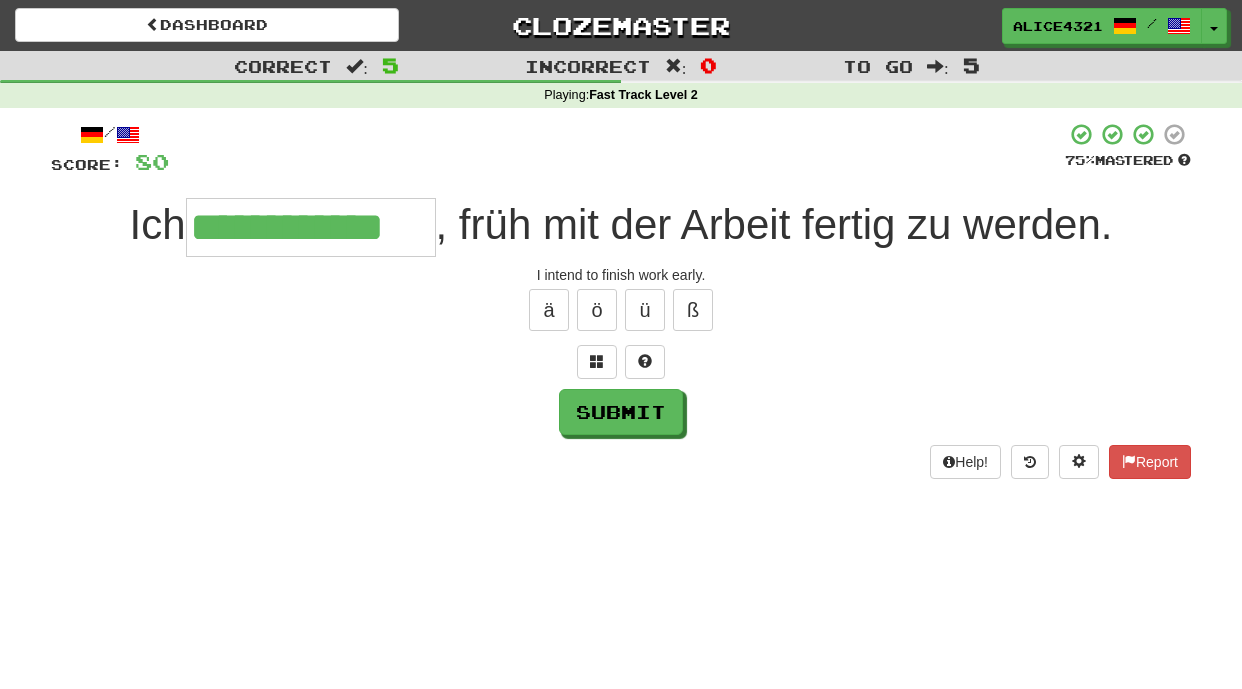 type on "**********" 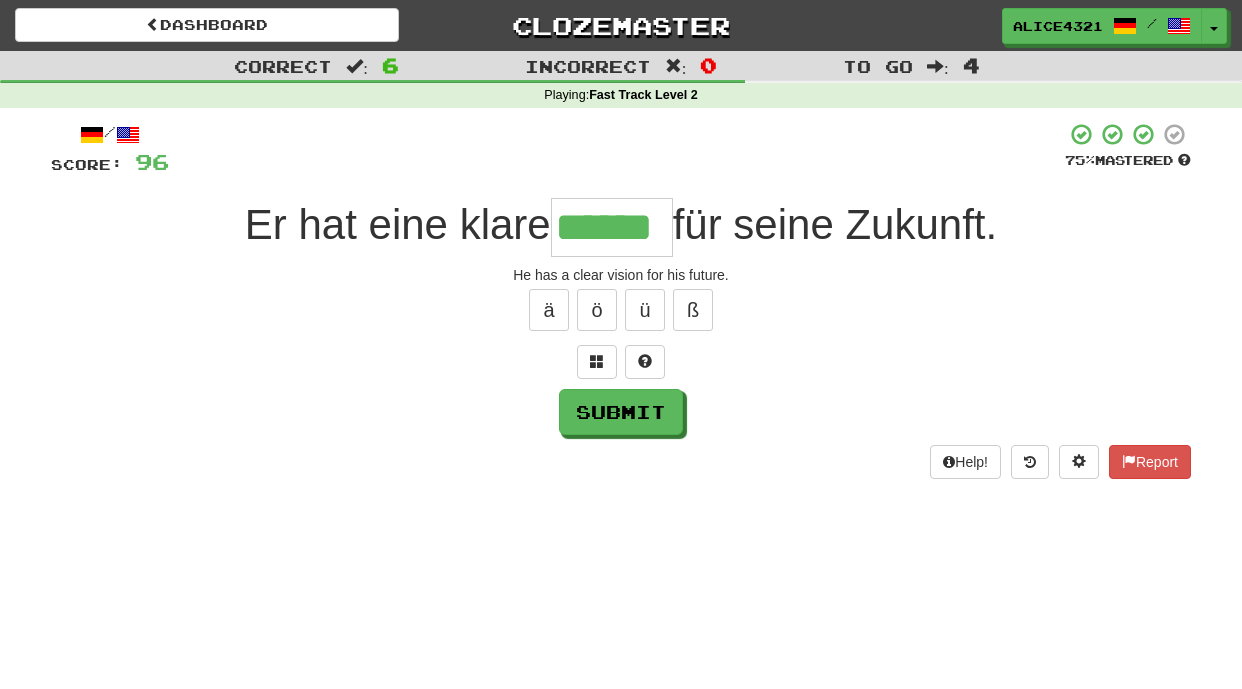 type on "******" 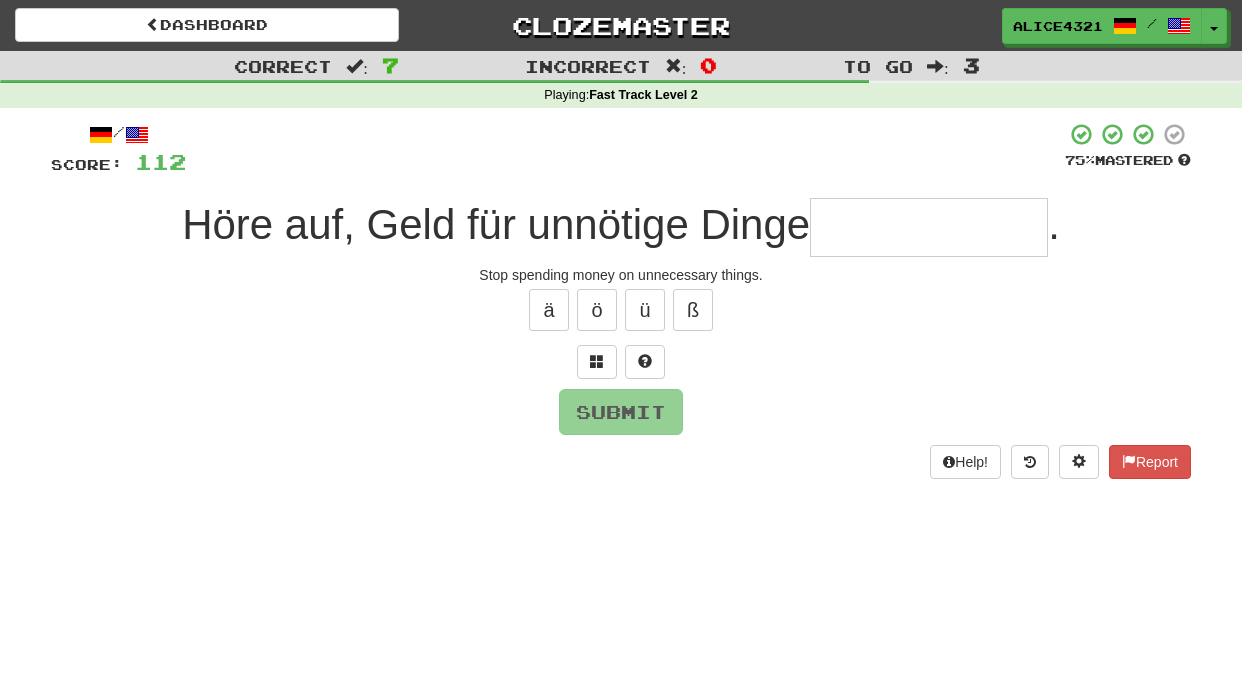 type on "*" 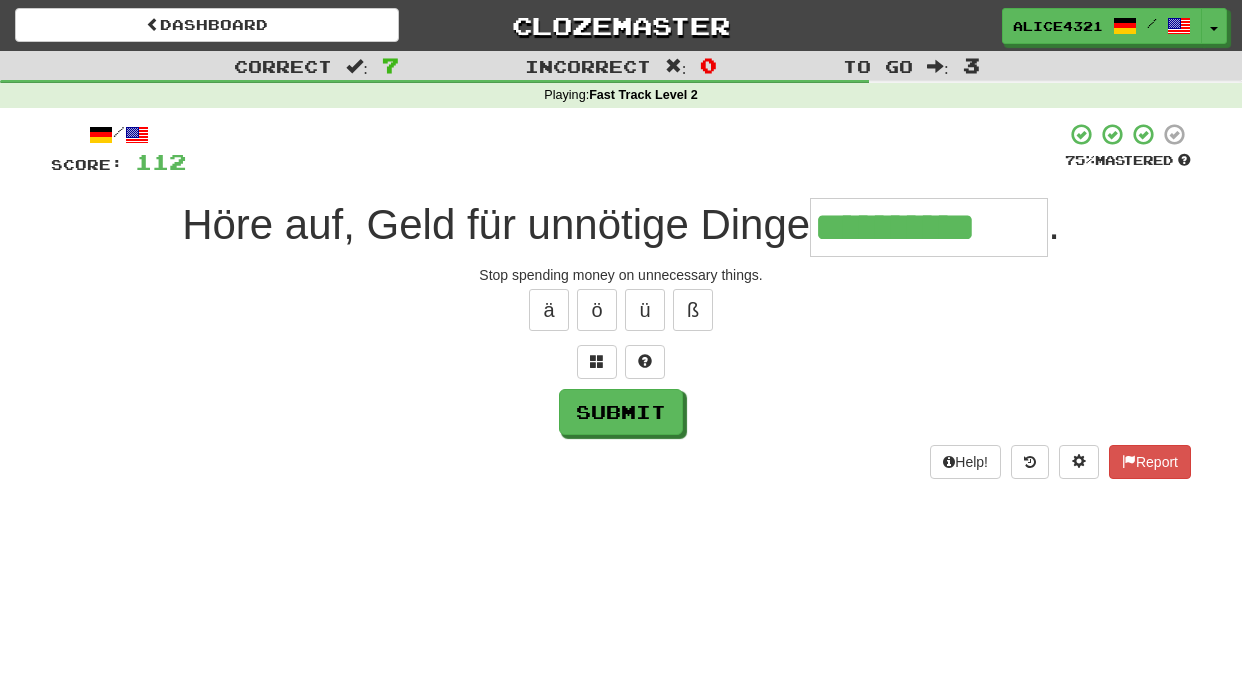 type on "**********" 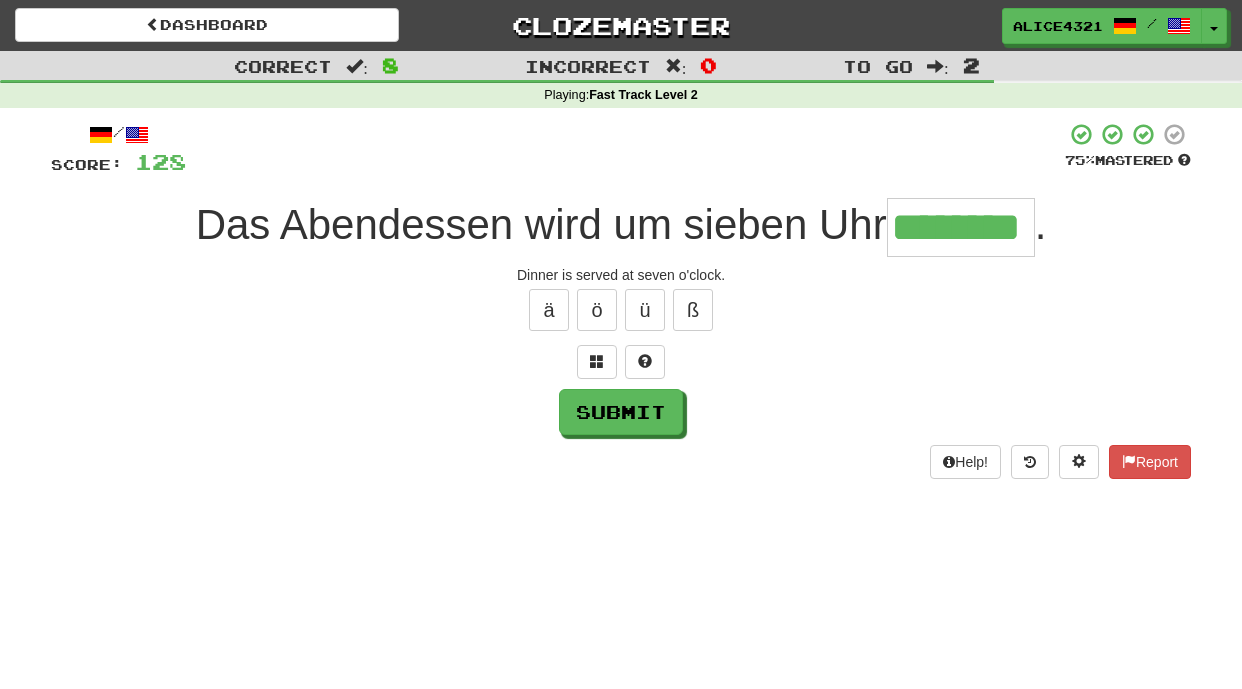 type on "********" 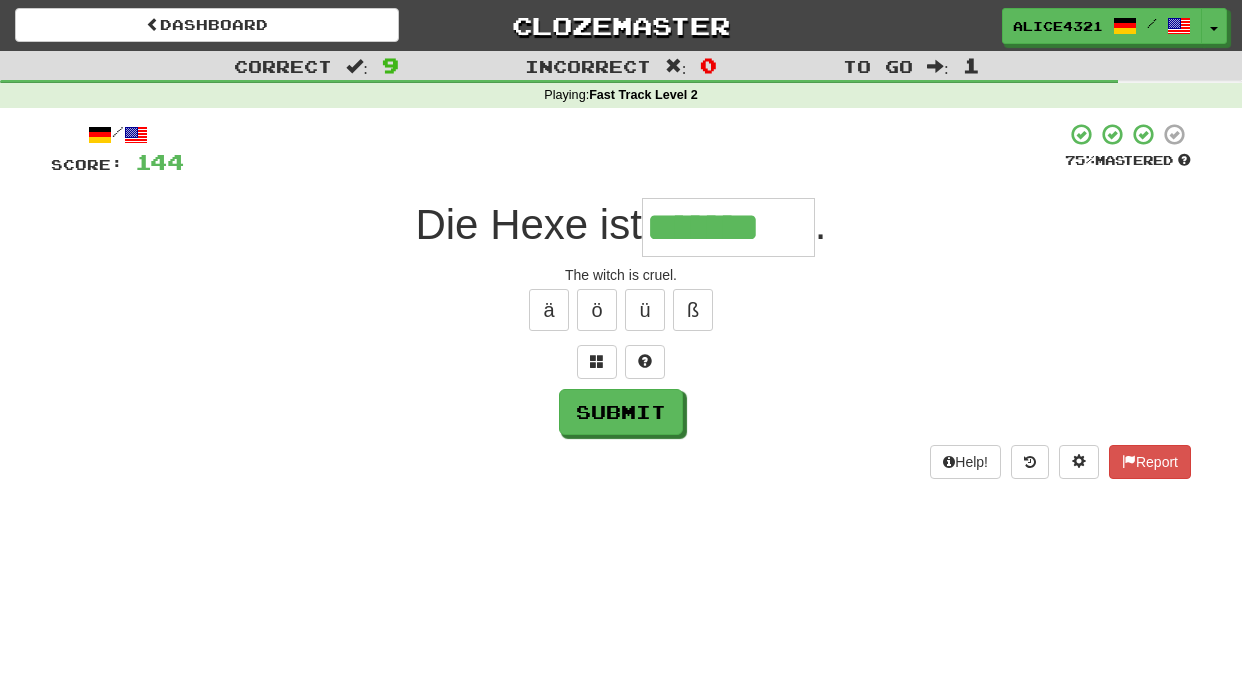 type on "*******" 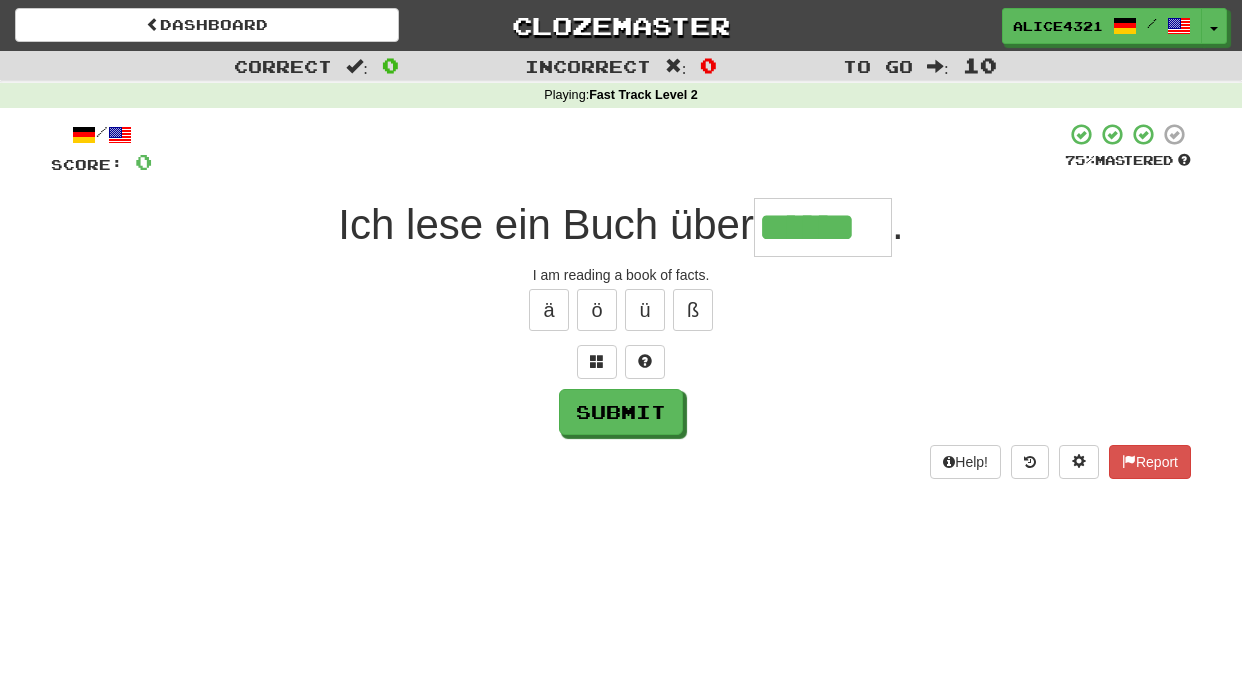type on "******" 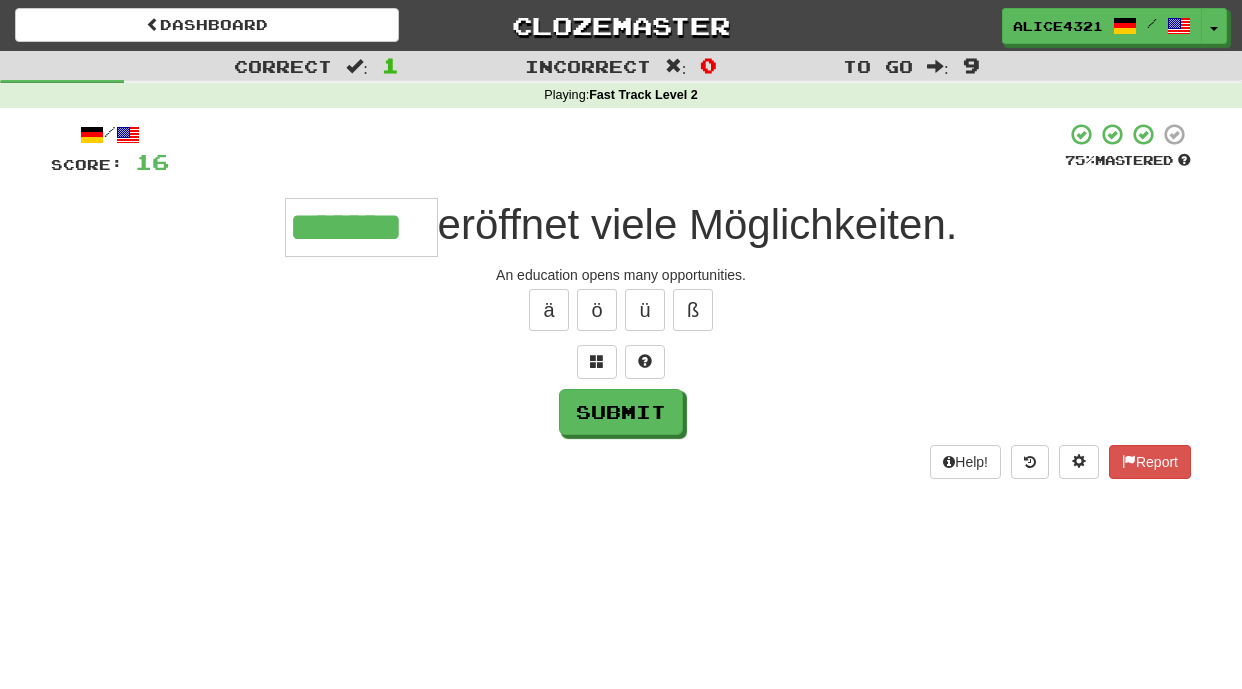 type on "*******" 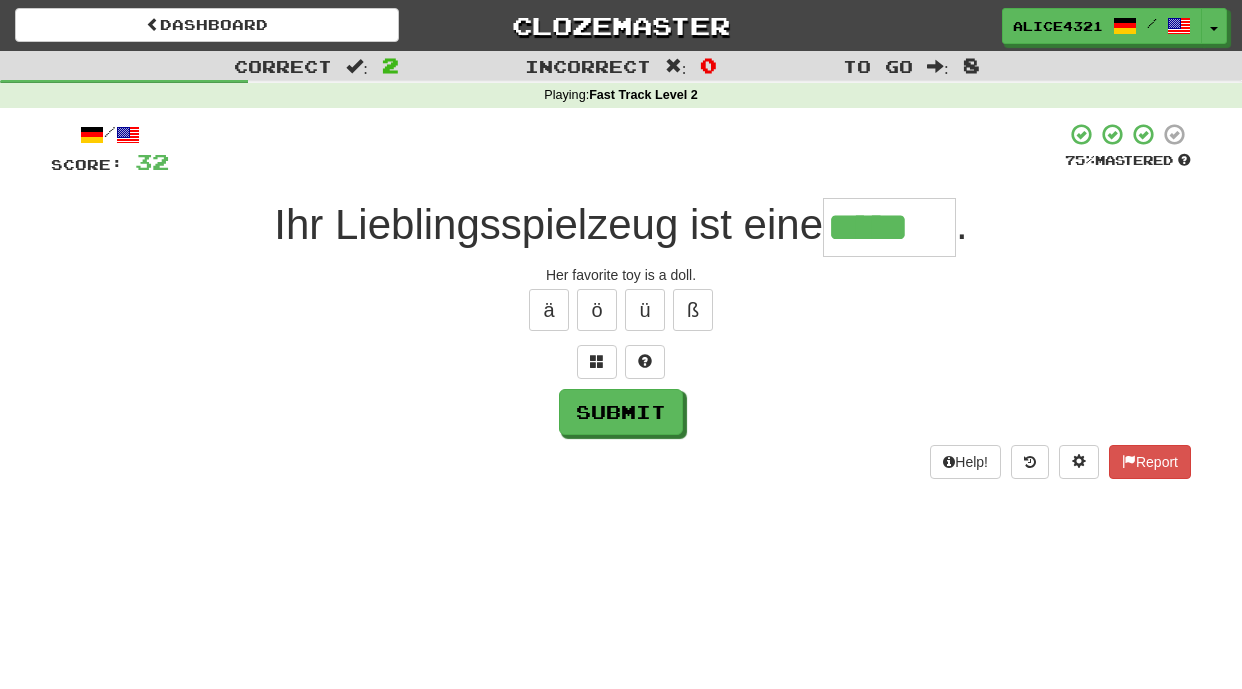 type 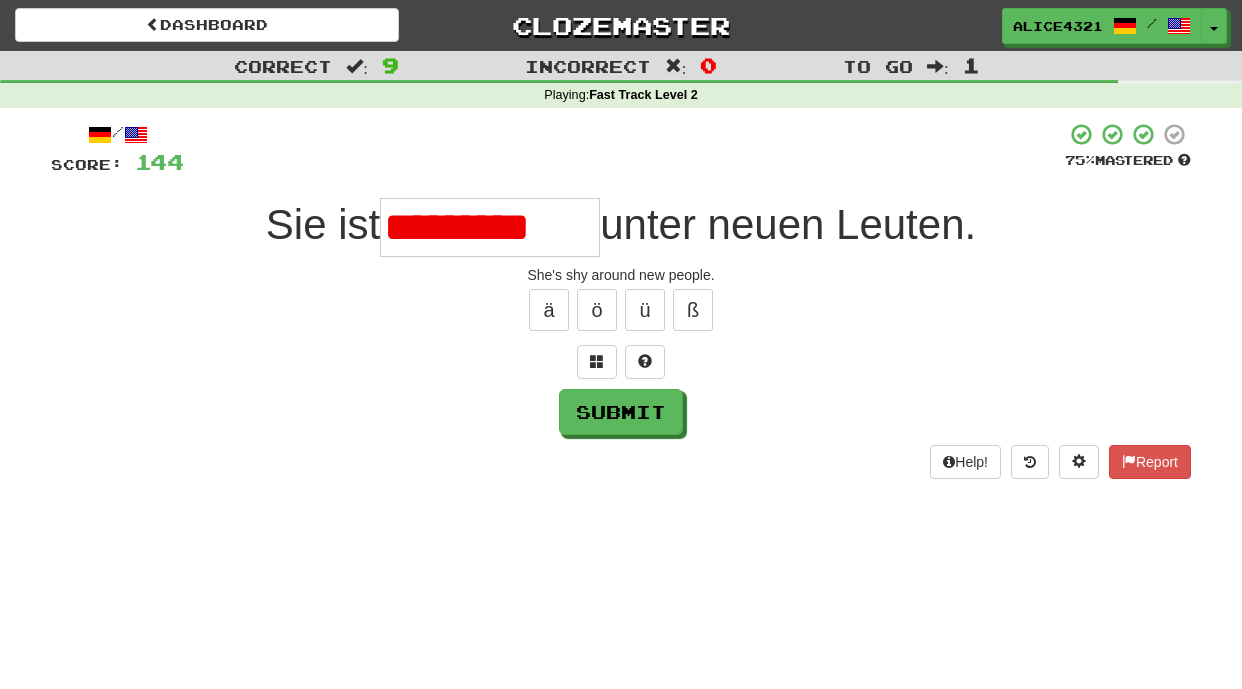 scroll, scrollTop: 0, scrollLeft: 0, axis: both 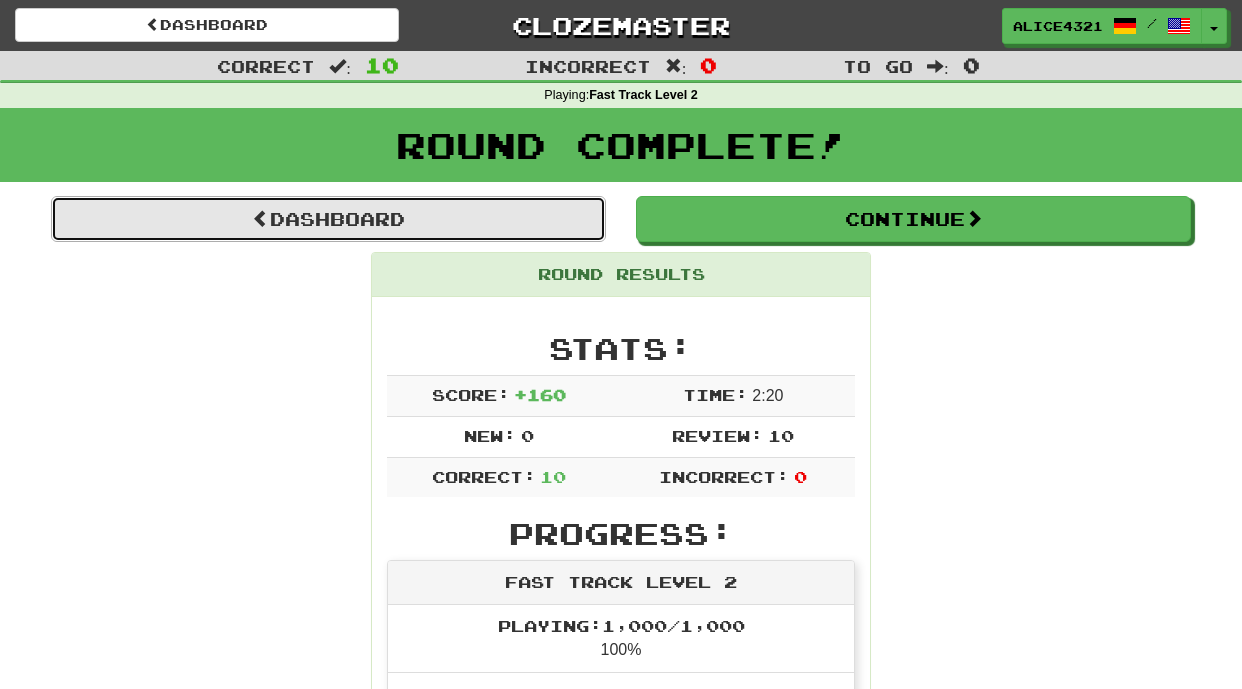 click on "Dashboard" at bounding box center (328, 219) 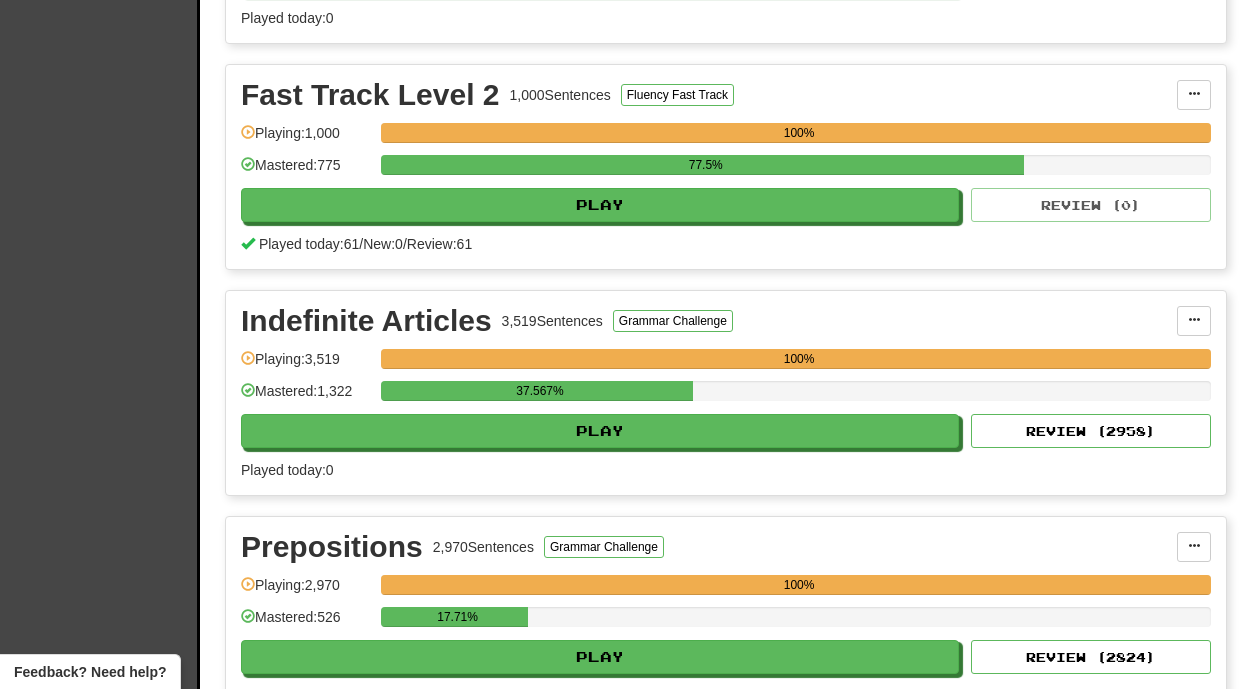 scroll, scrollTop: 867, scrollLeft: 0, axis: vertical 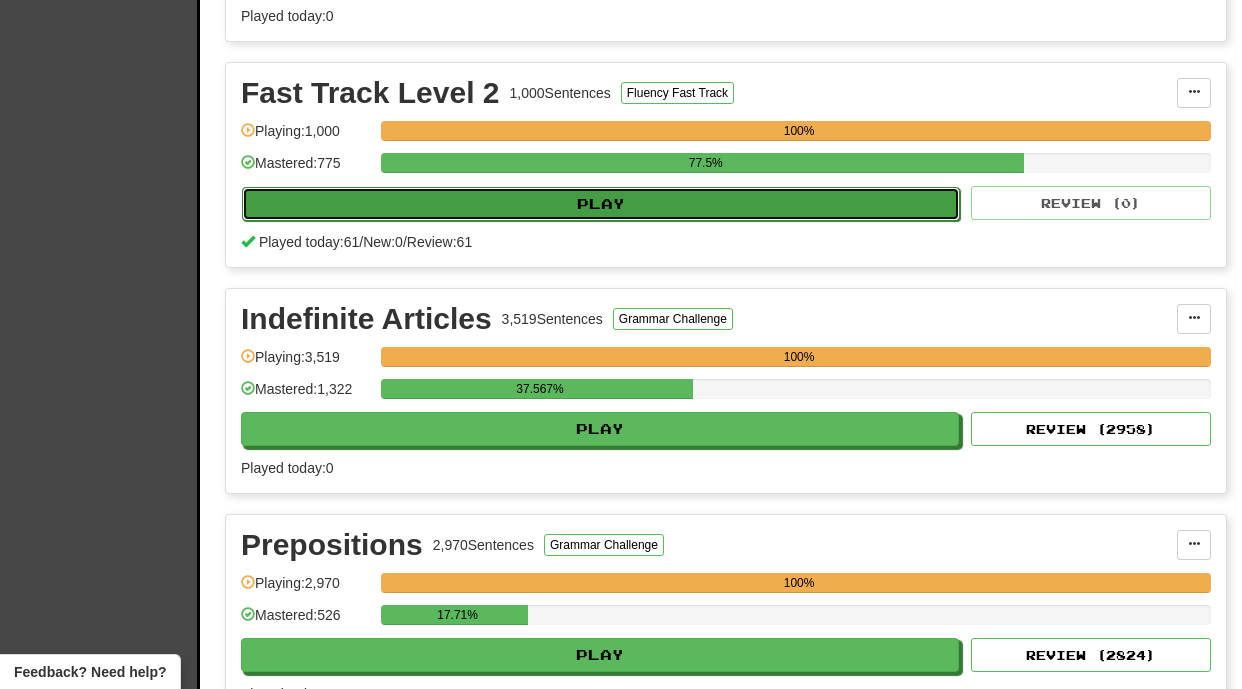 click on "Play" at bounding box center [601, 204] 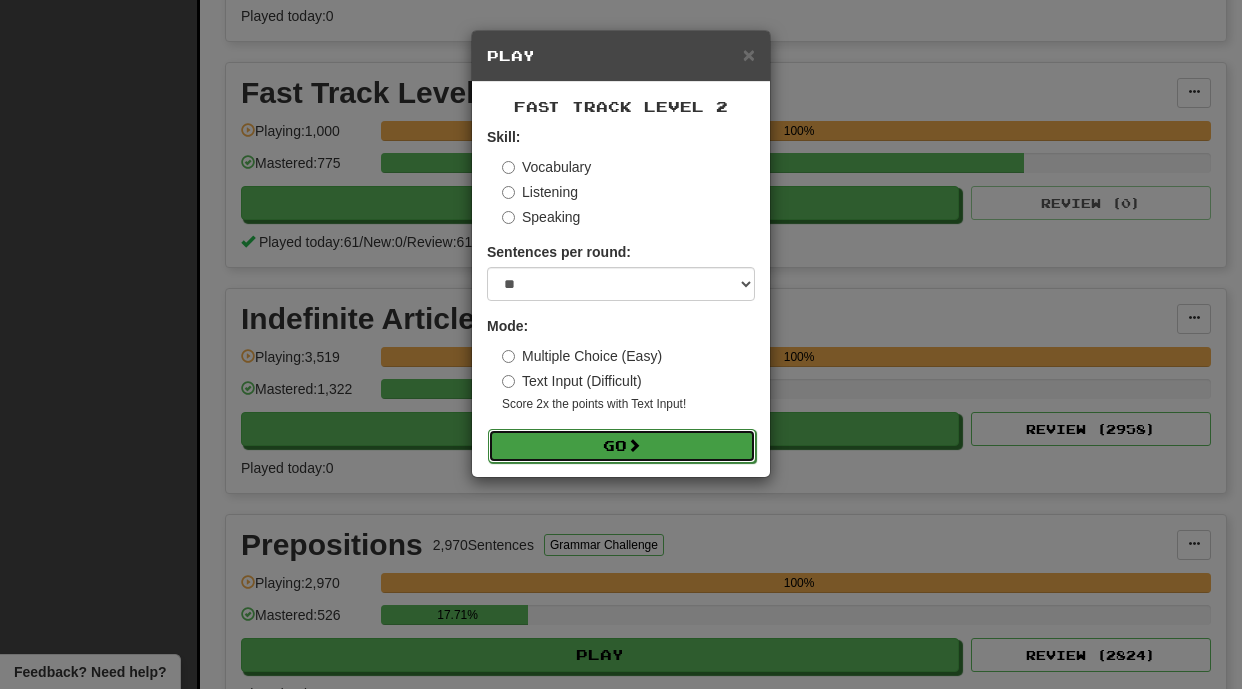 click on "Go" at bounding box center (622, 446) 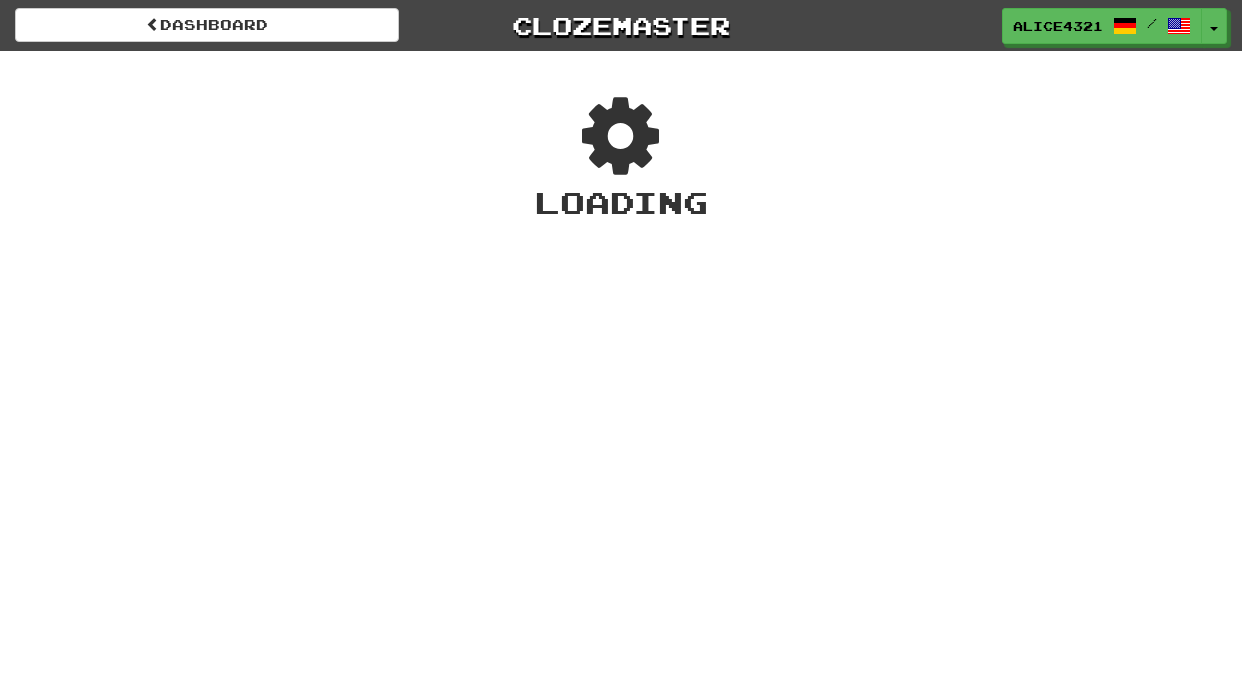 scroll, scrollTop: 0, scrollLeft: 0, axis: both 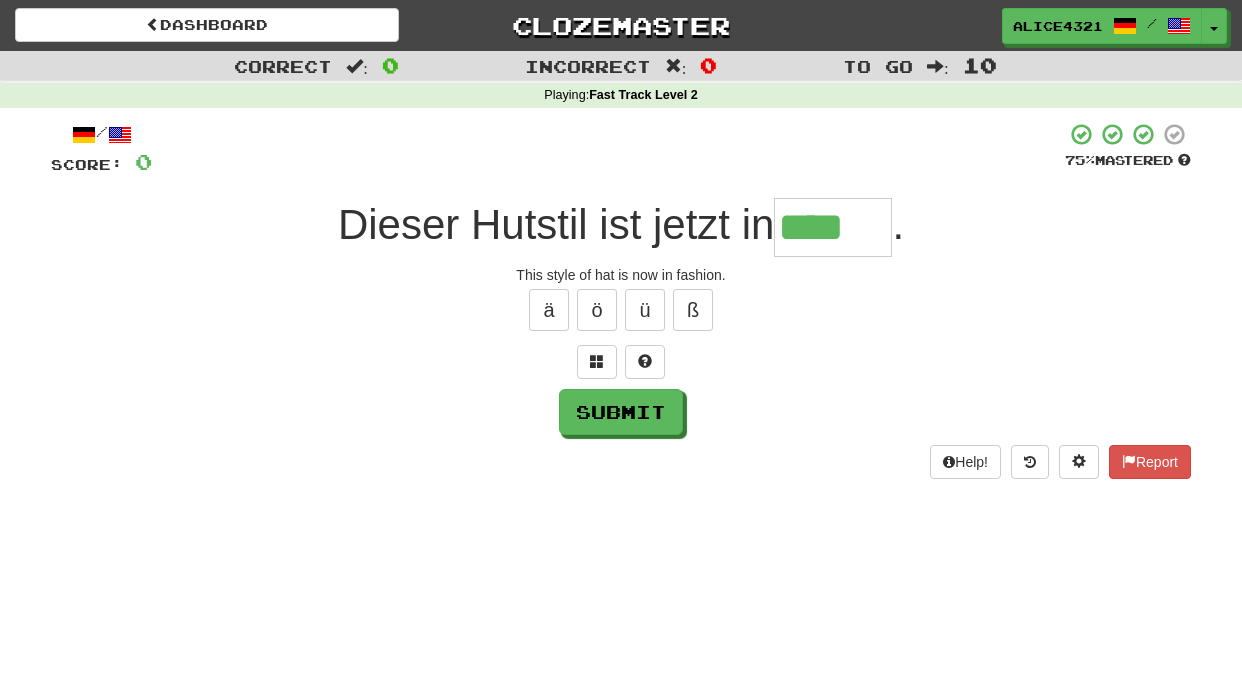 type on "****" 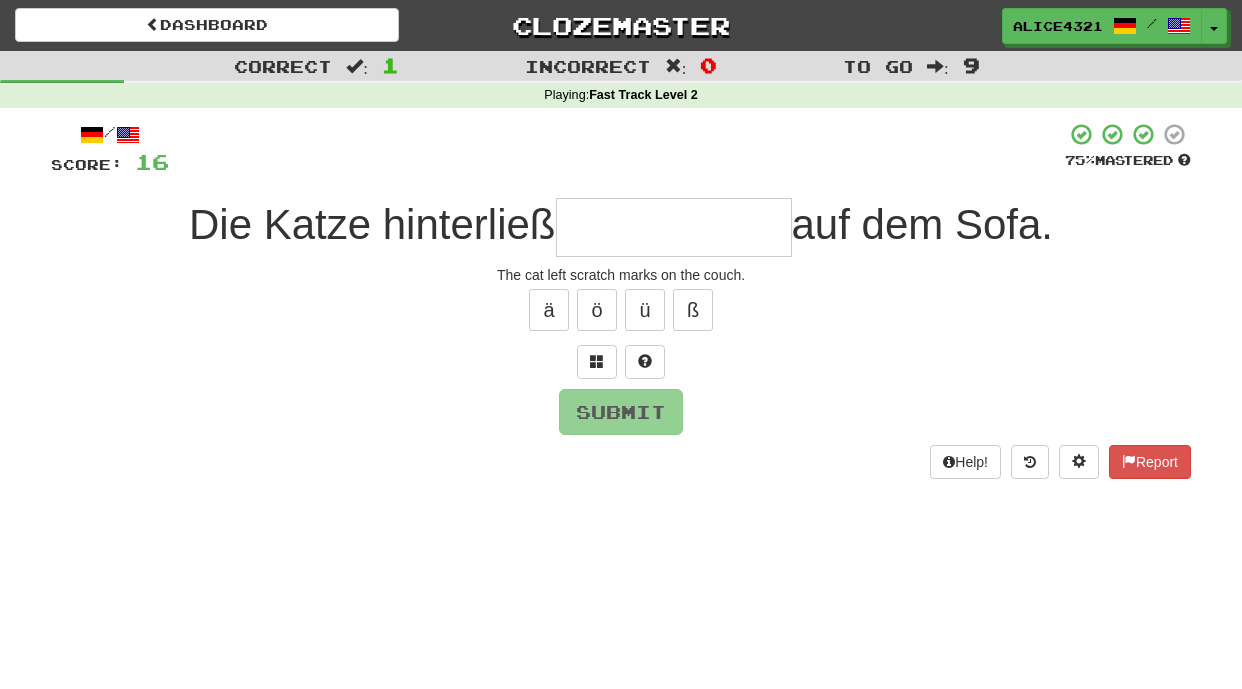 type on "*" 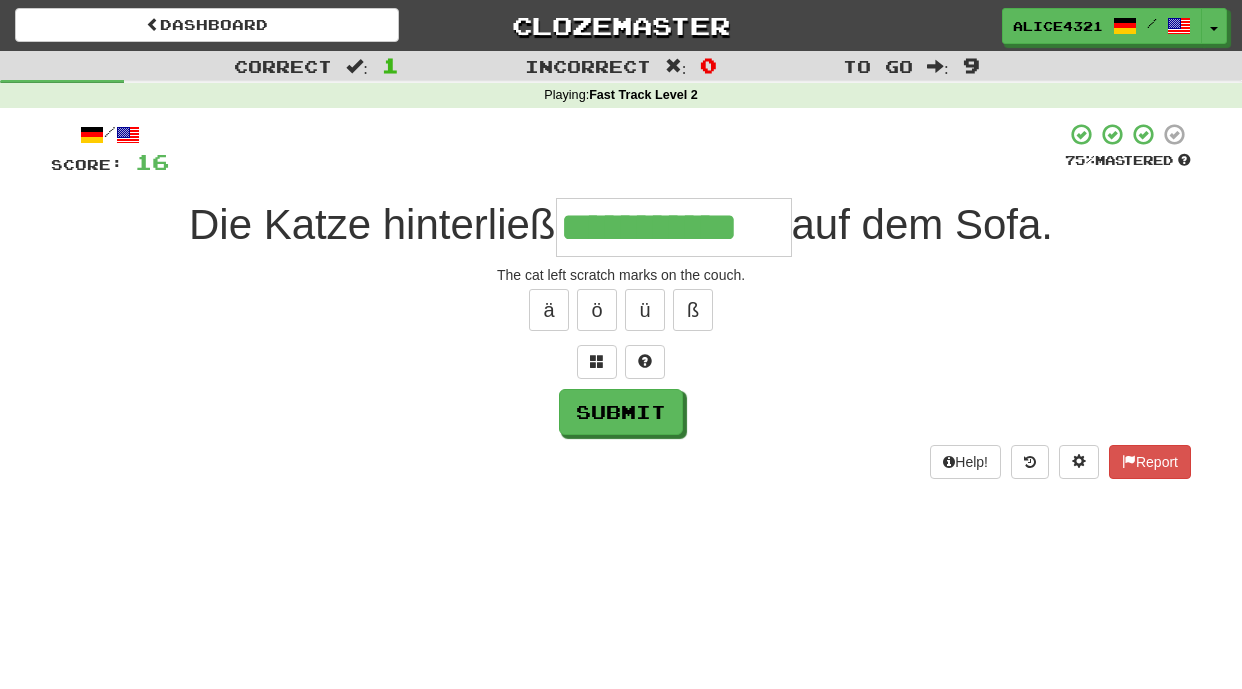 type on "**********" 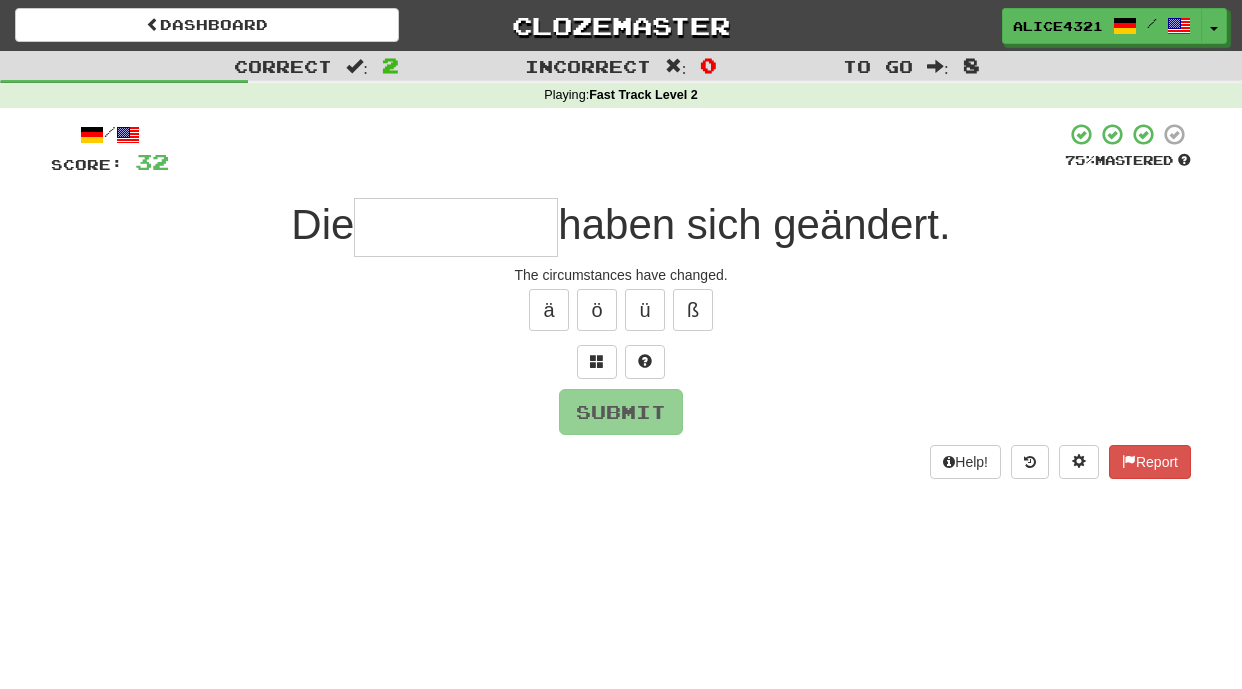 type on "*" 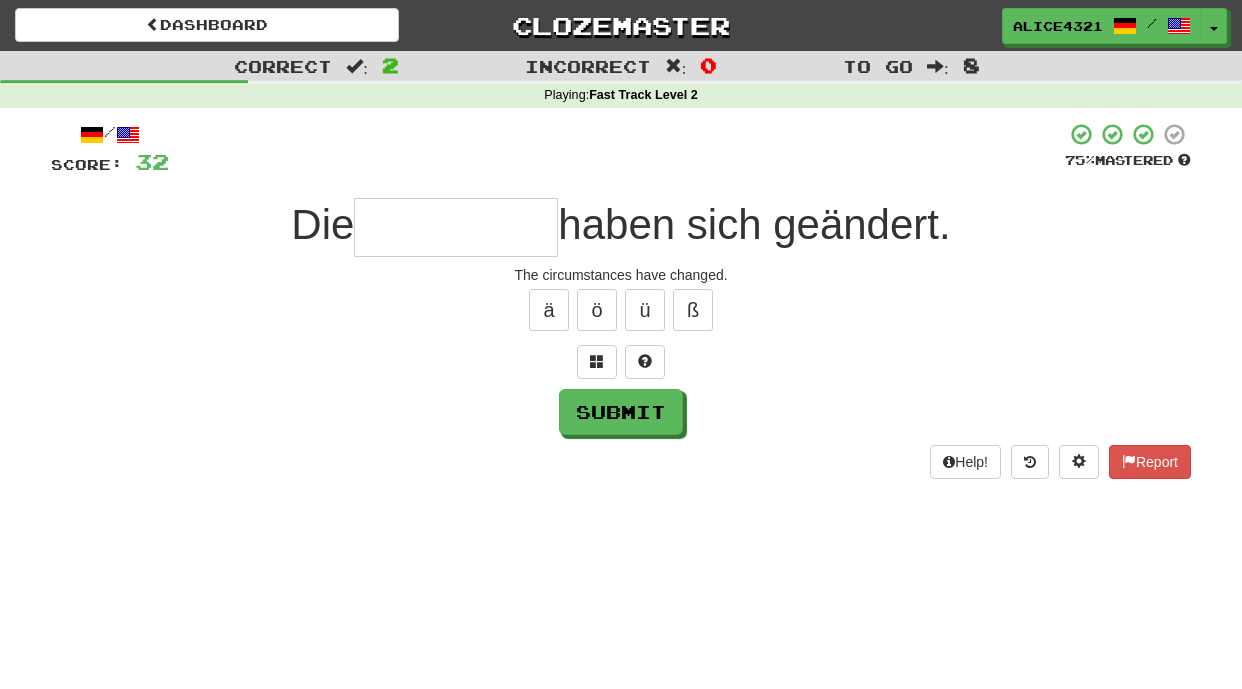 type on "*" 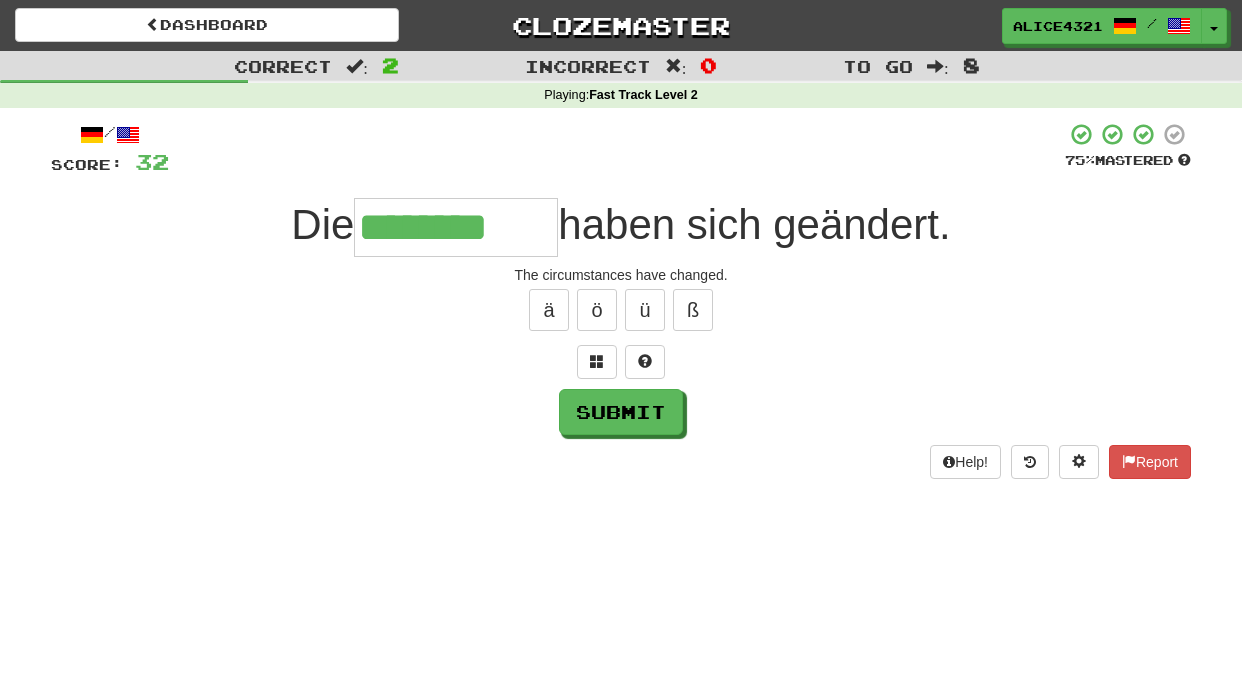 type on "********" 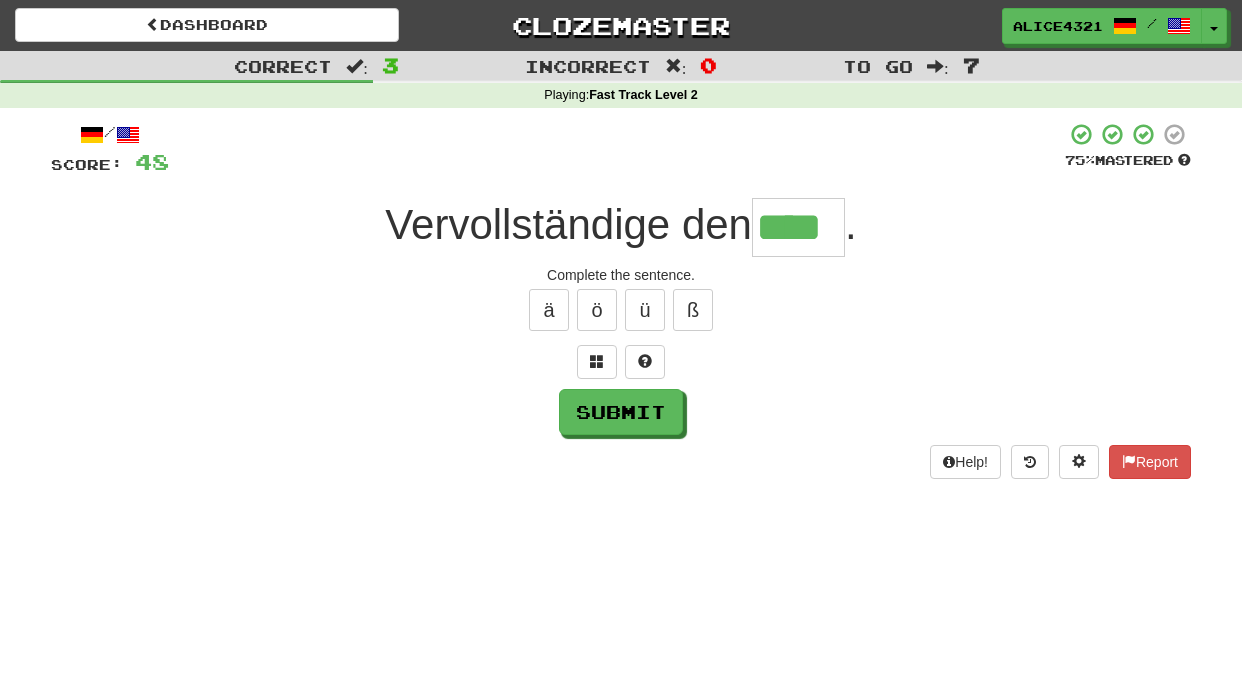 type on "****" 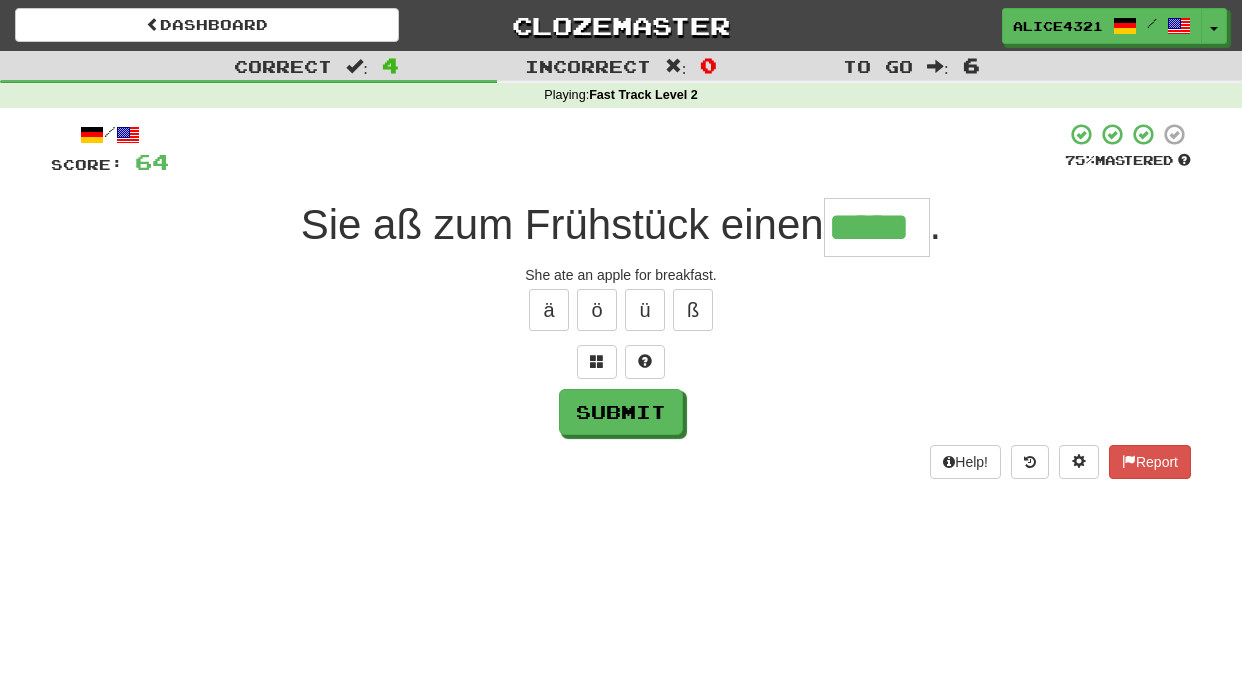 type on "*****" 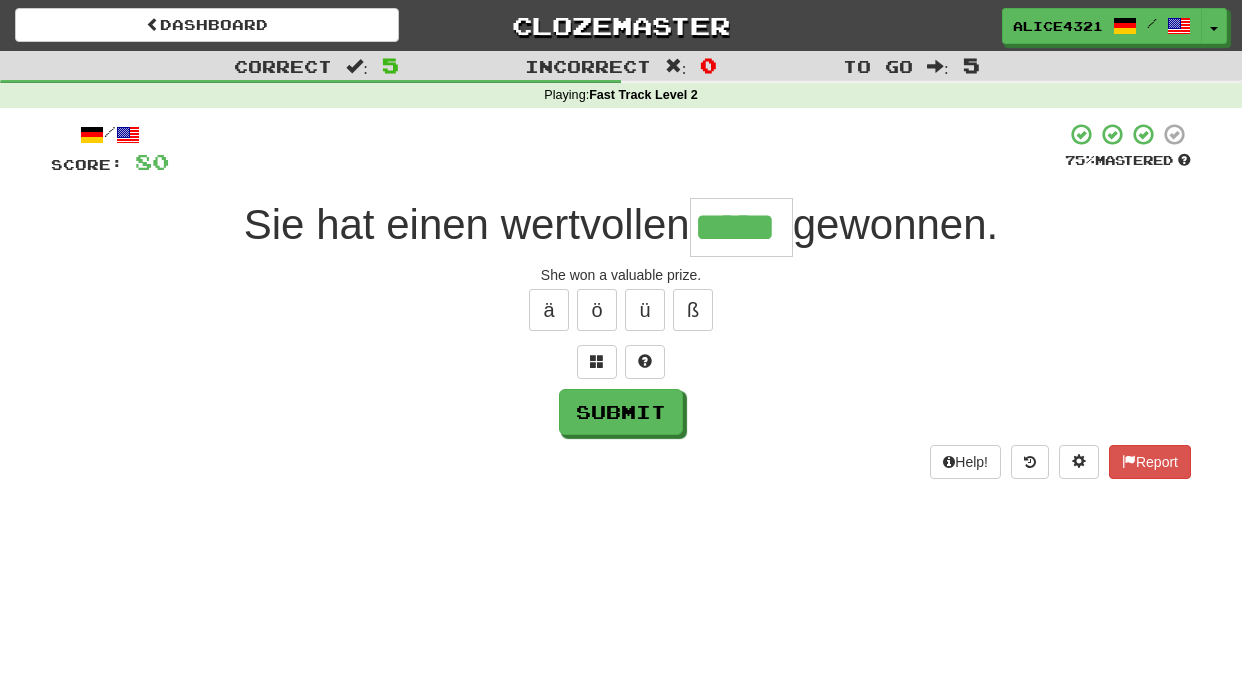 type on "*****" 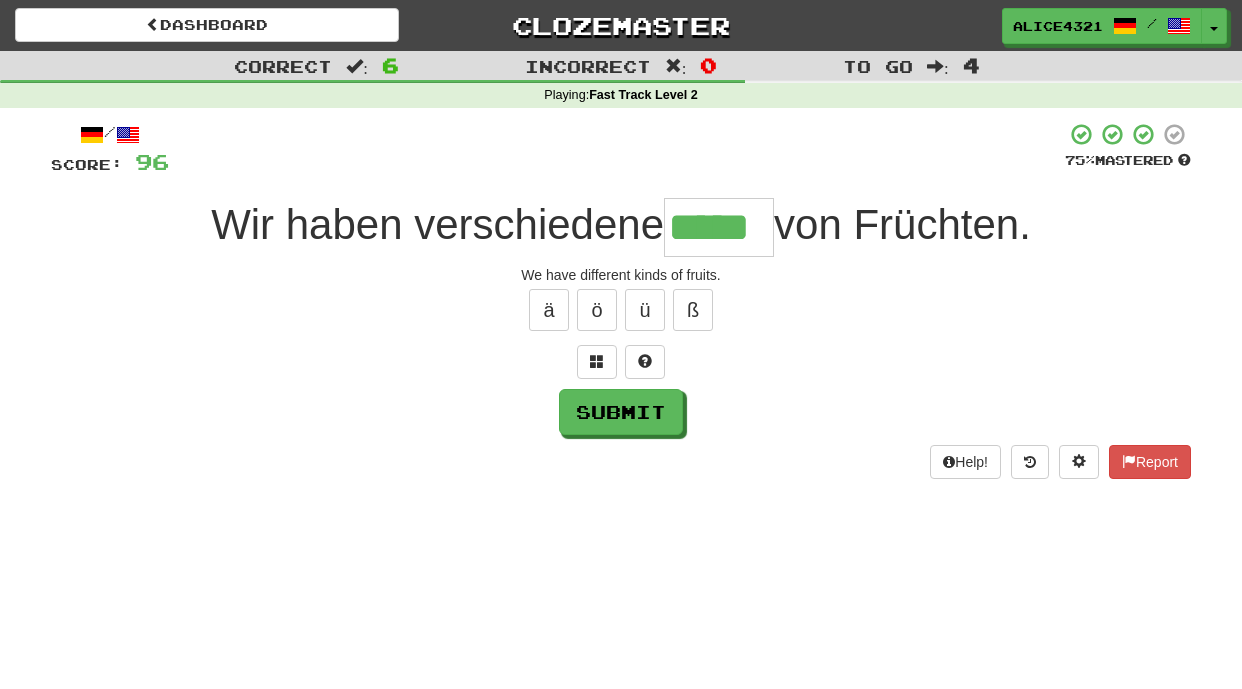 type on "*****" 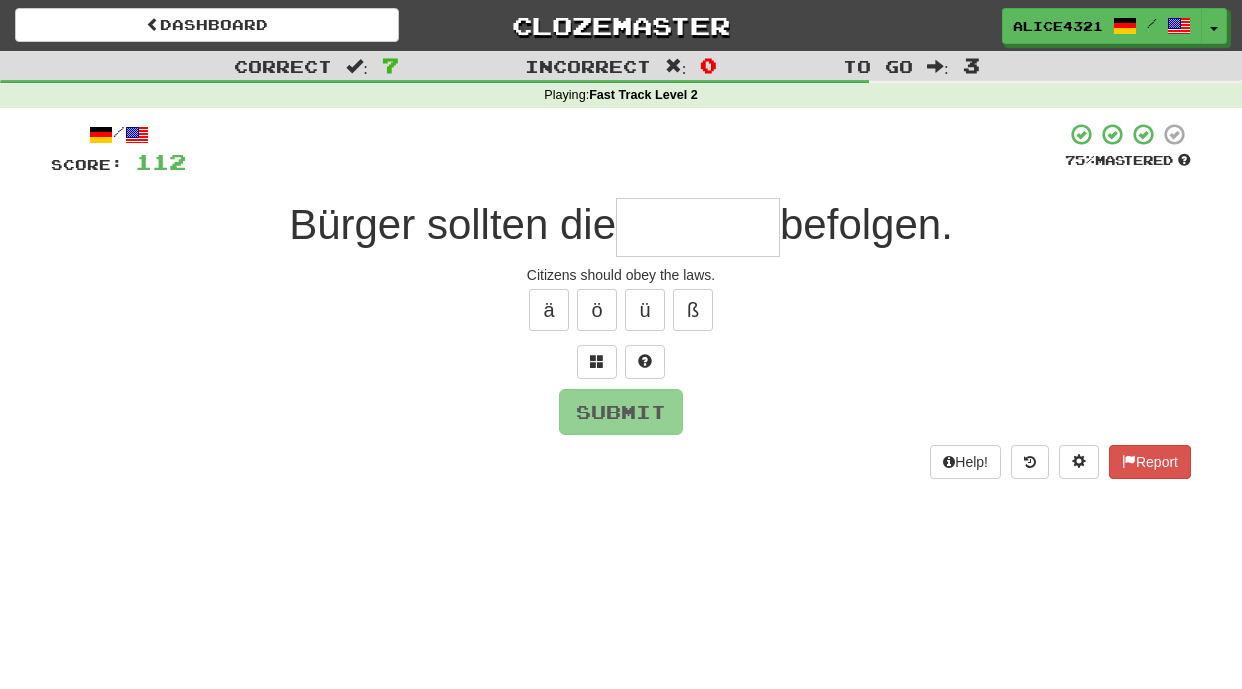type on "*" 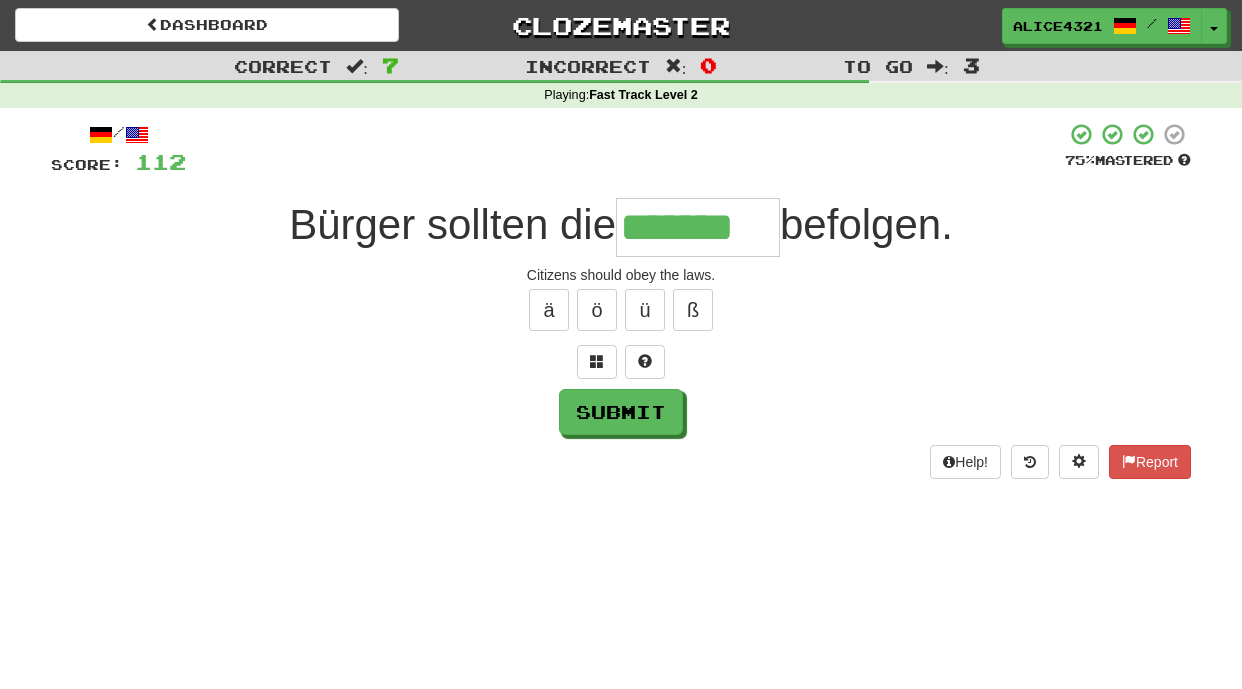 type on "*******" 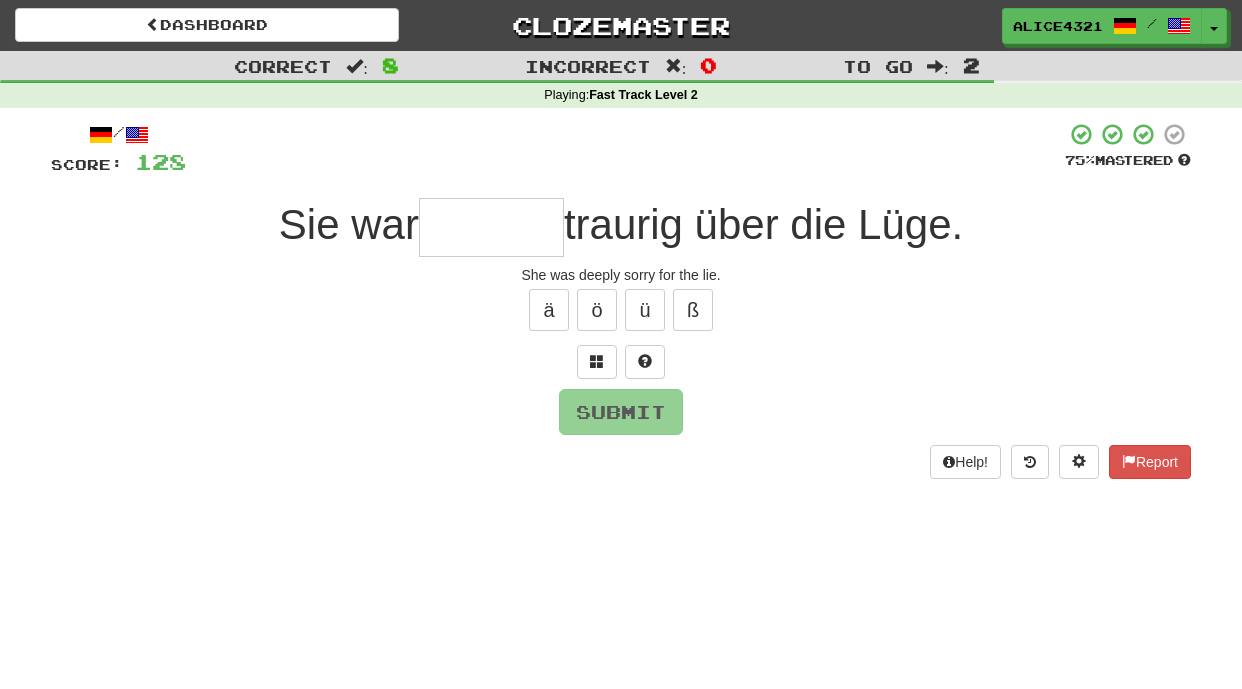 type on "*" 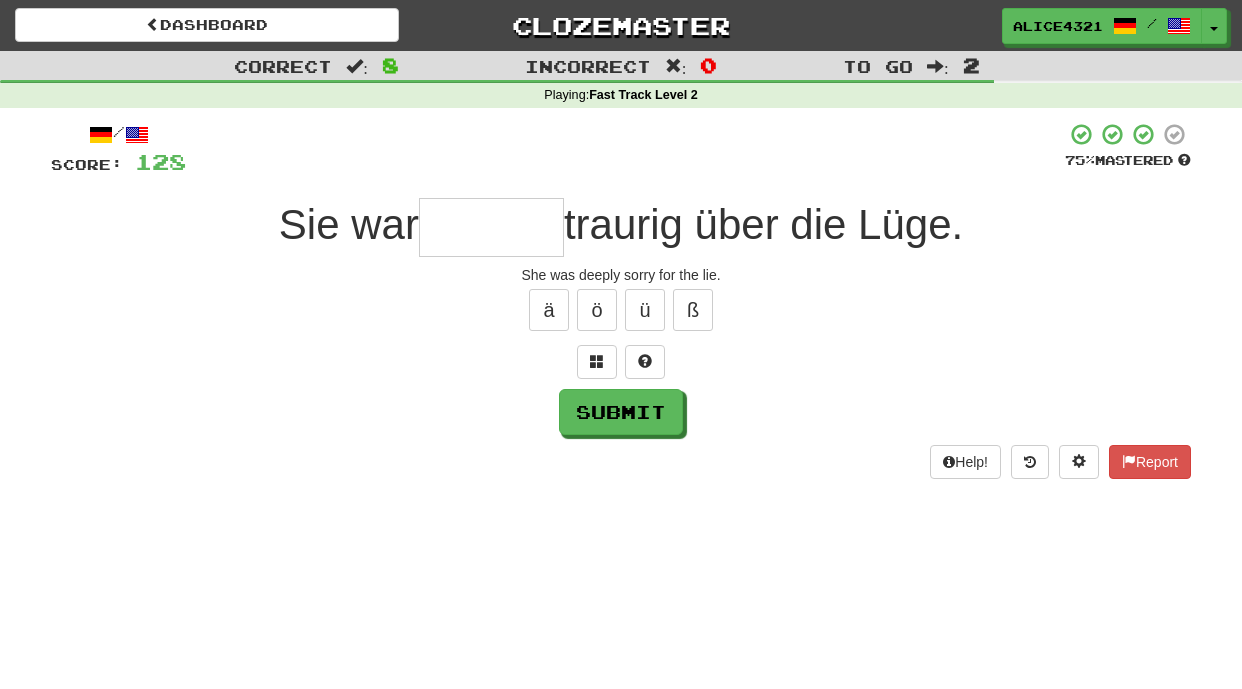 type on "*" 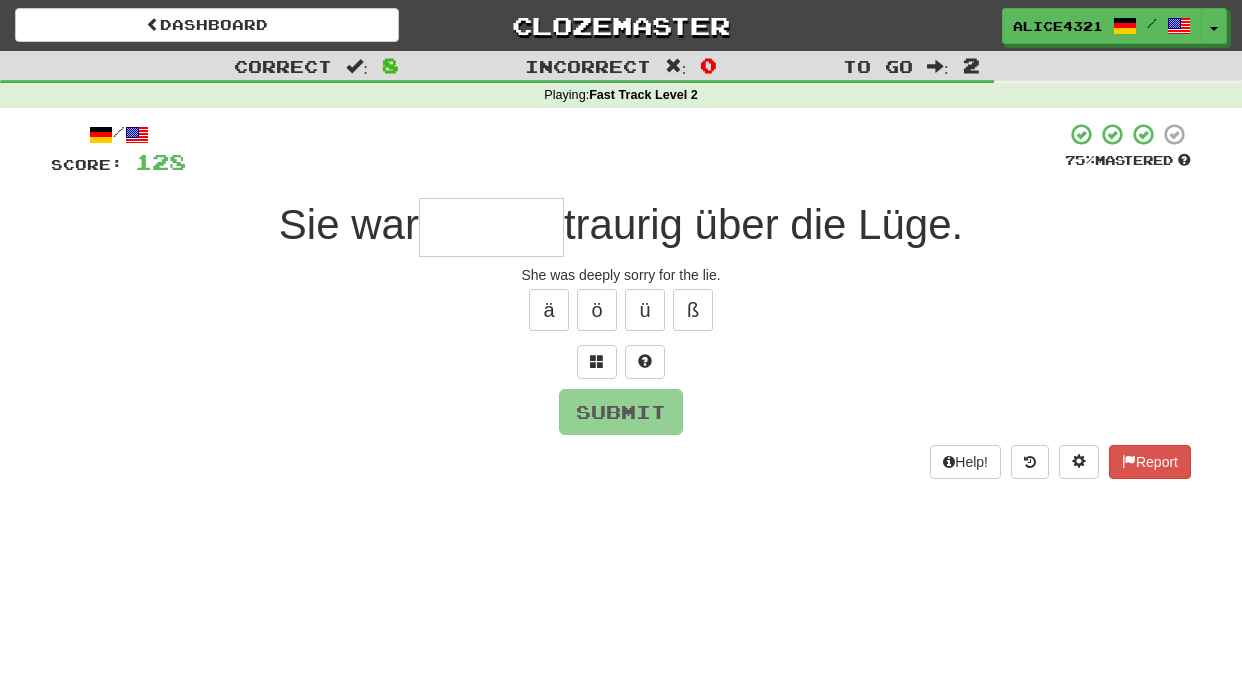 type on "*" 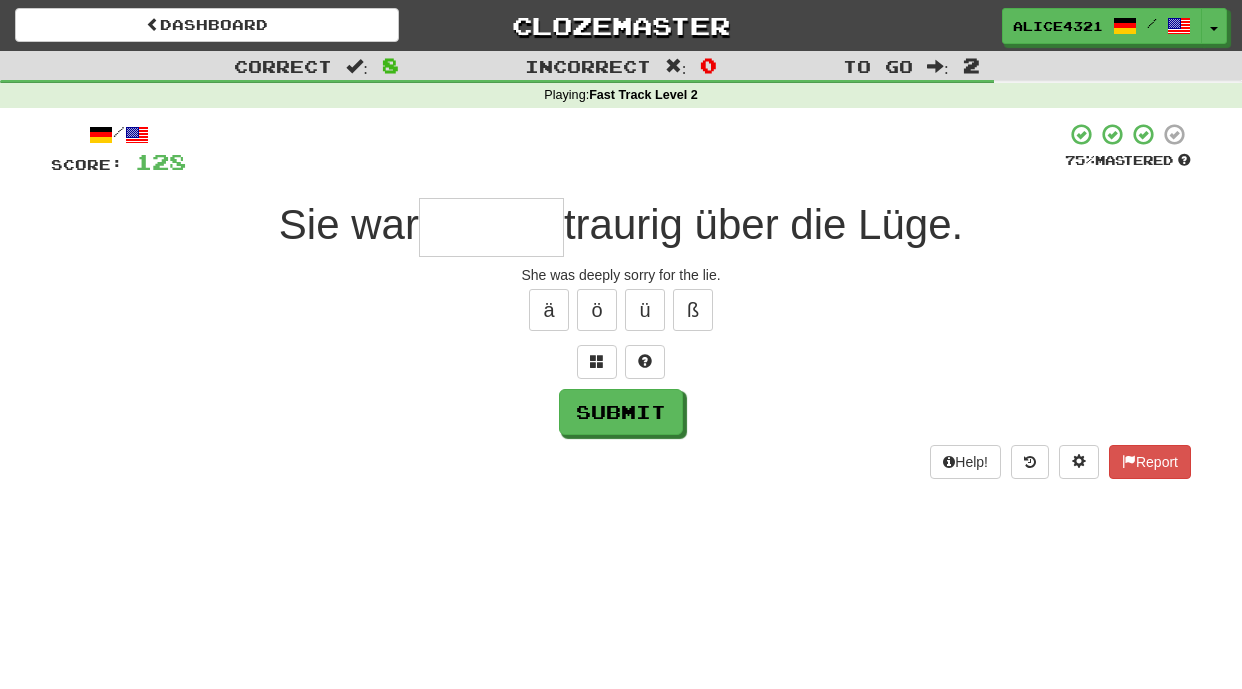 type on "*" 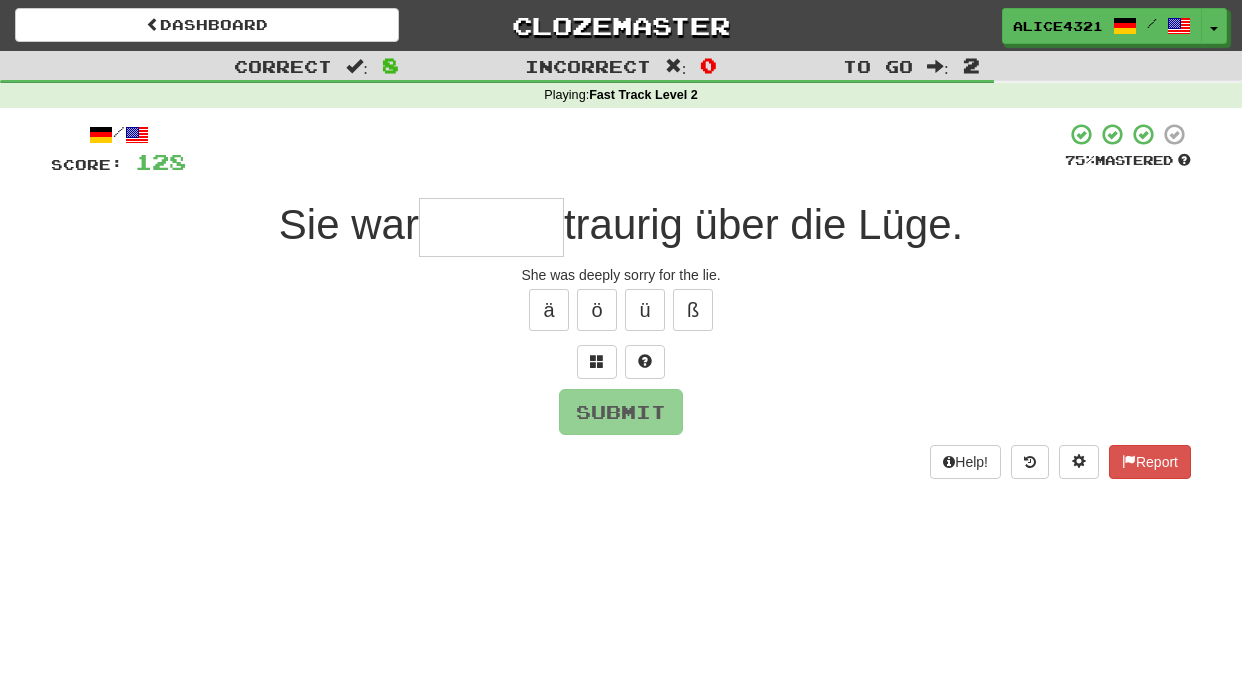 type on "*" 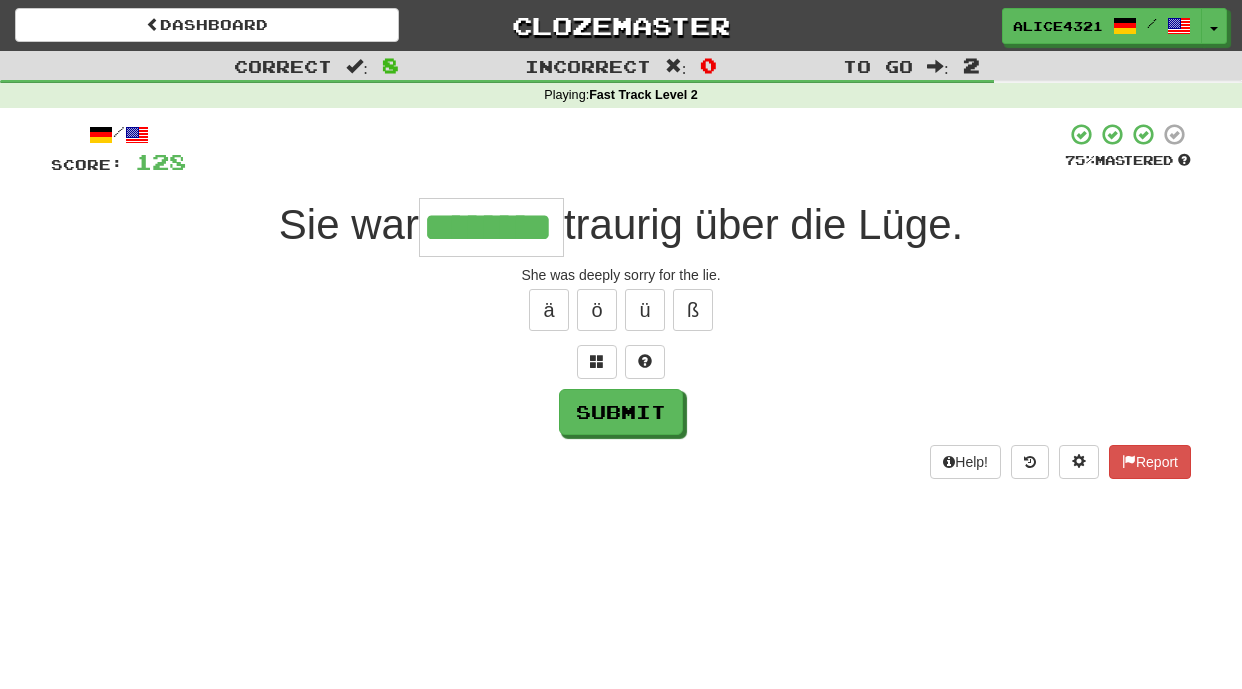 type on "********" 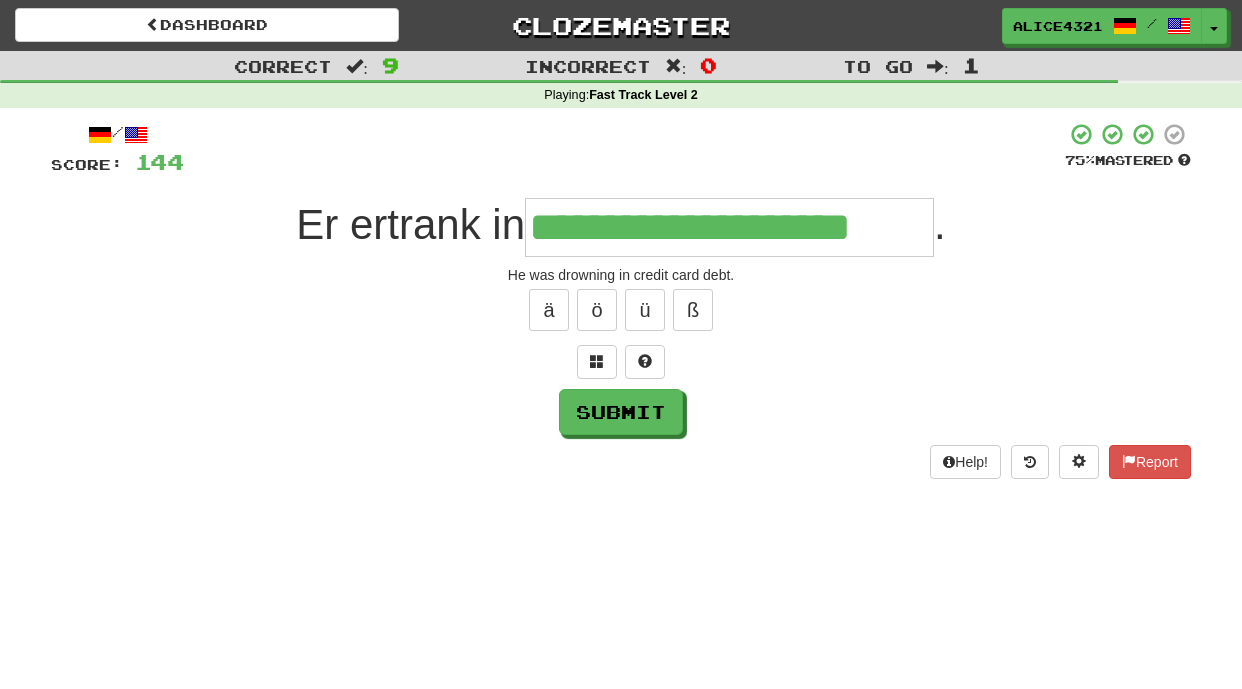 type on "**********" 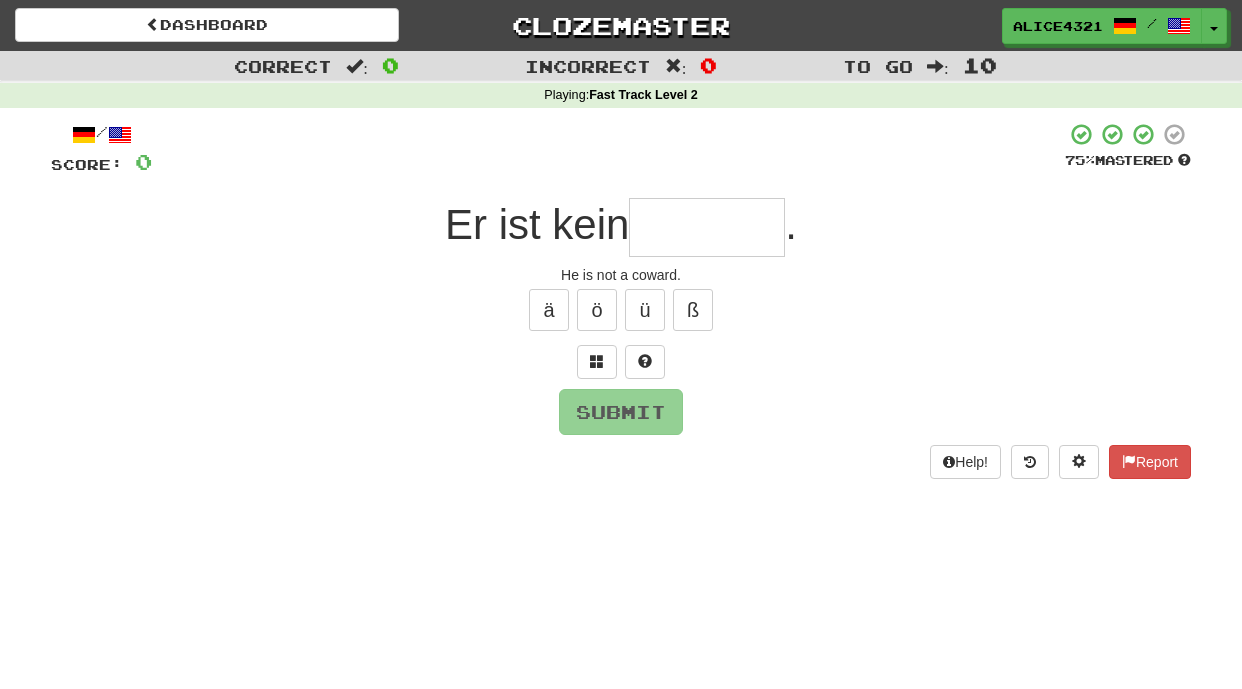type on "*" 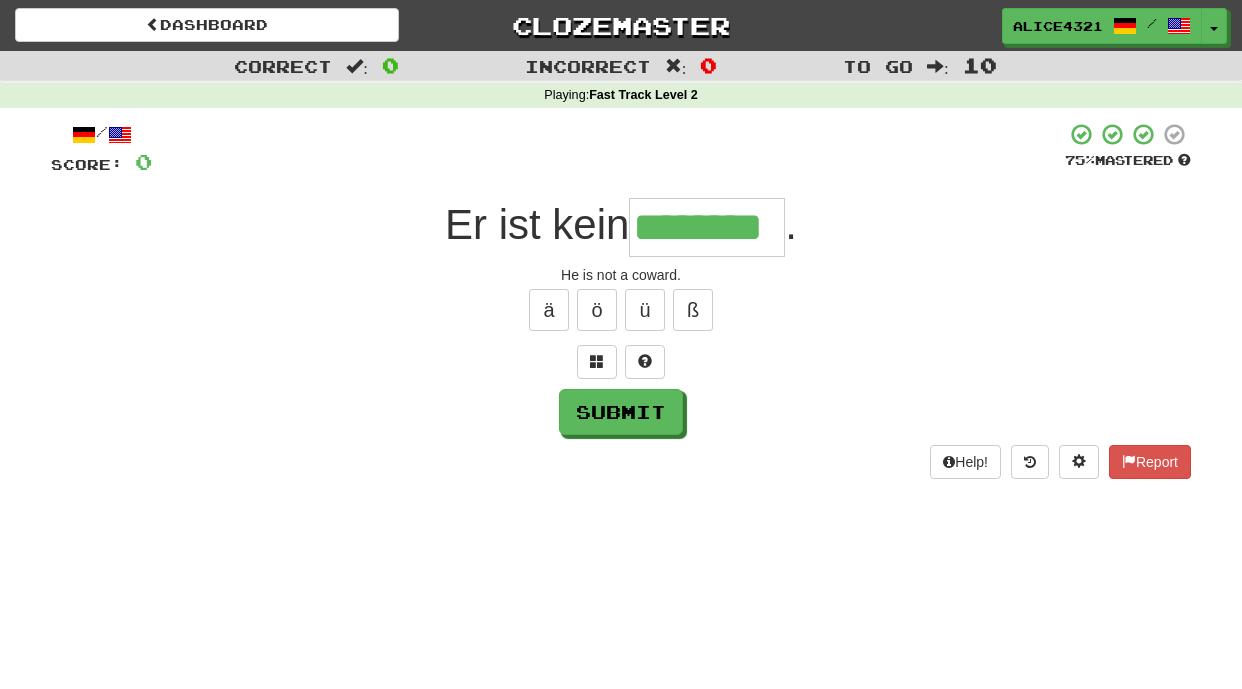 type on "********" 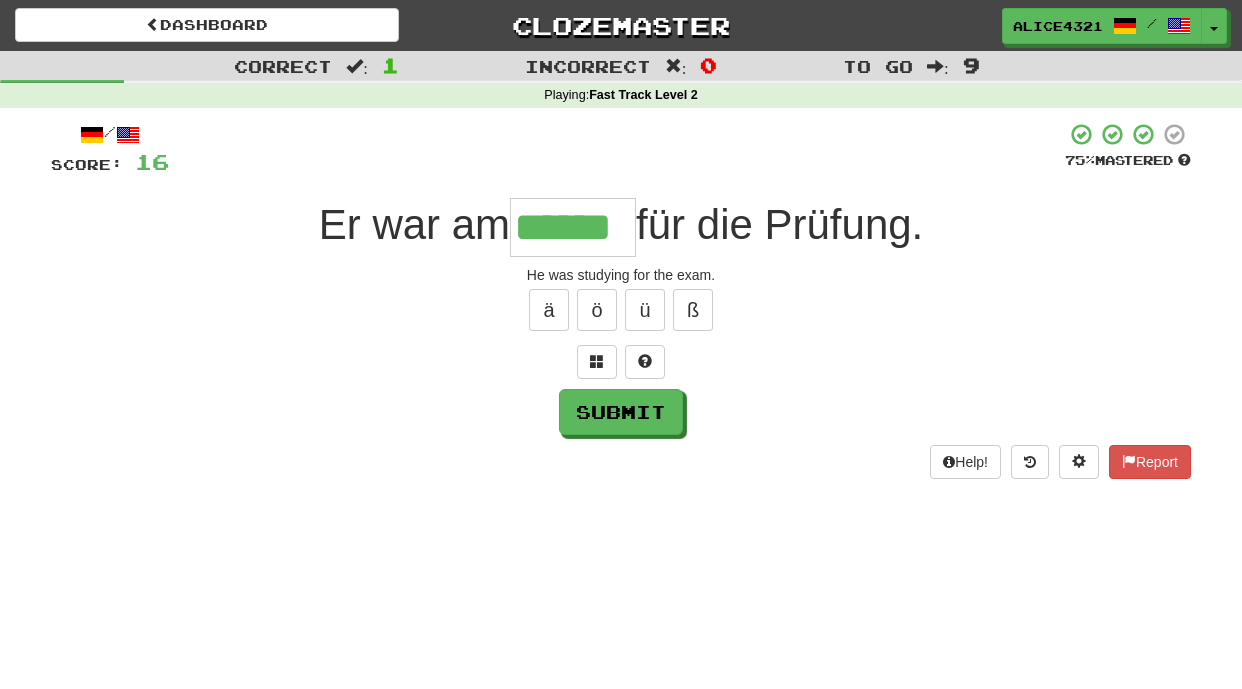 type on "******" 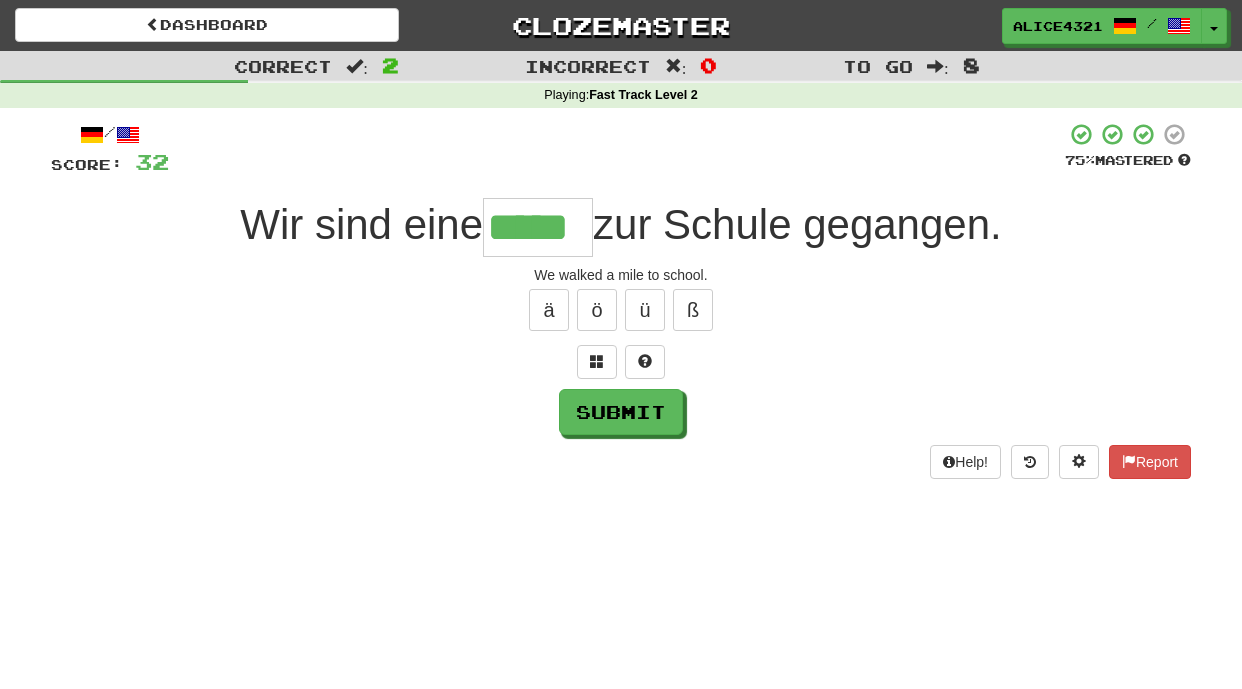 type on "*****" 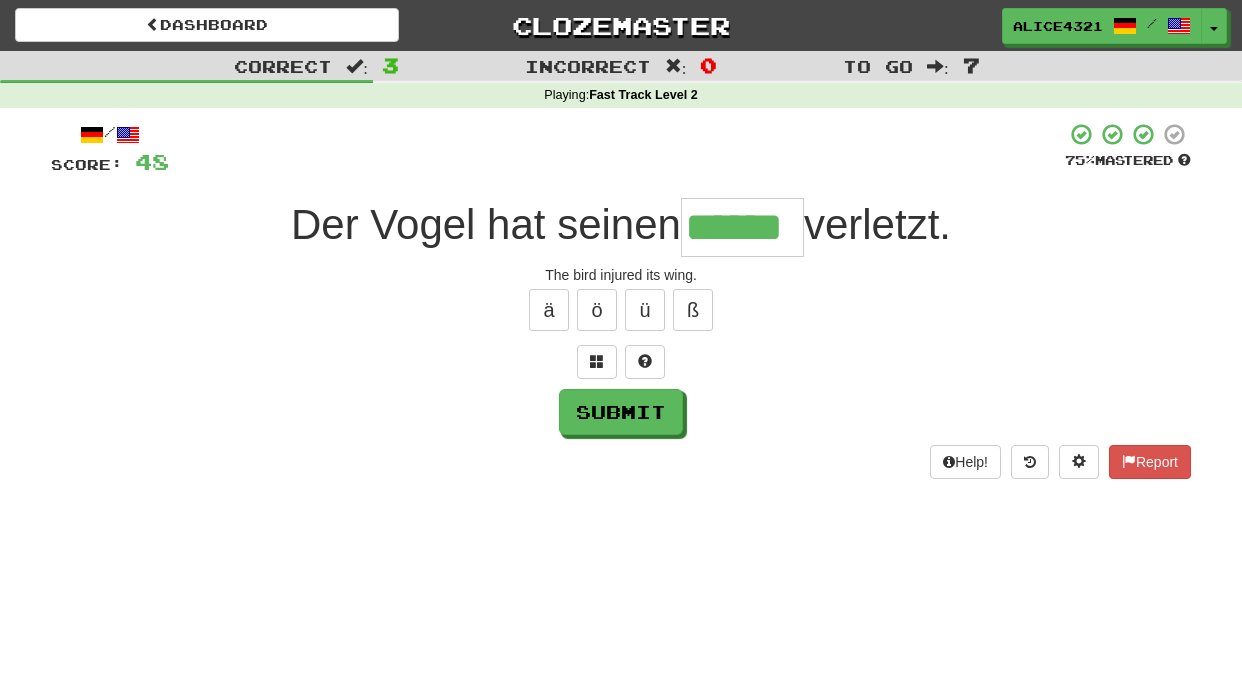 type on "******" 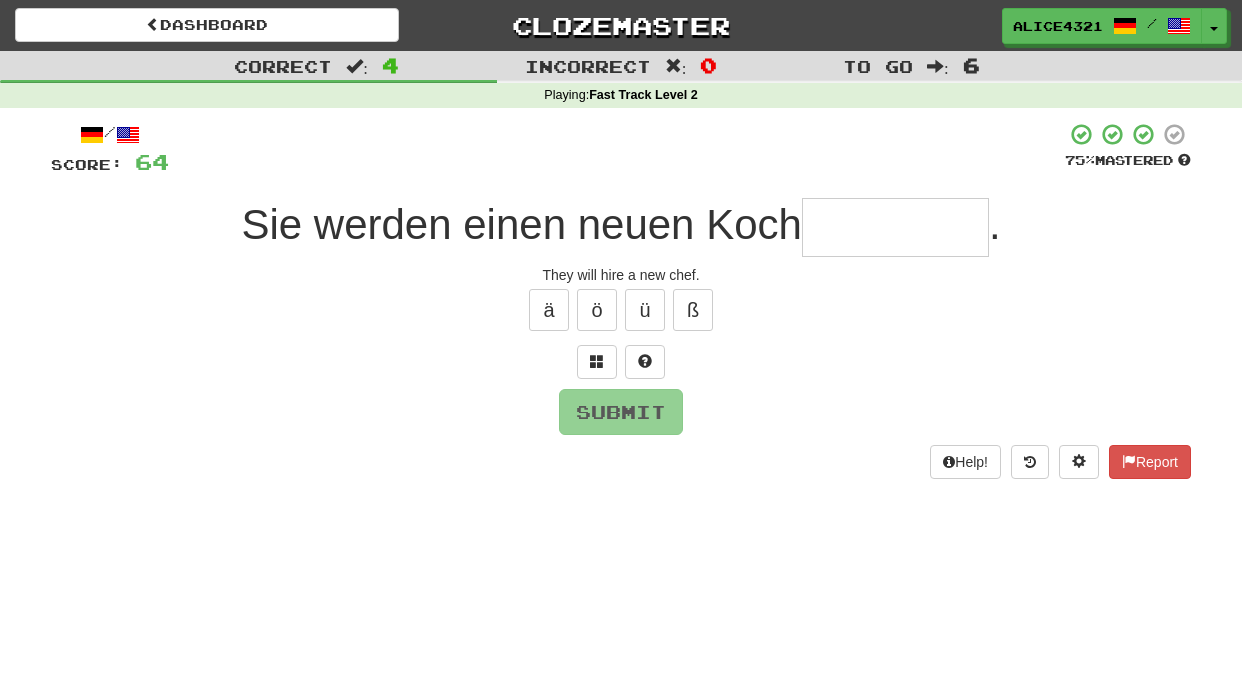 type on "*" 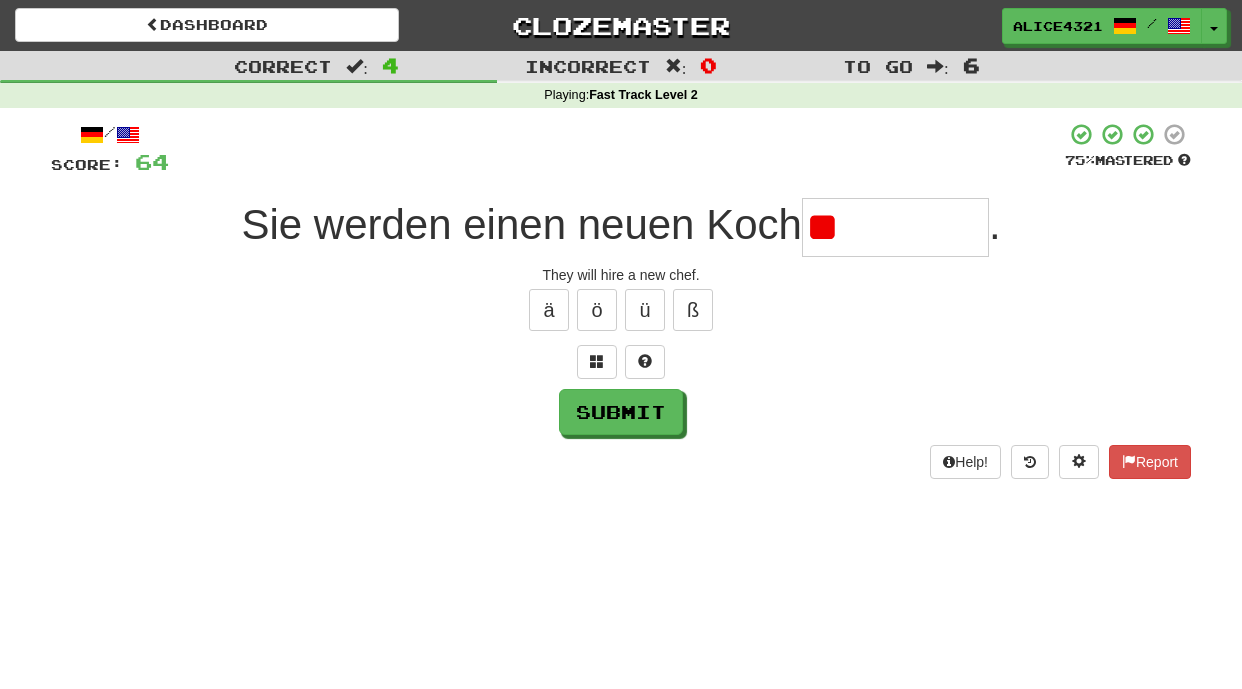 type on "*" 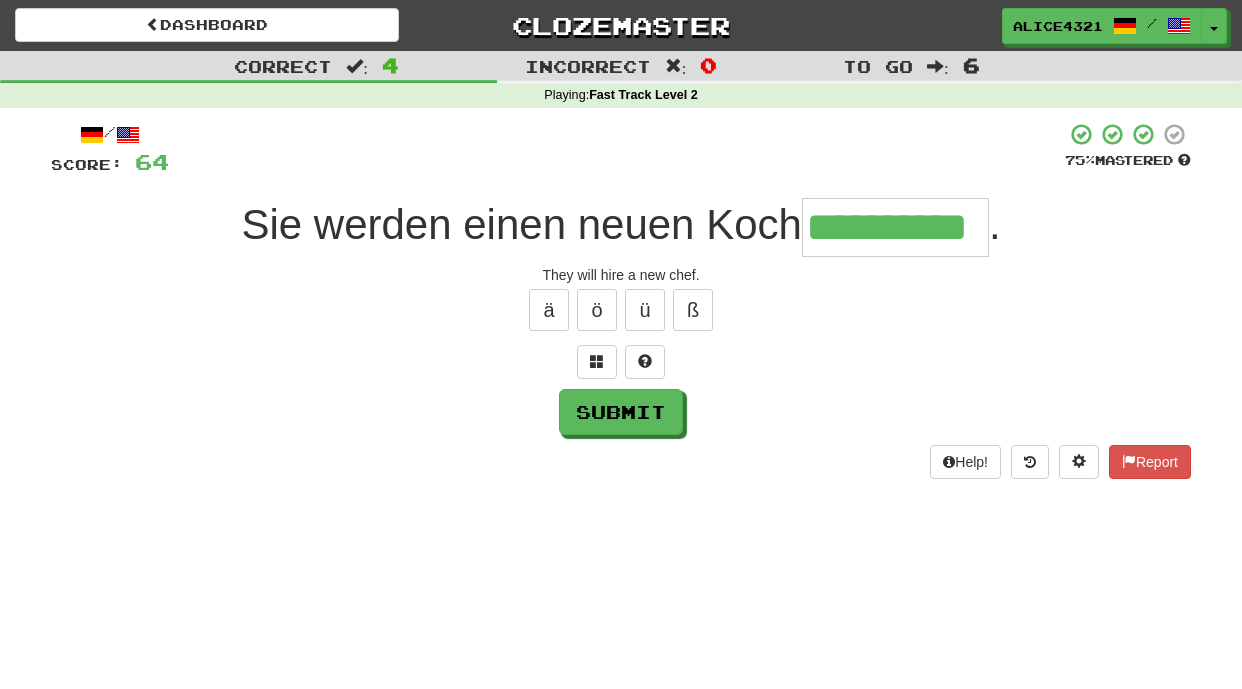 type on "**********" 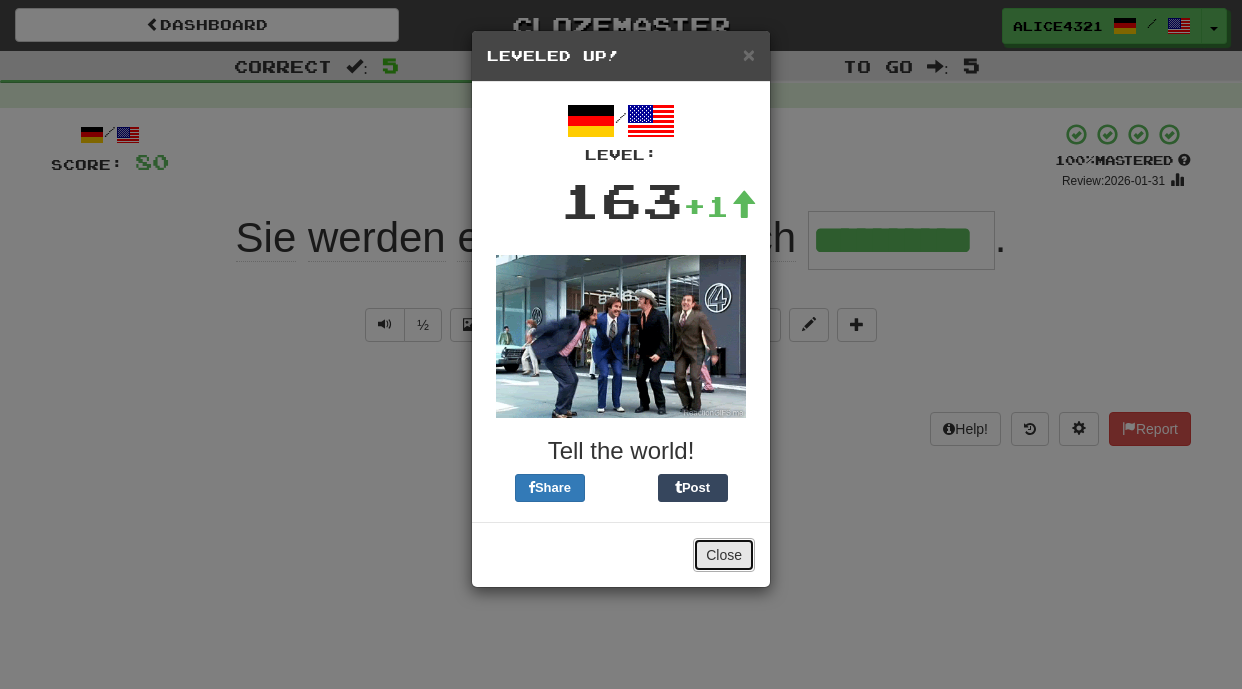 click on "Close" at bounding box center [724, 555] 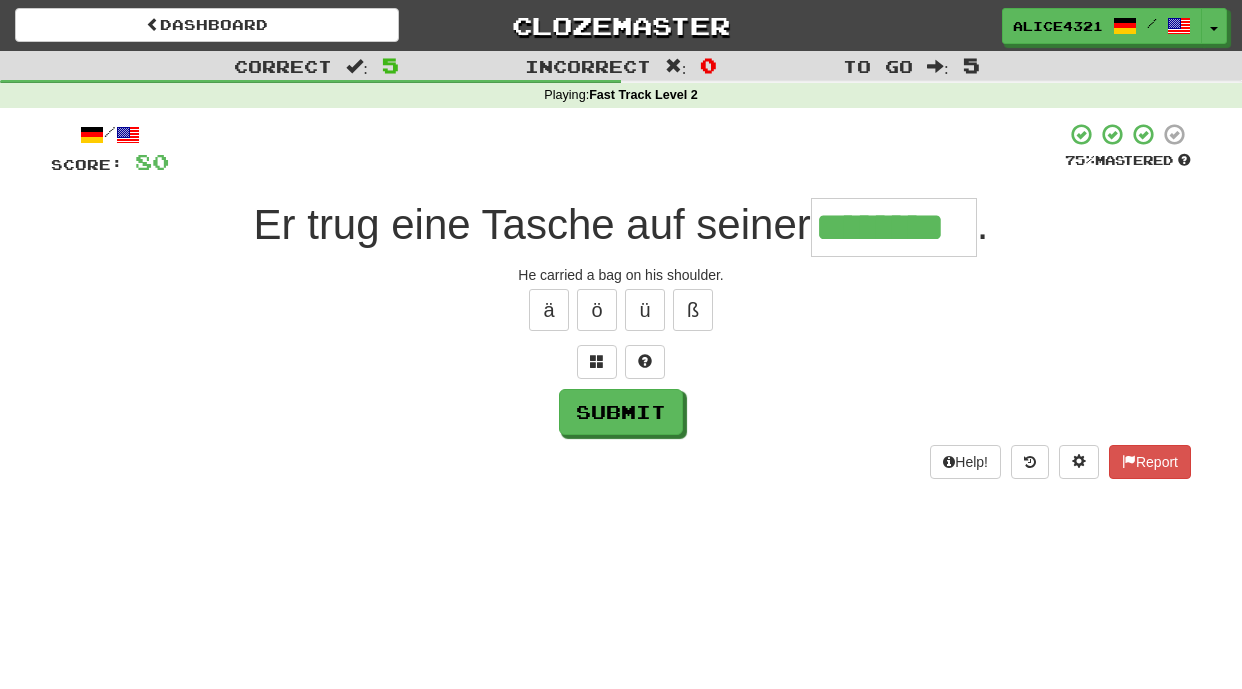 type on "********" 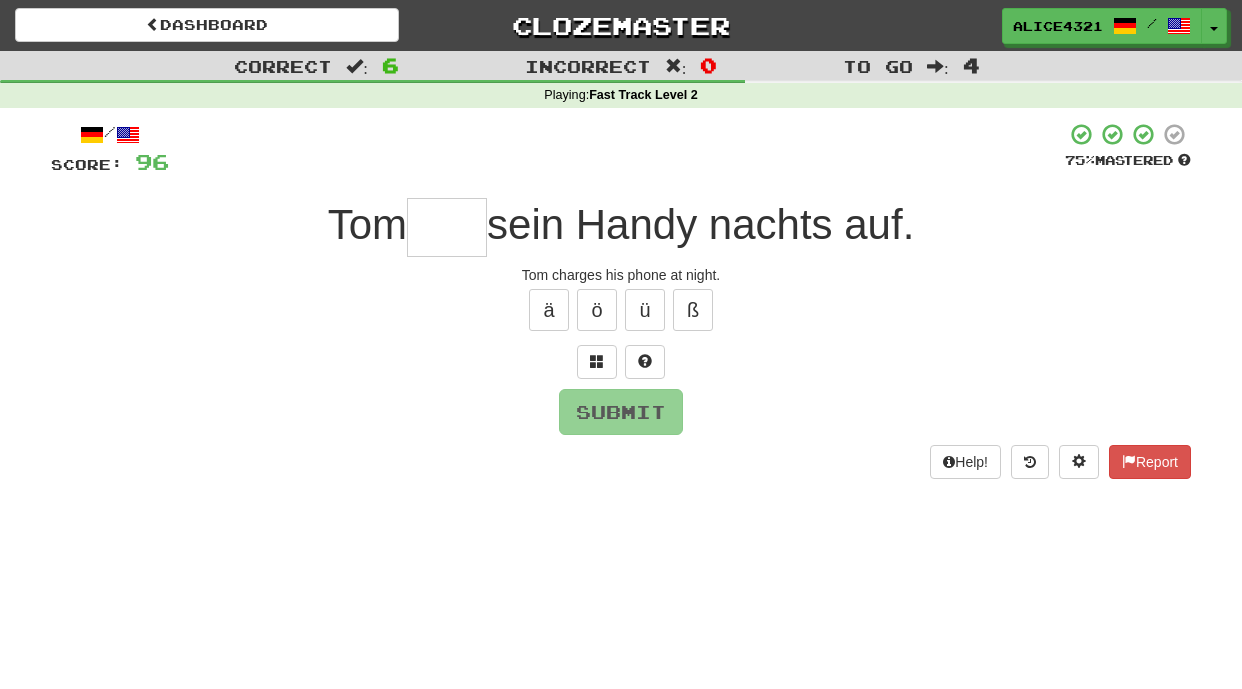 type on "*" 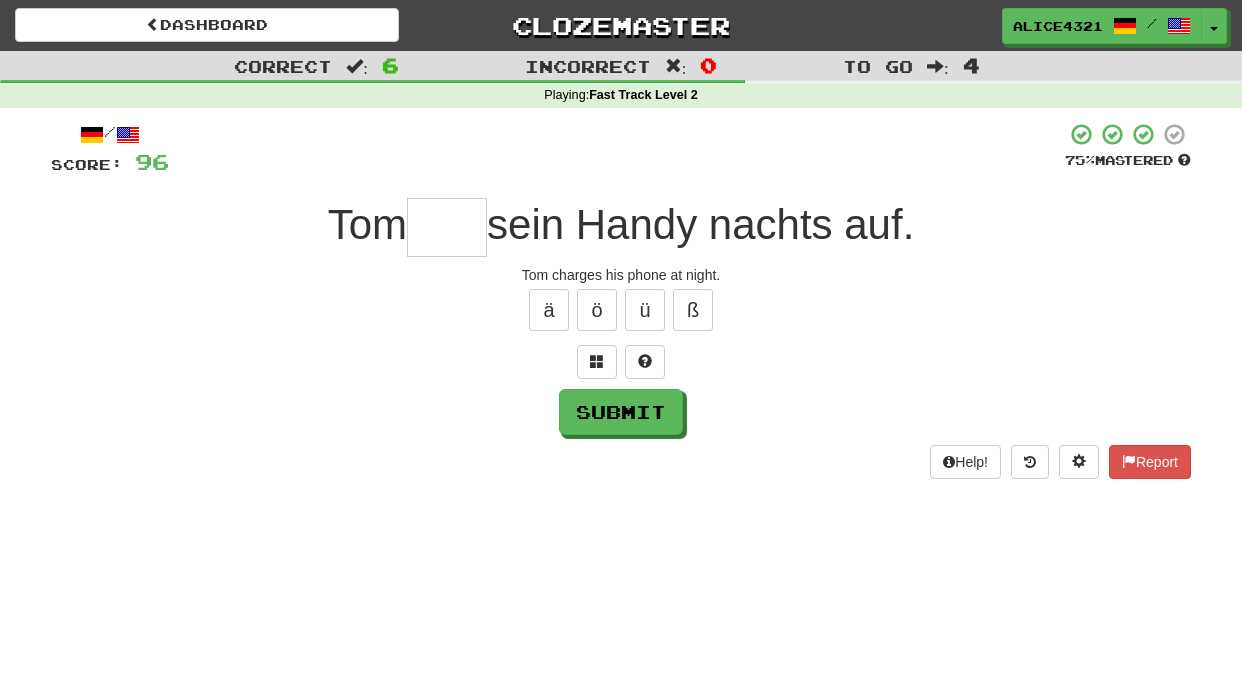 type on "*" 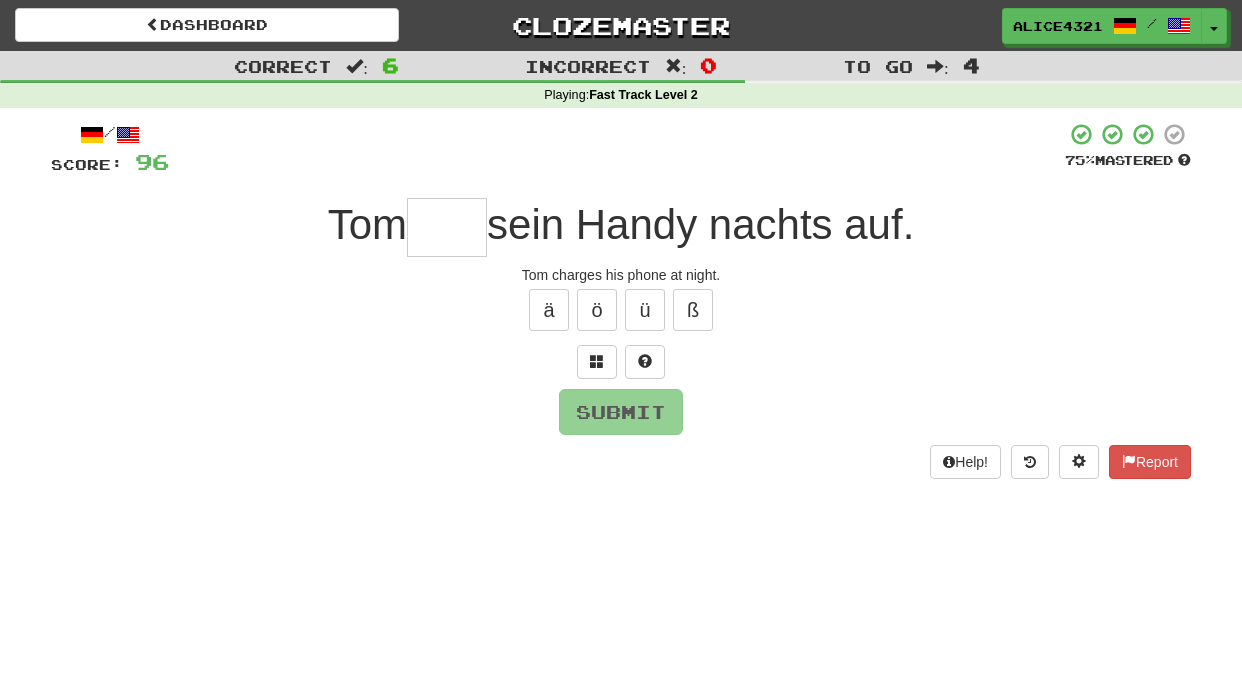 type on "*" 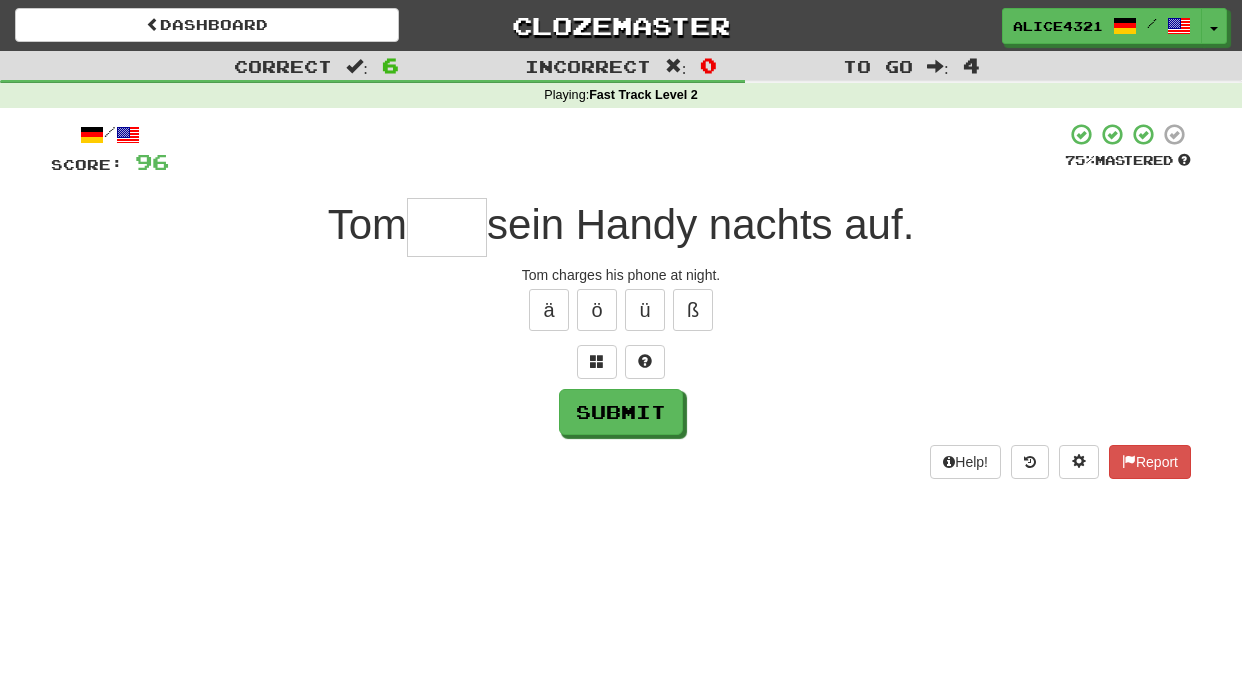 type on "*" 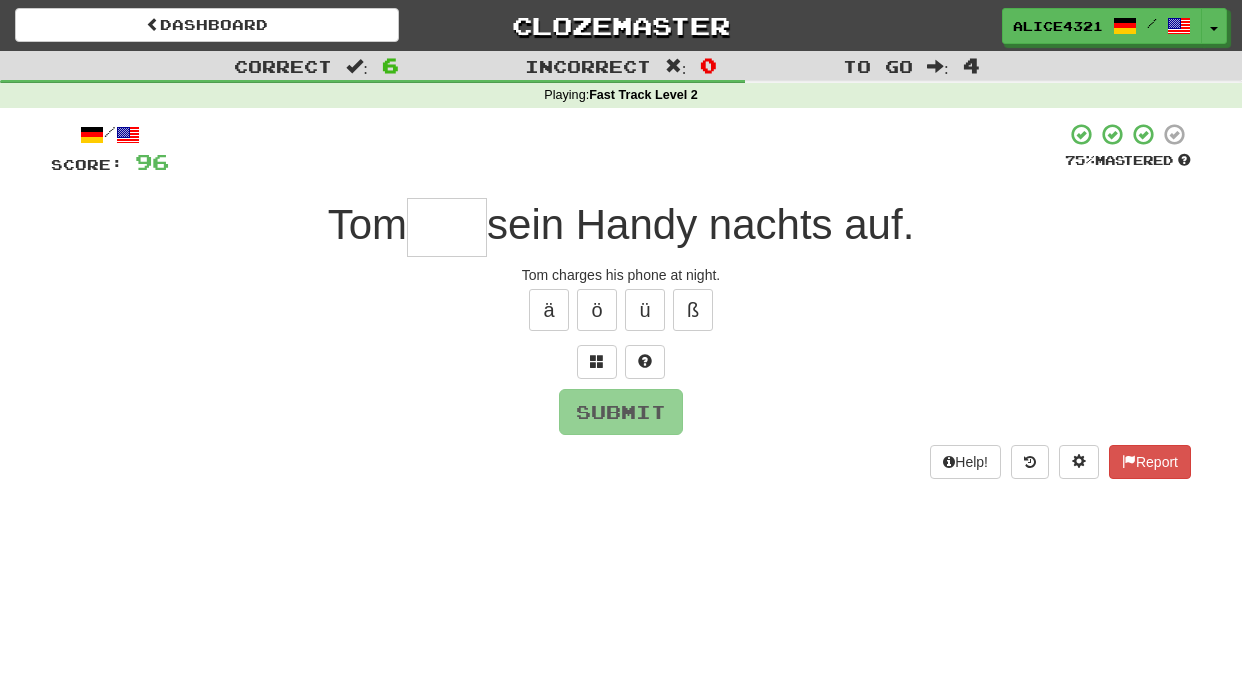 type on "*" 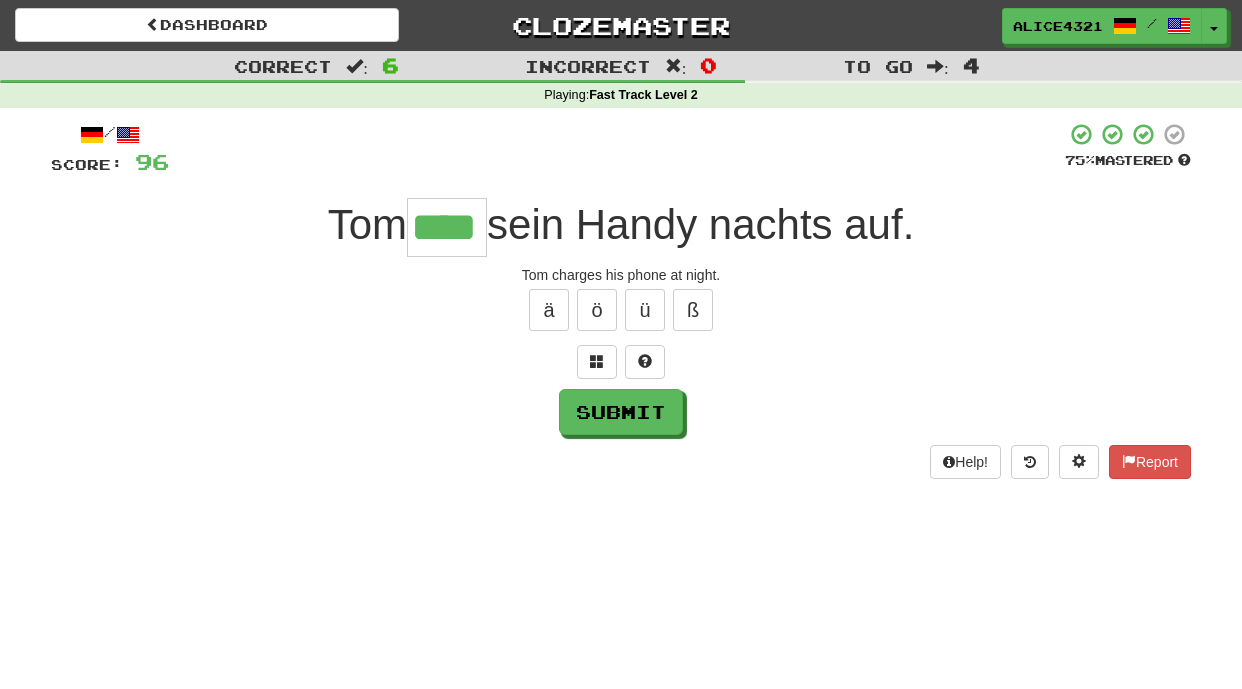 type on "****" 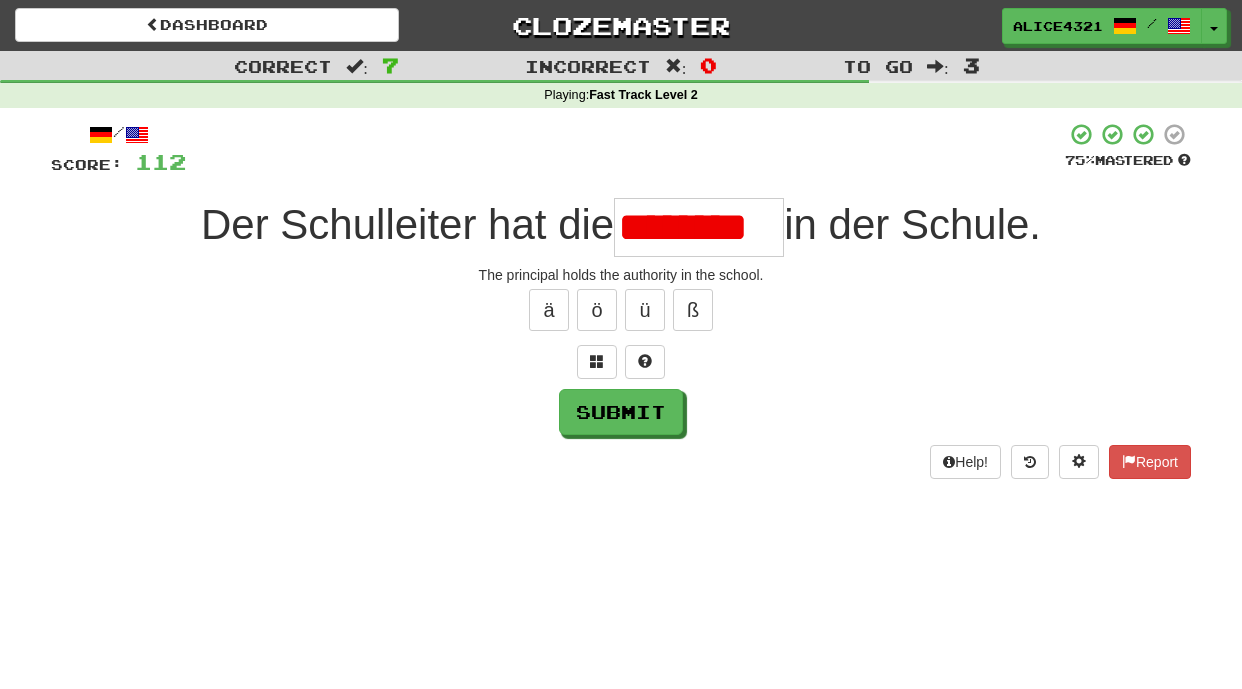 scroll, scrollTop: 0, scrollLeft: 0, axis: both 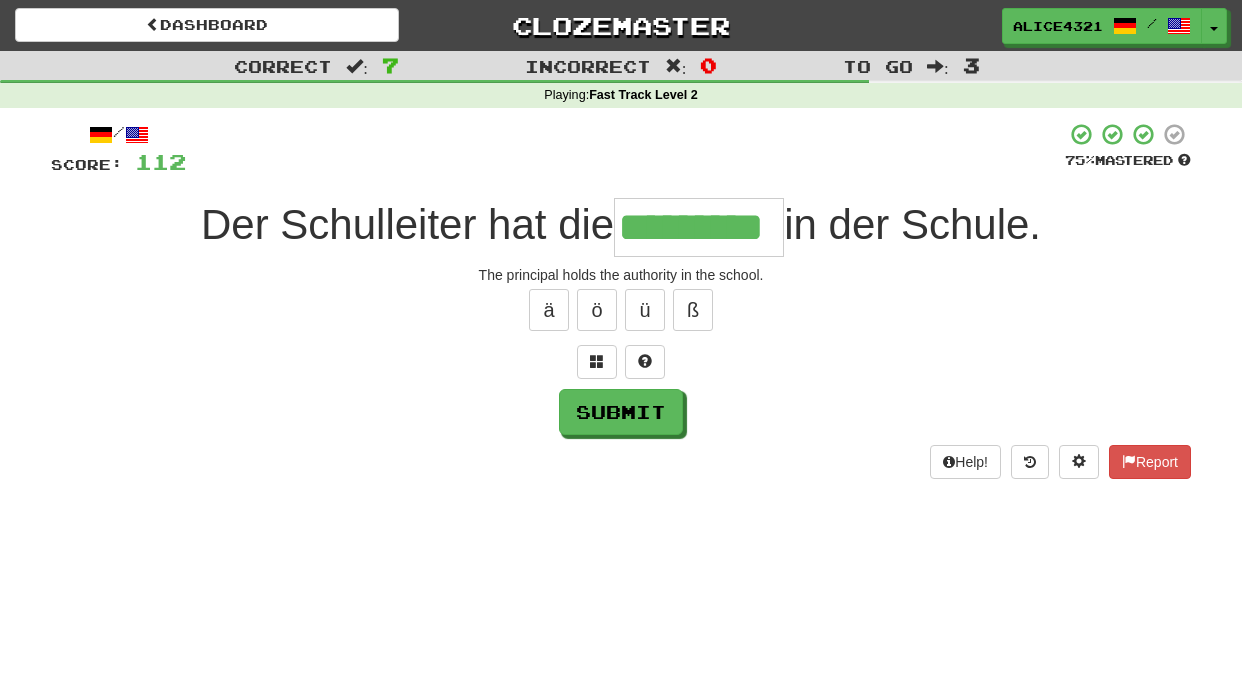 type on "*********" 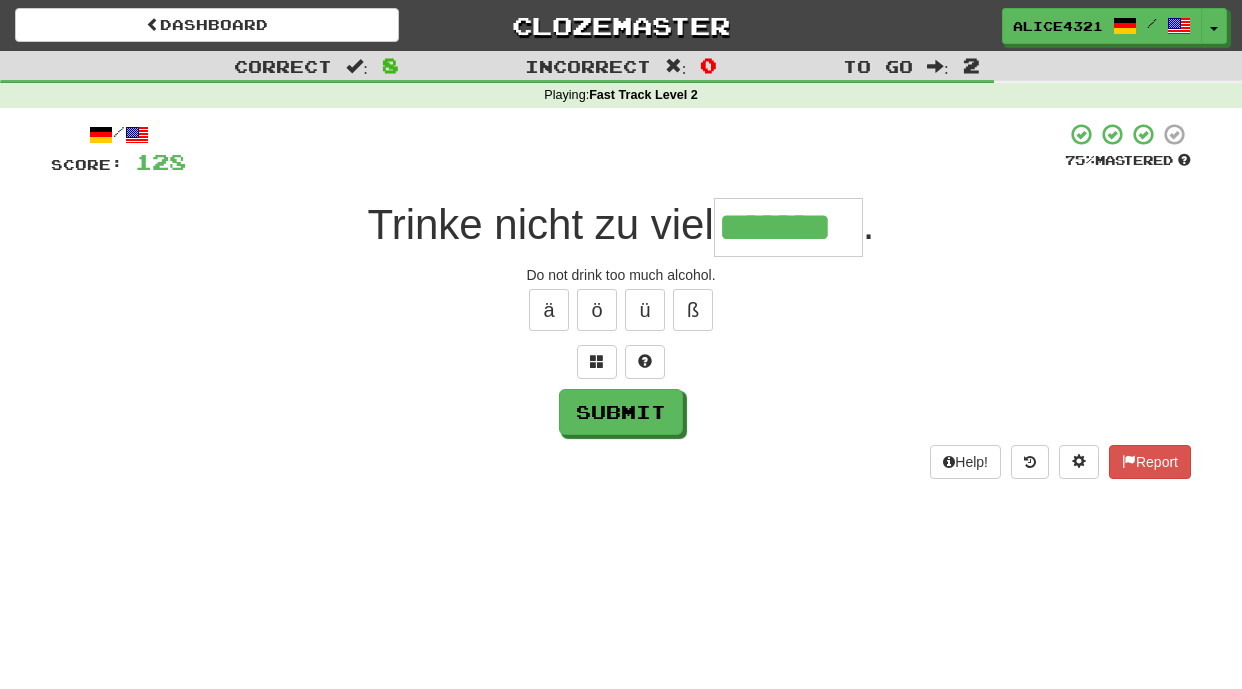 type on "*******" 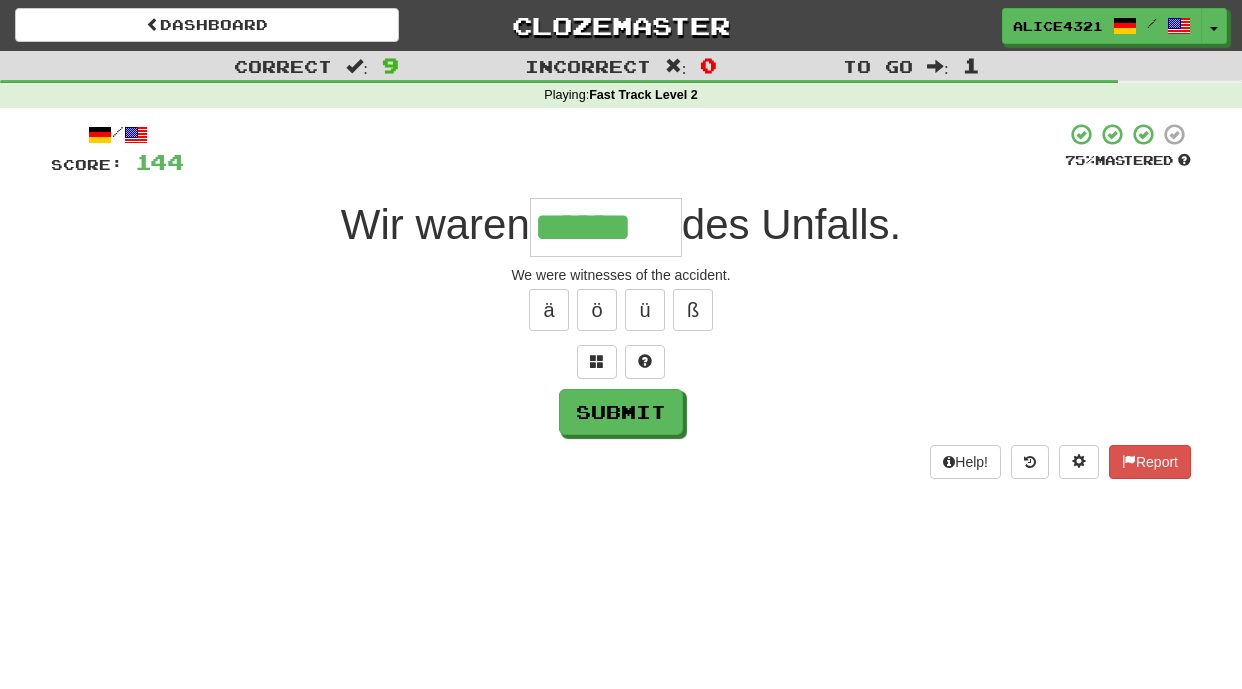 type on "******" 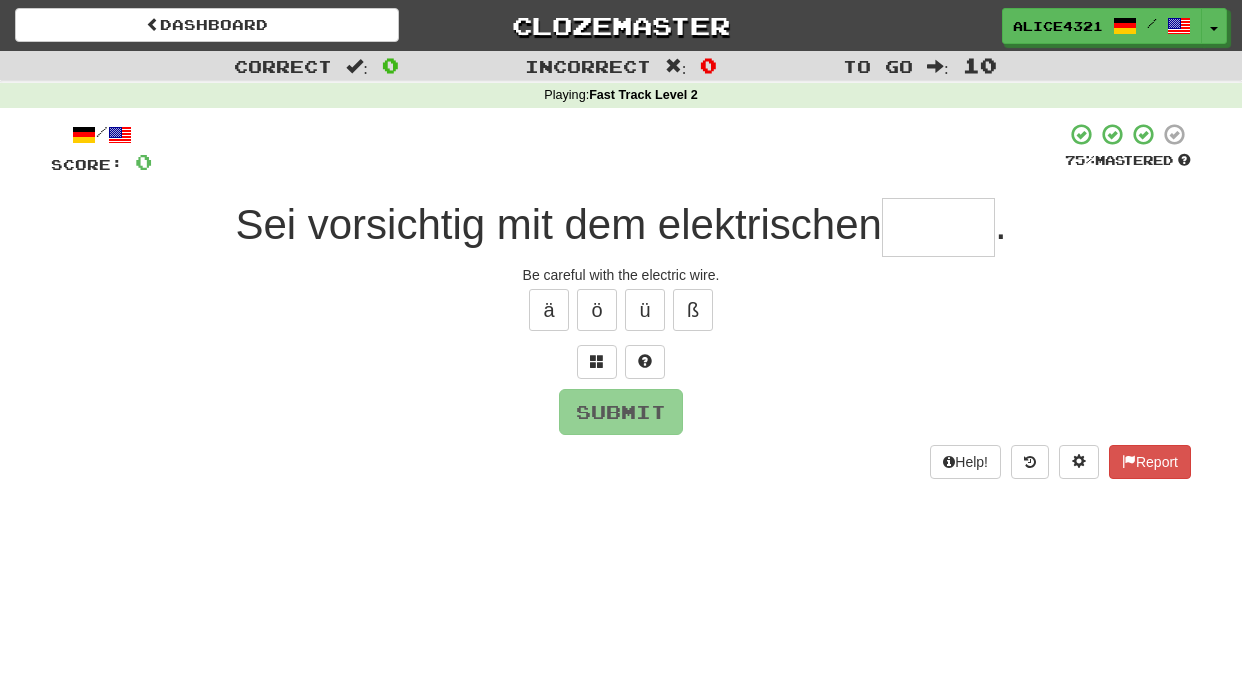 type on "*" 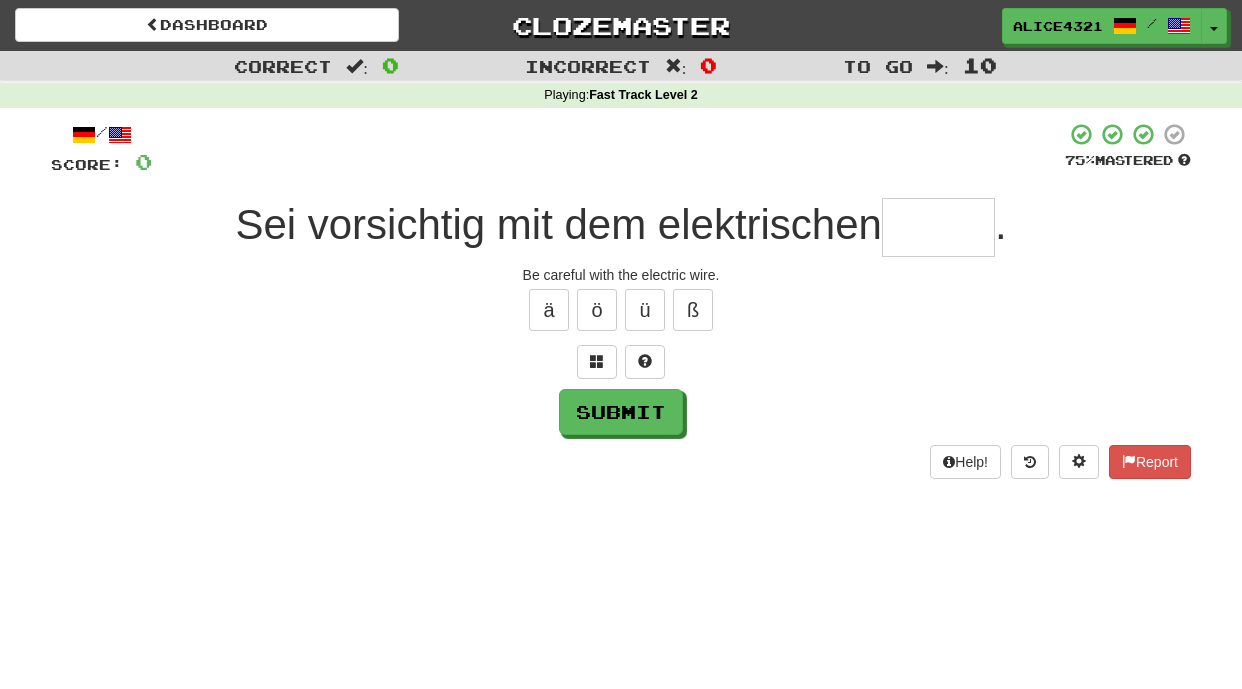 type on "*" 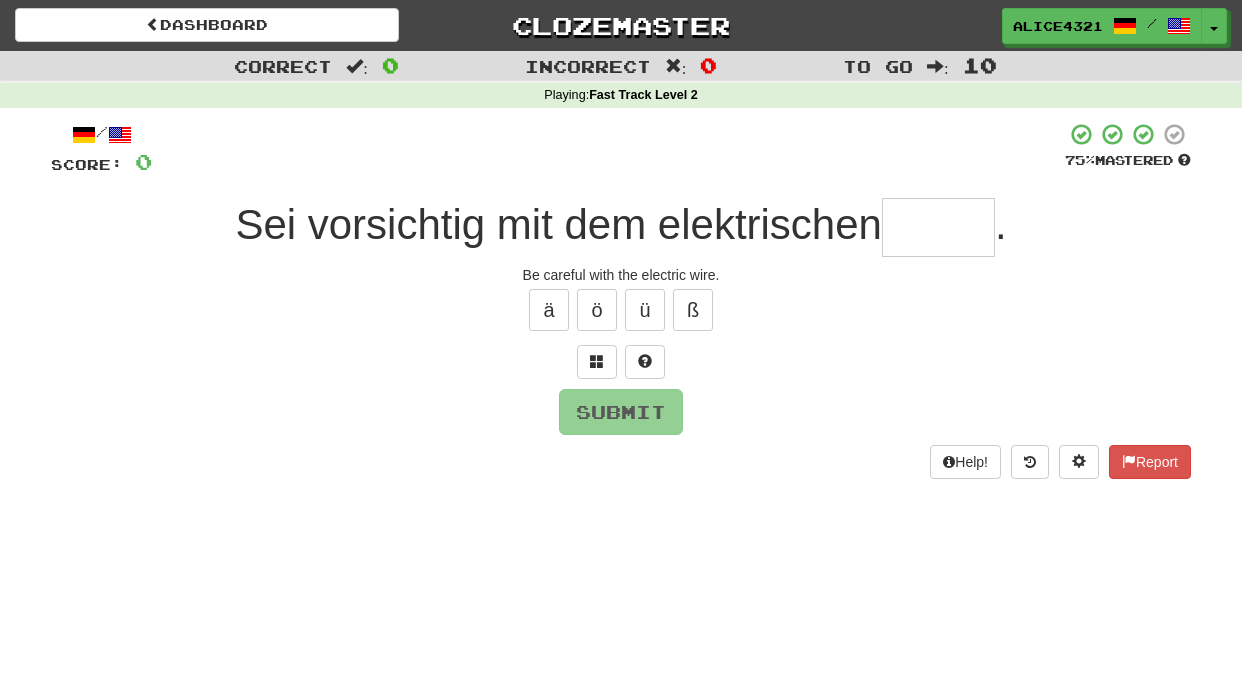 type on "*" 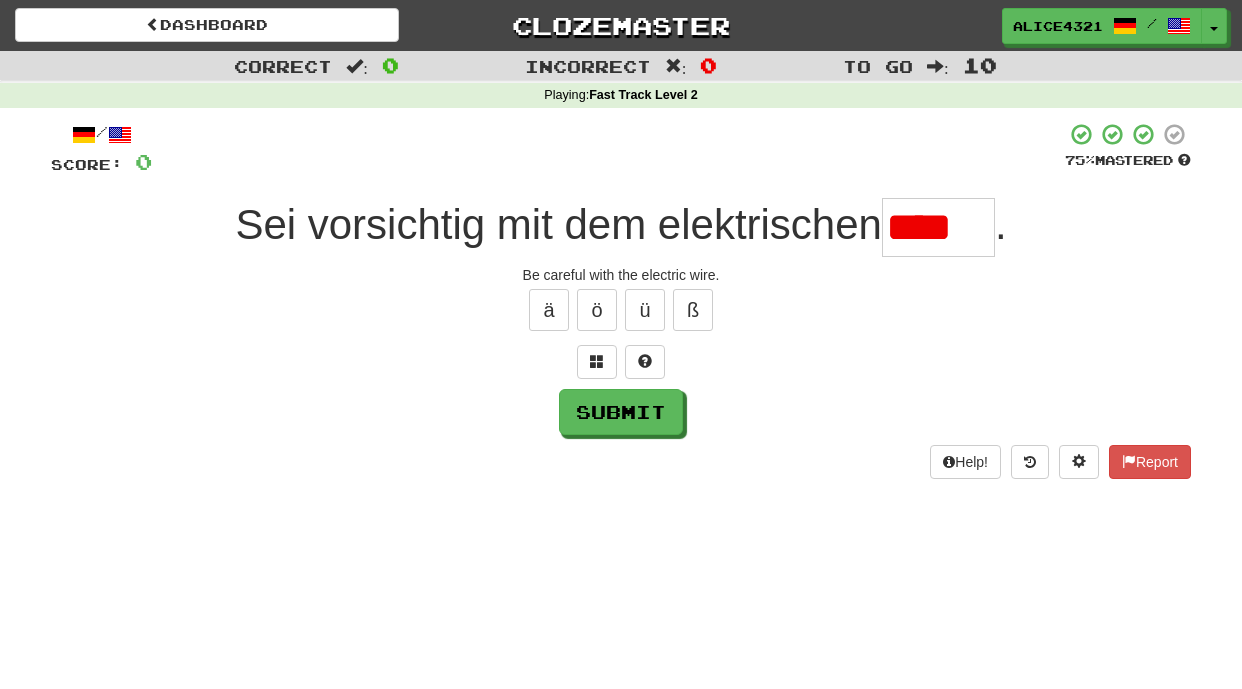scroll, scrollTop: 0, scrollLeft: 0, axis: both 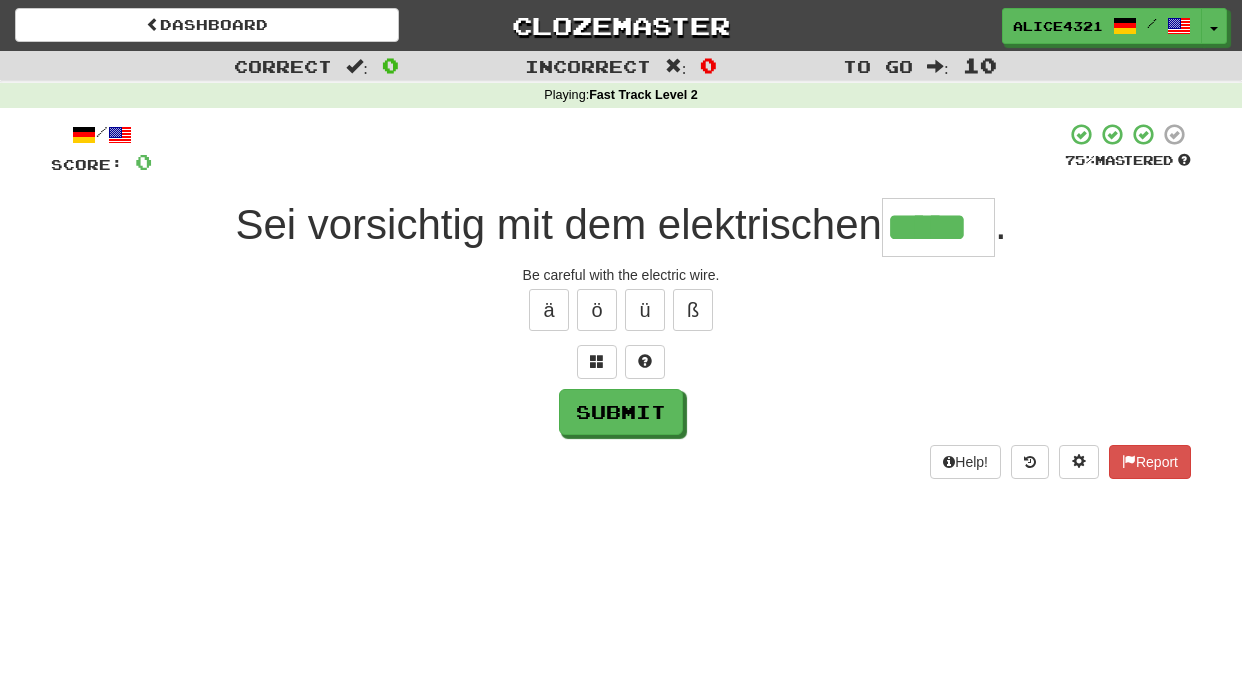 type on "*****" 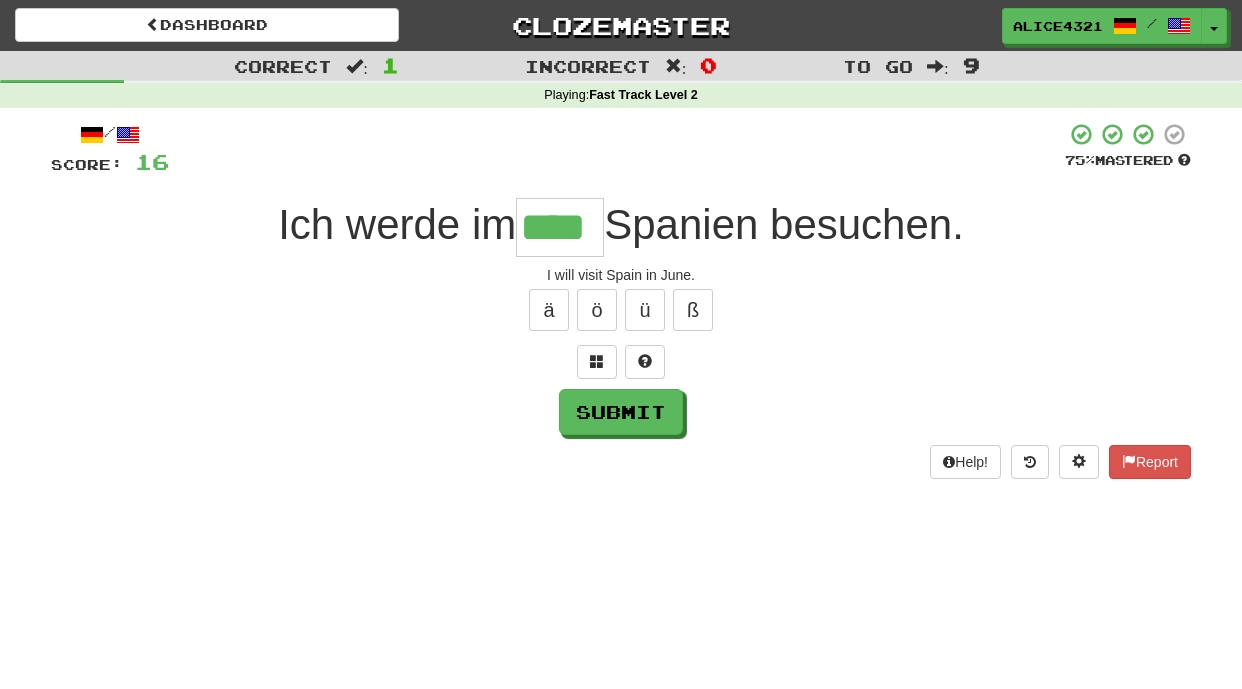 type on "****" 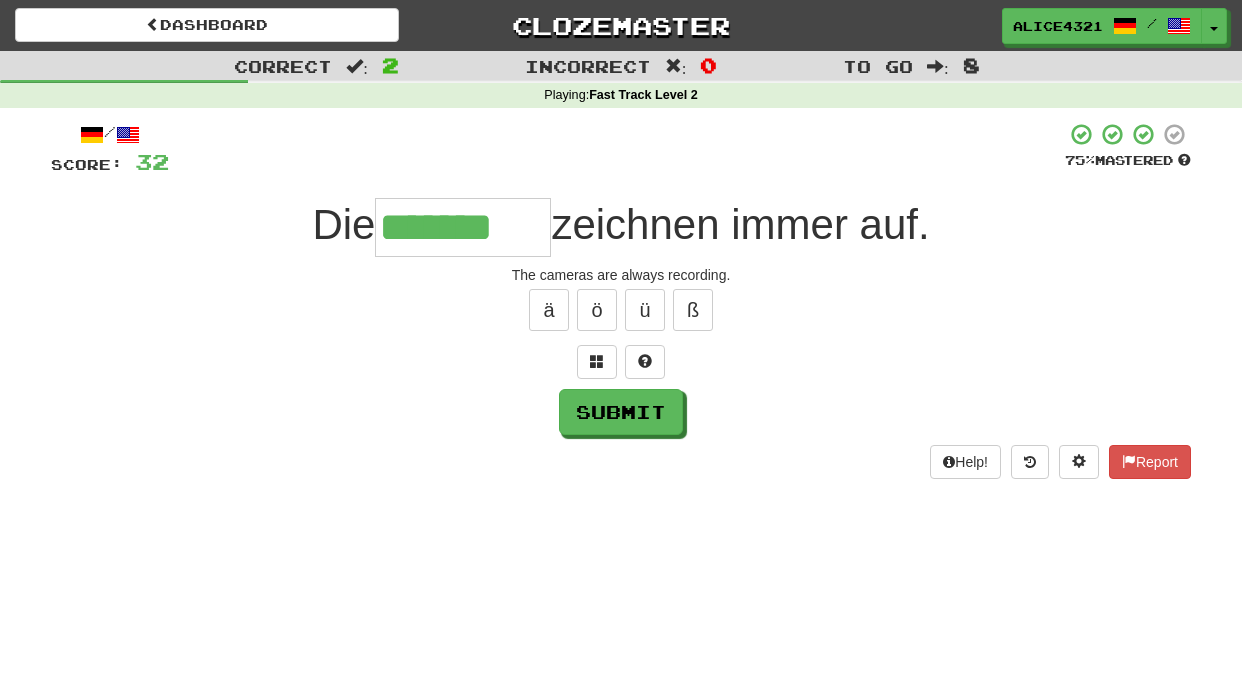 type on "*******" 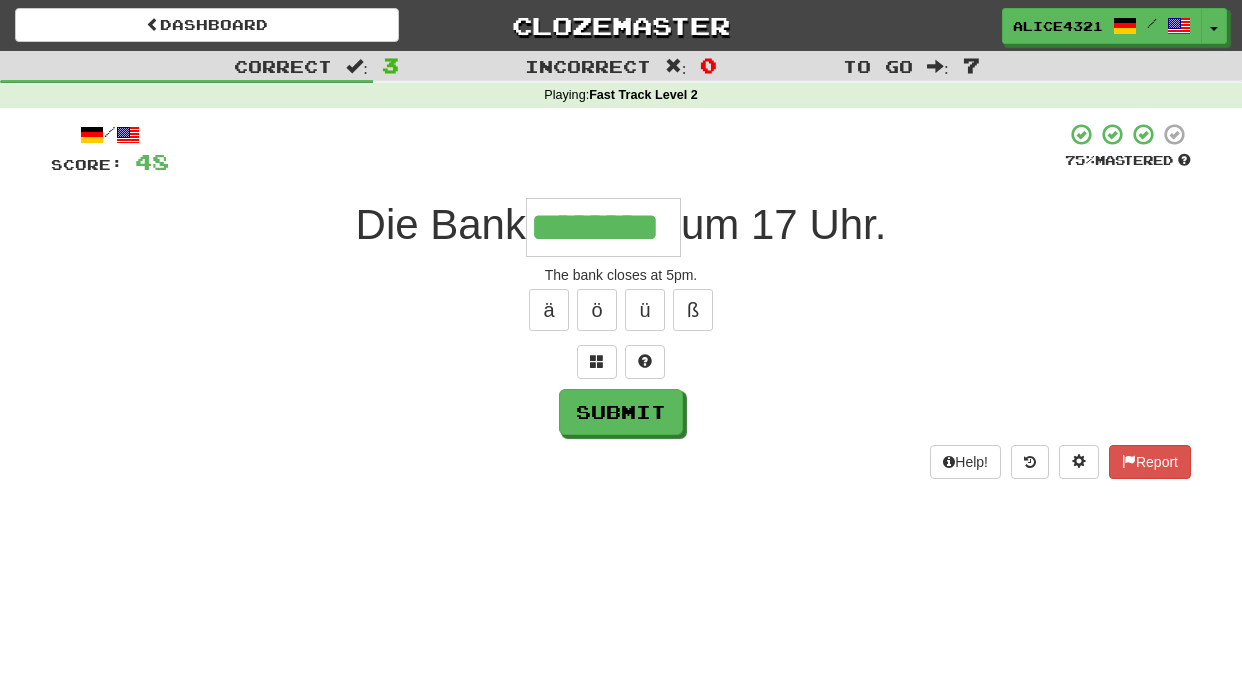 type on "********" 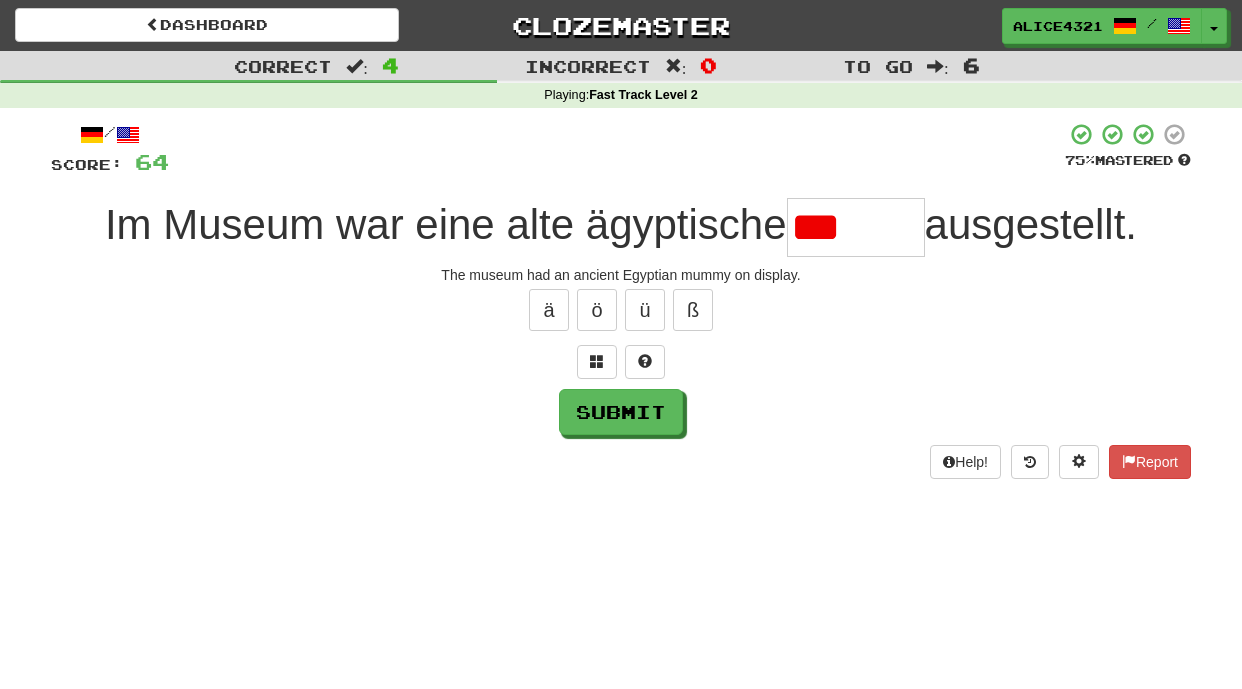 scroll, scrollTop: 0, scrollLeft: 0, axis: both 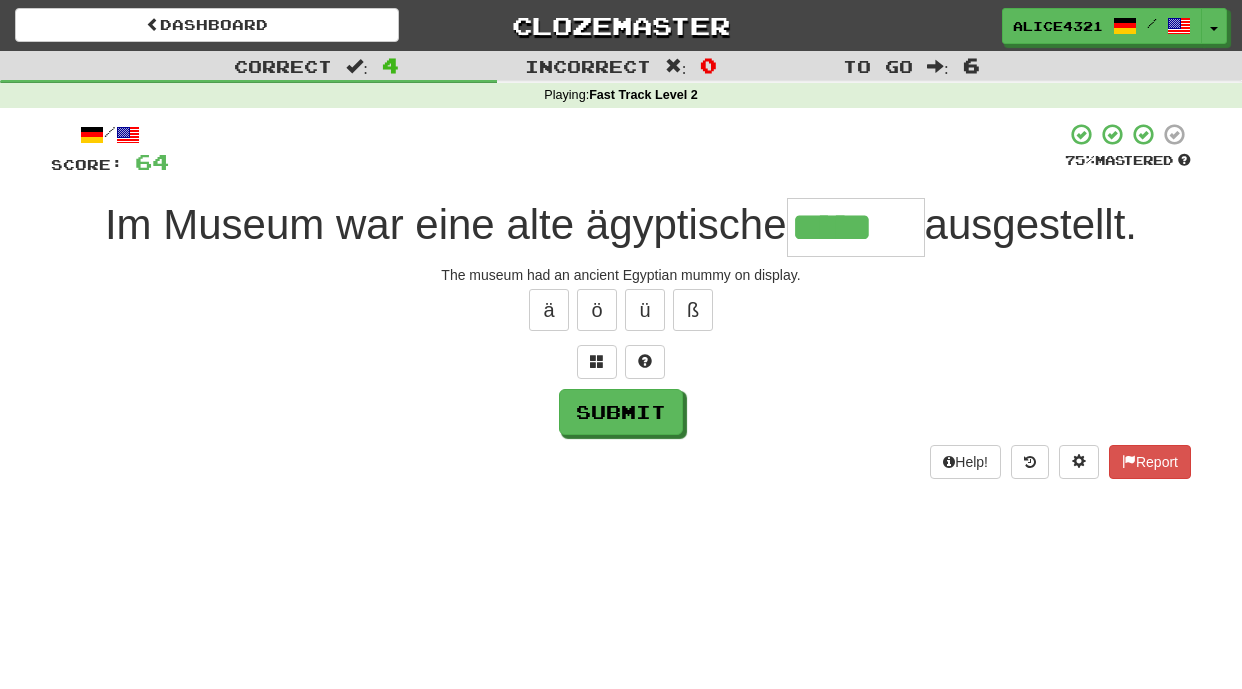type on "*****" 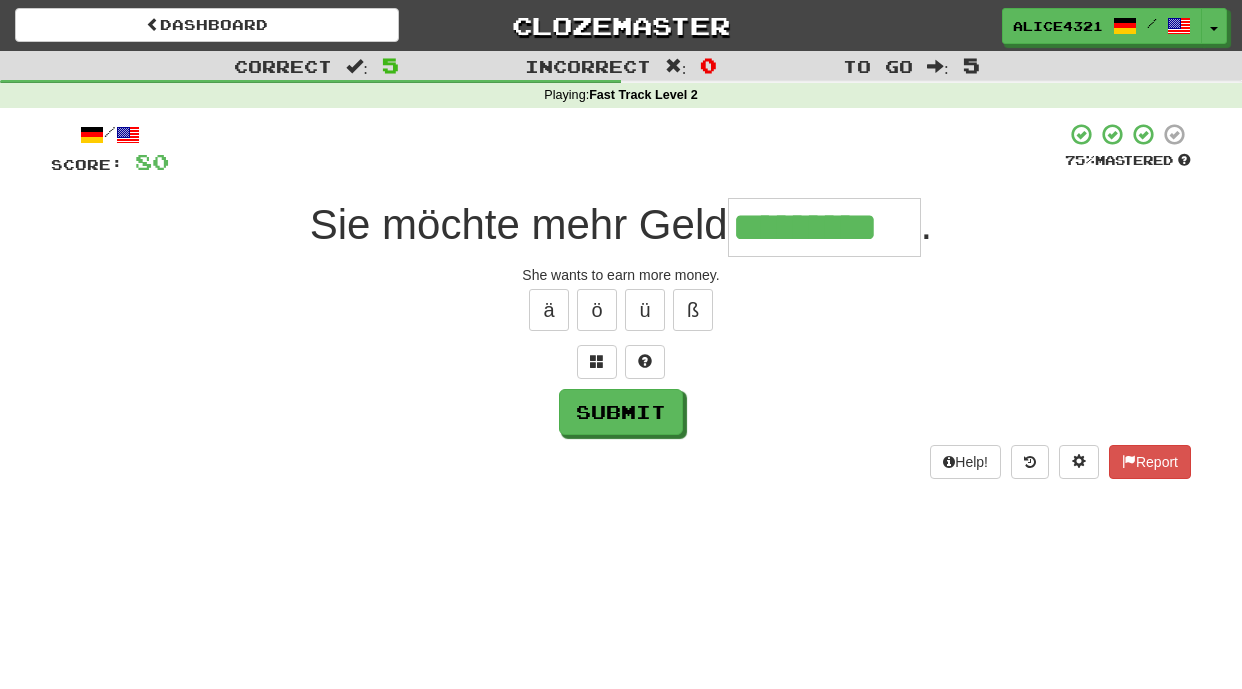 type on "*********" 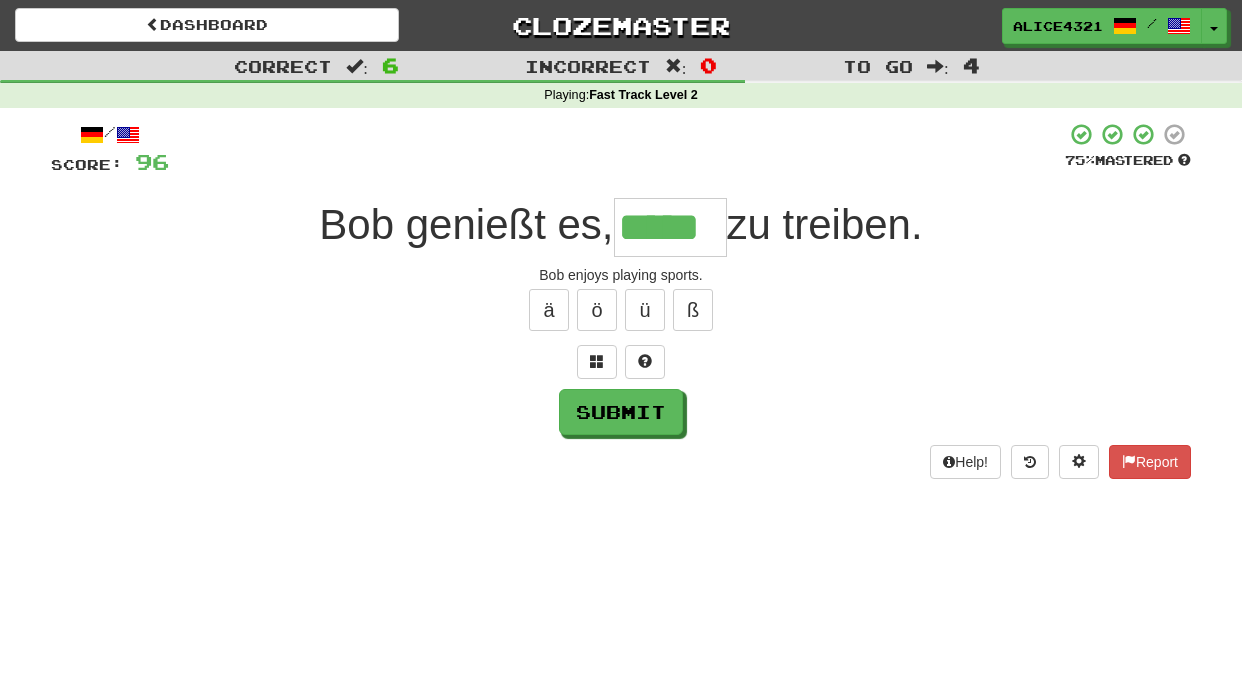 type on "*****" 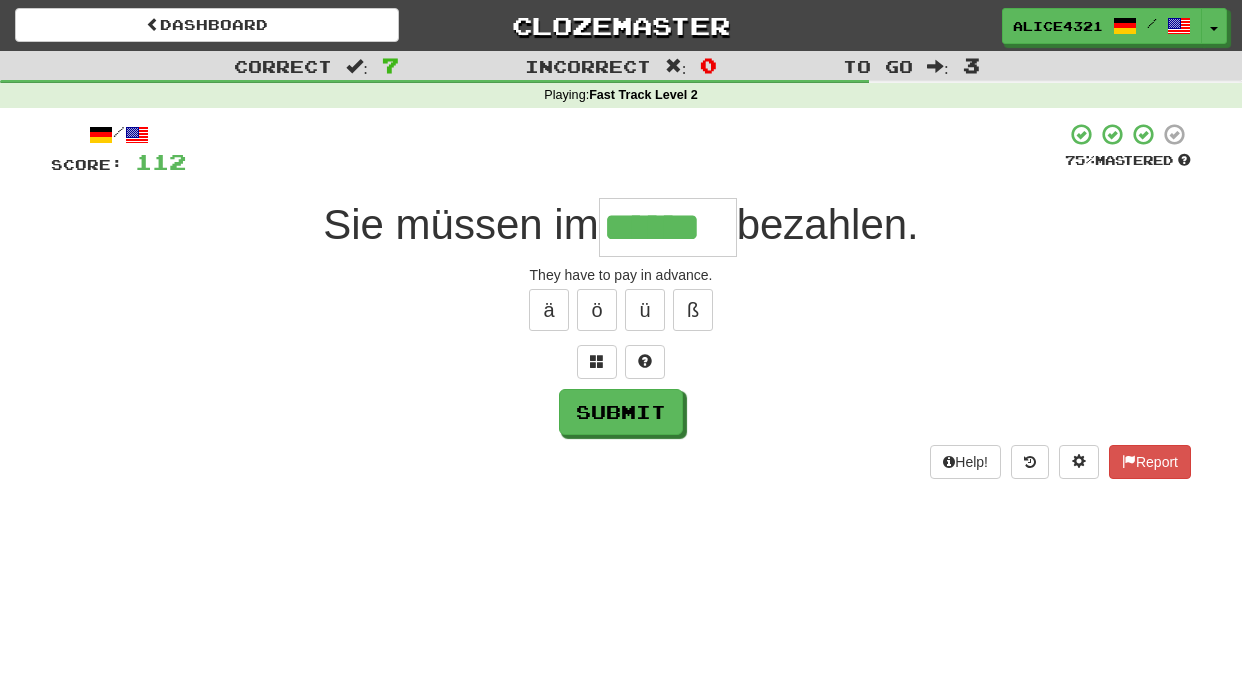 type on "******" 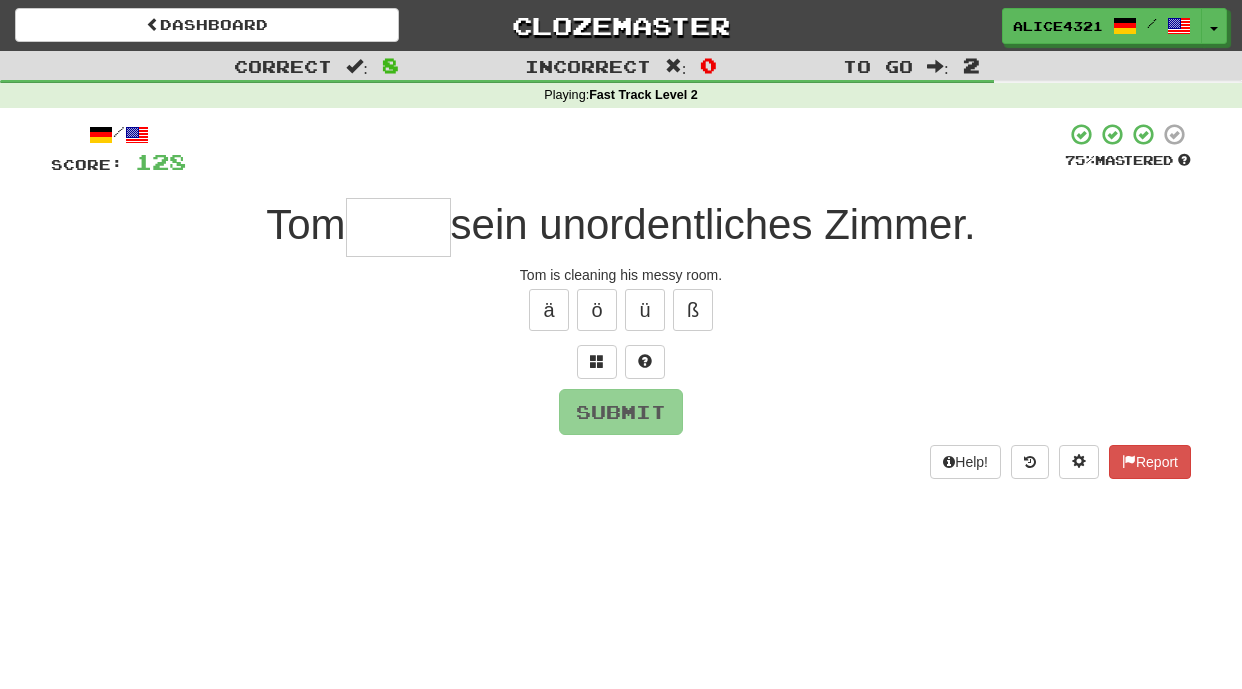 type on "*" 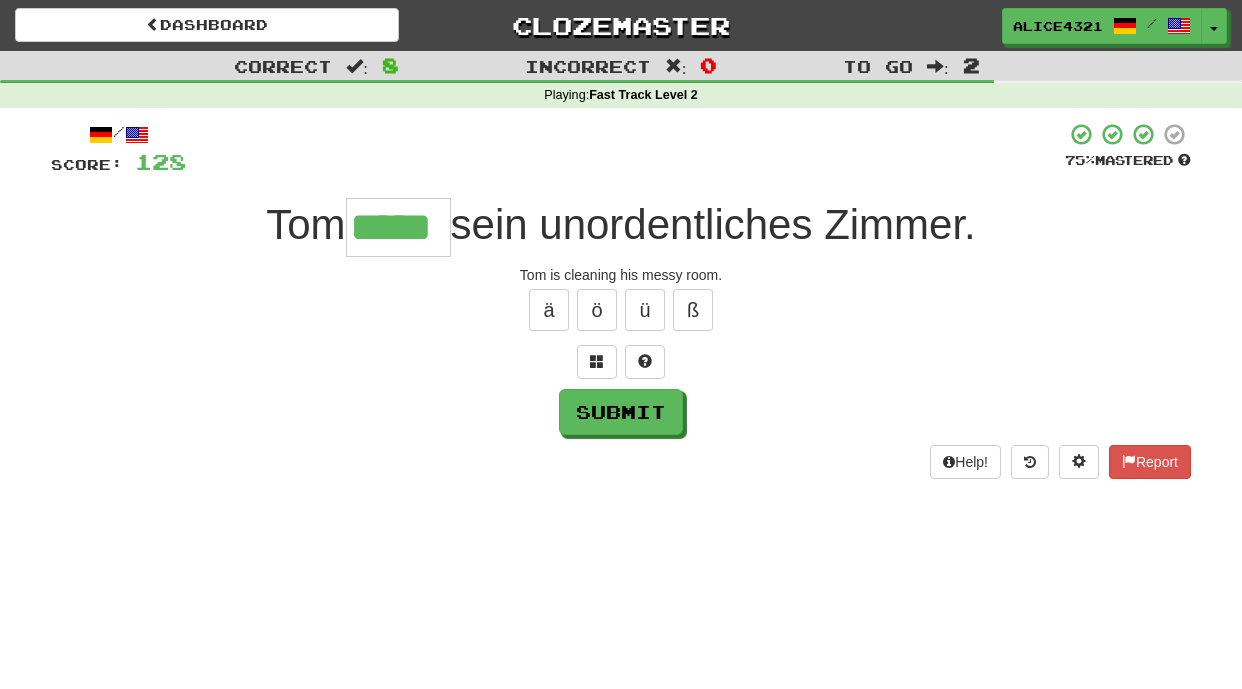 type on "*****" 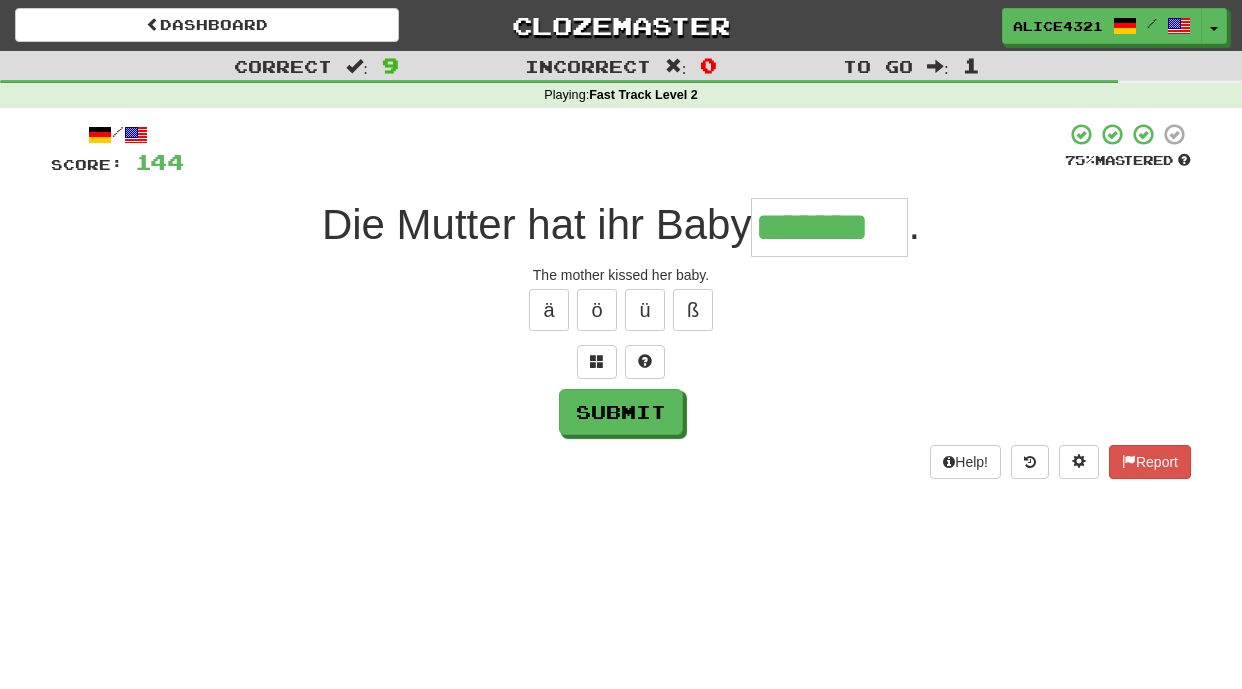type on "*******" 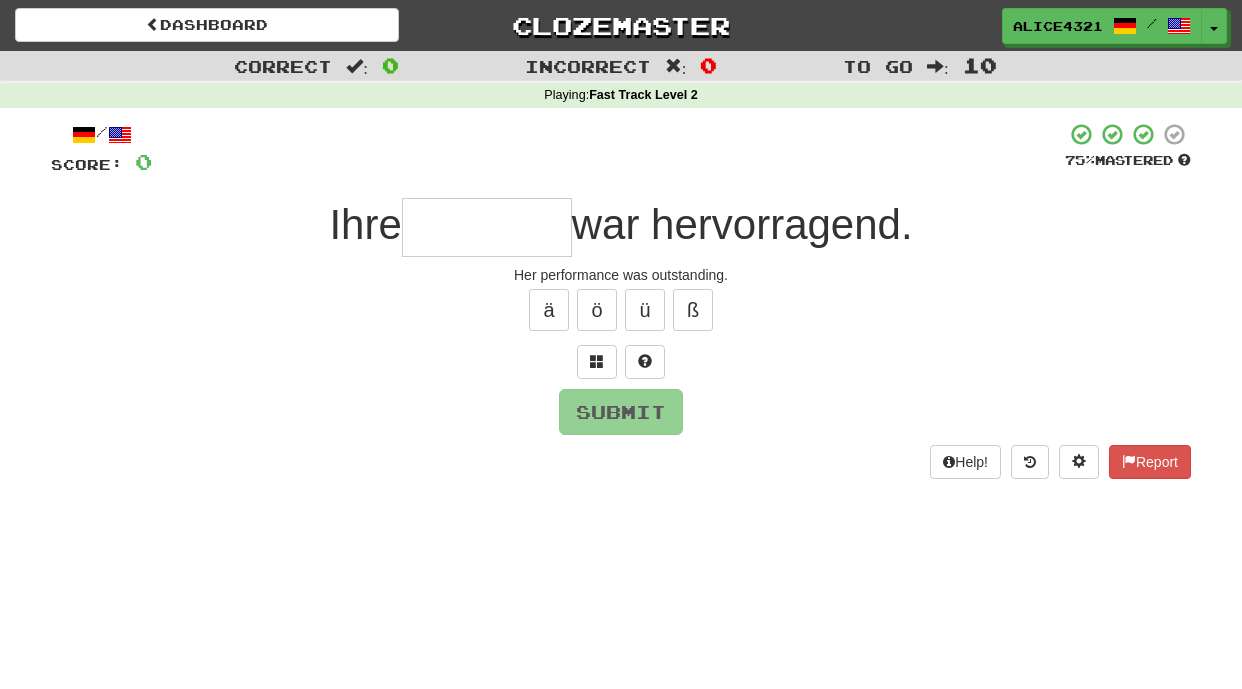 type on "*" 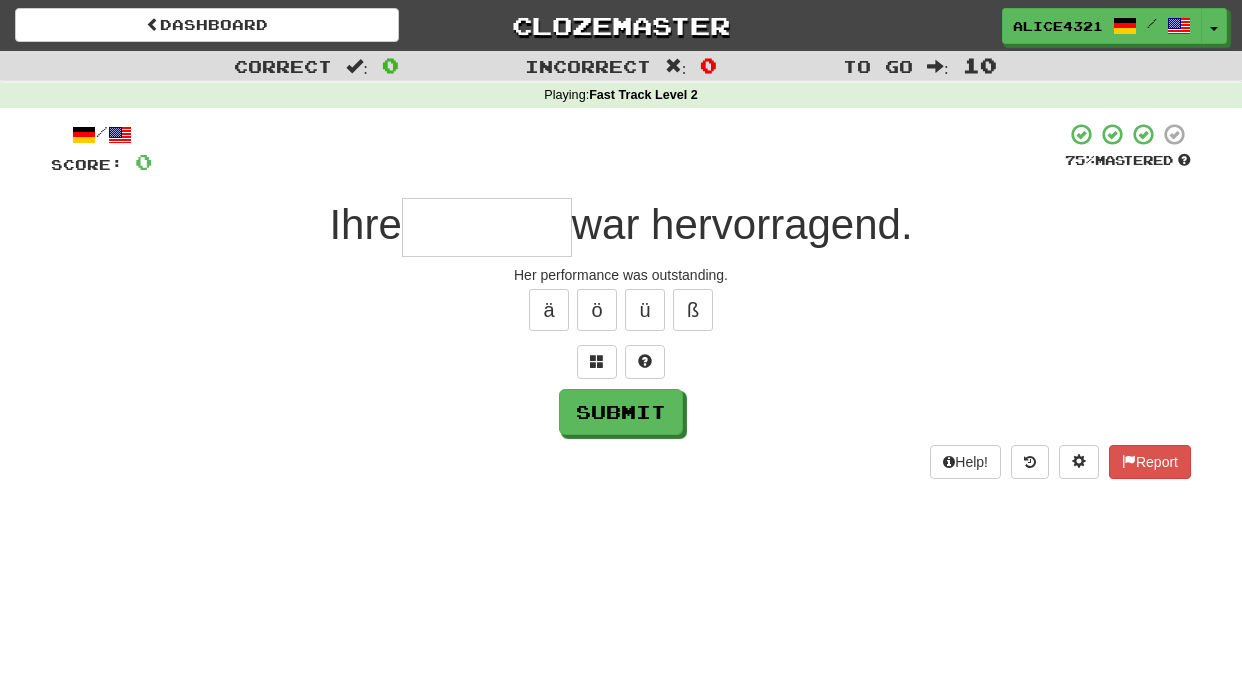 type on "*" 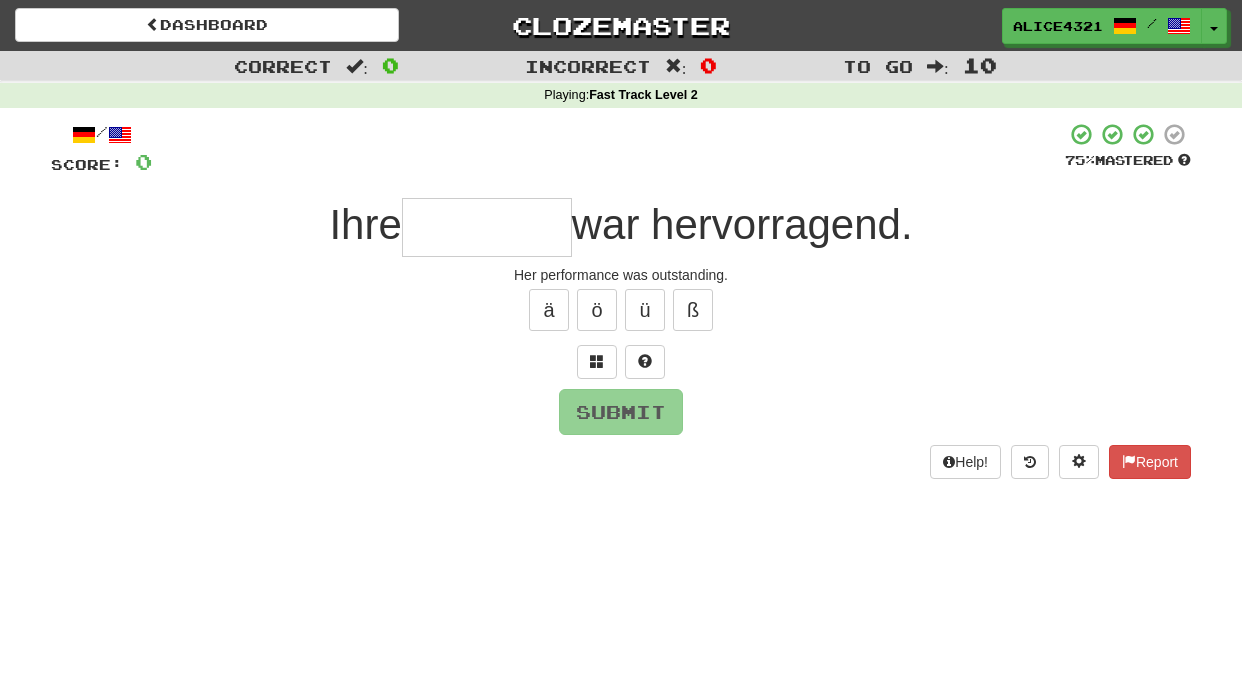 type on "*" 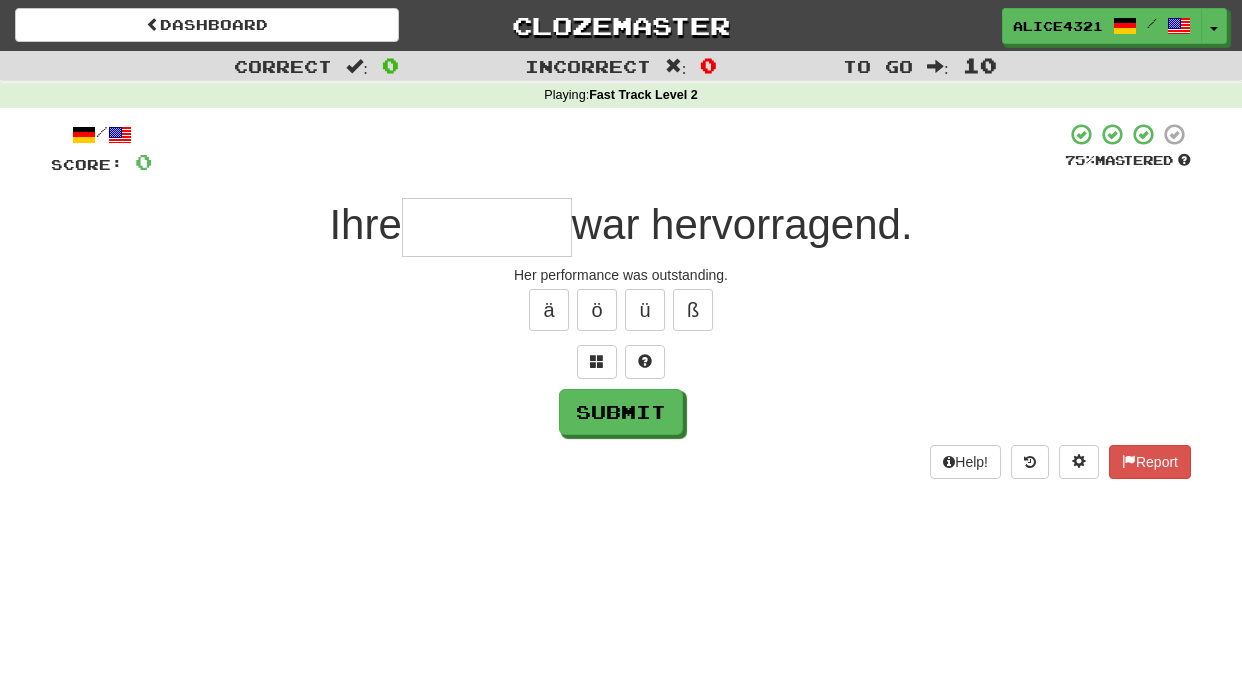 type on "*" 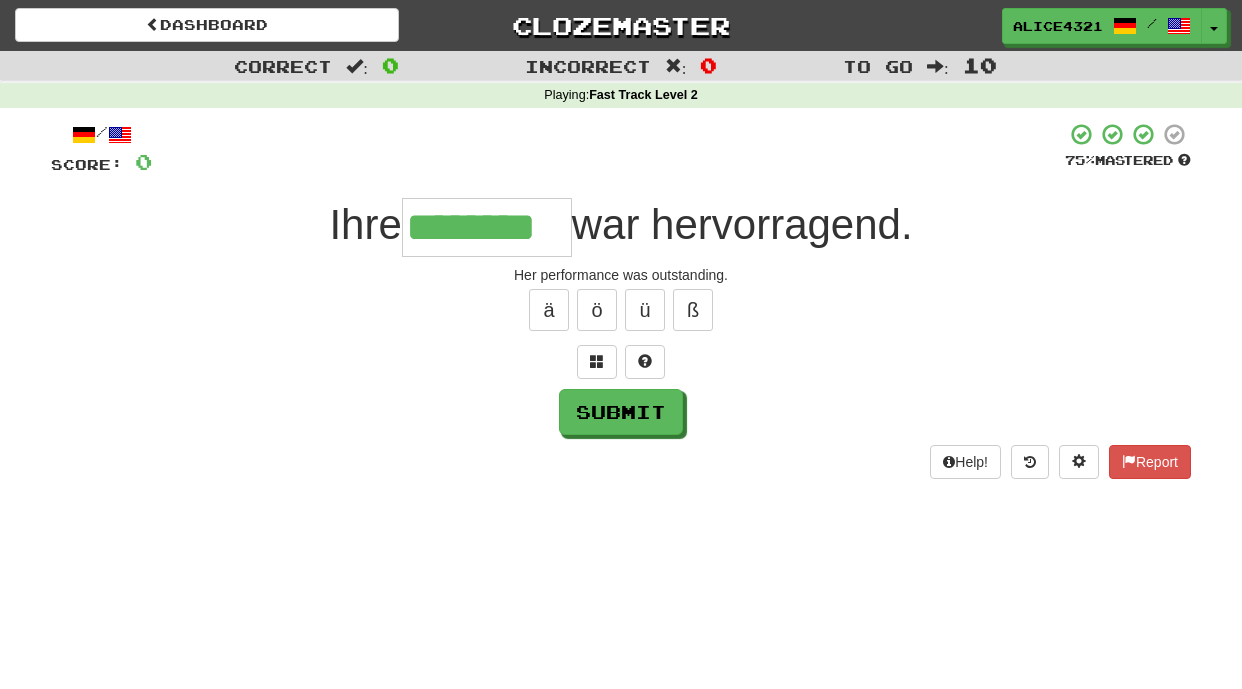 type on "********" 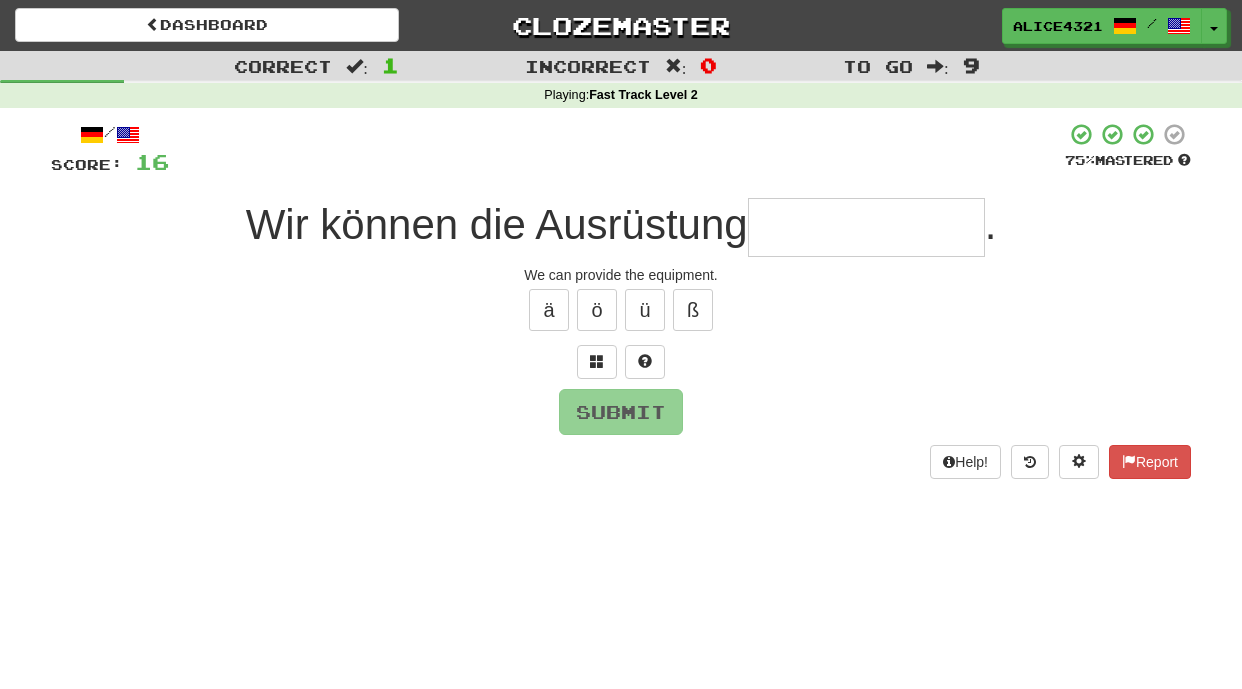 type on "*" 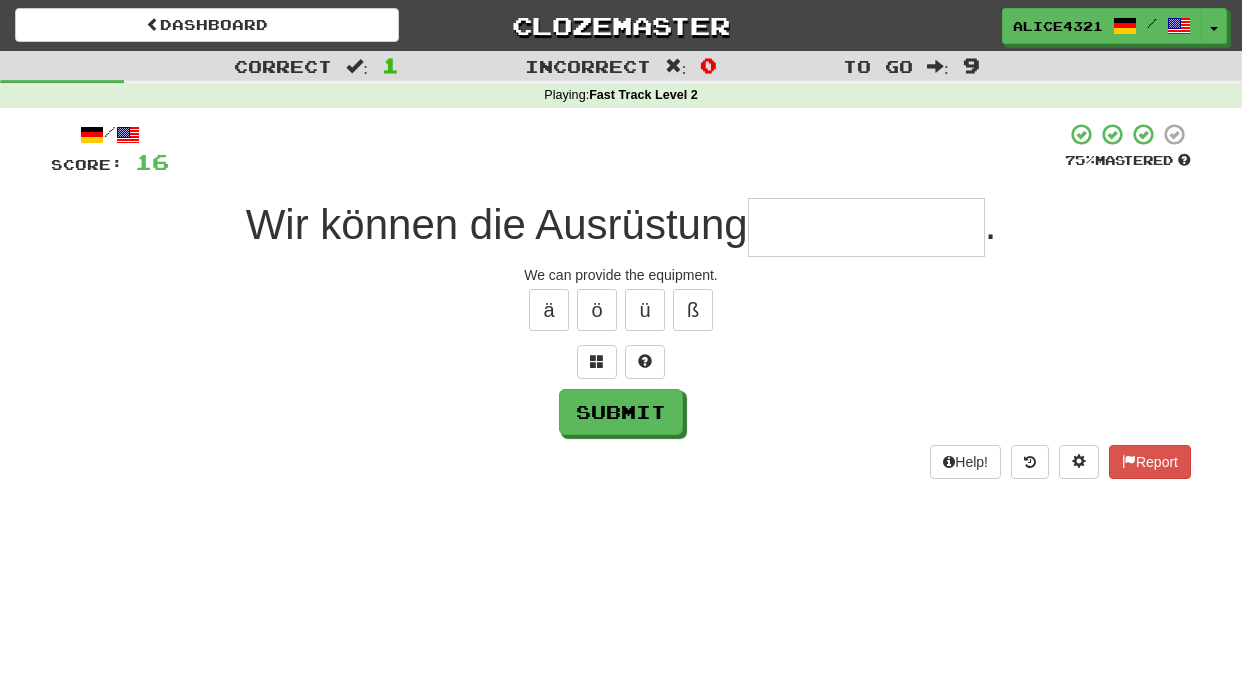 type on "*" 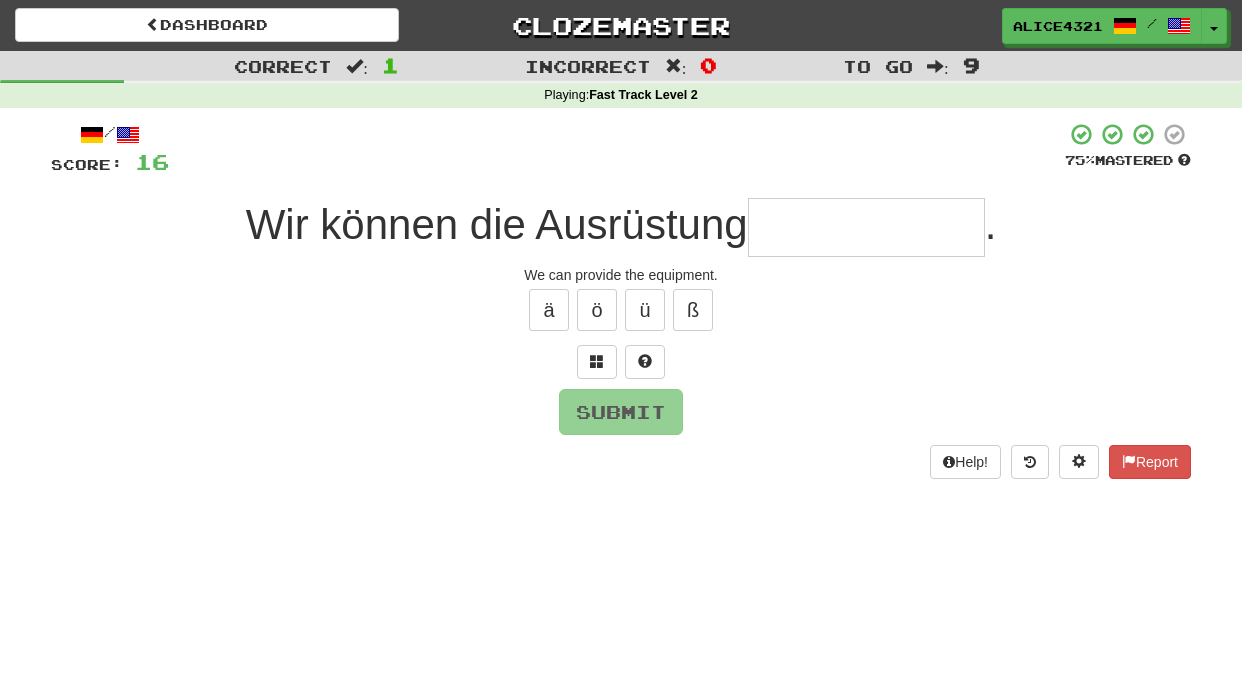 type on "*" 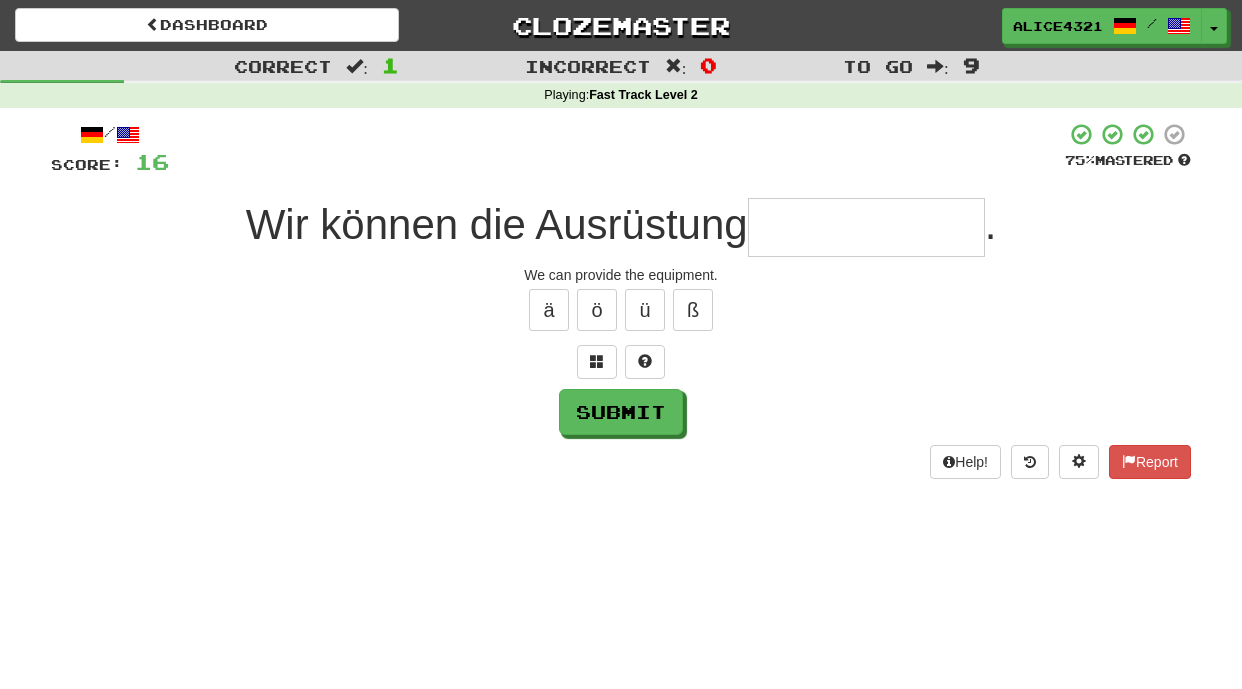 type on "*" 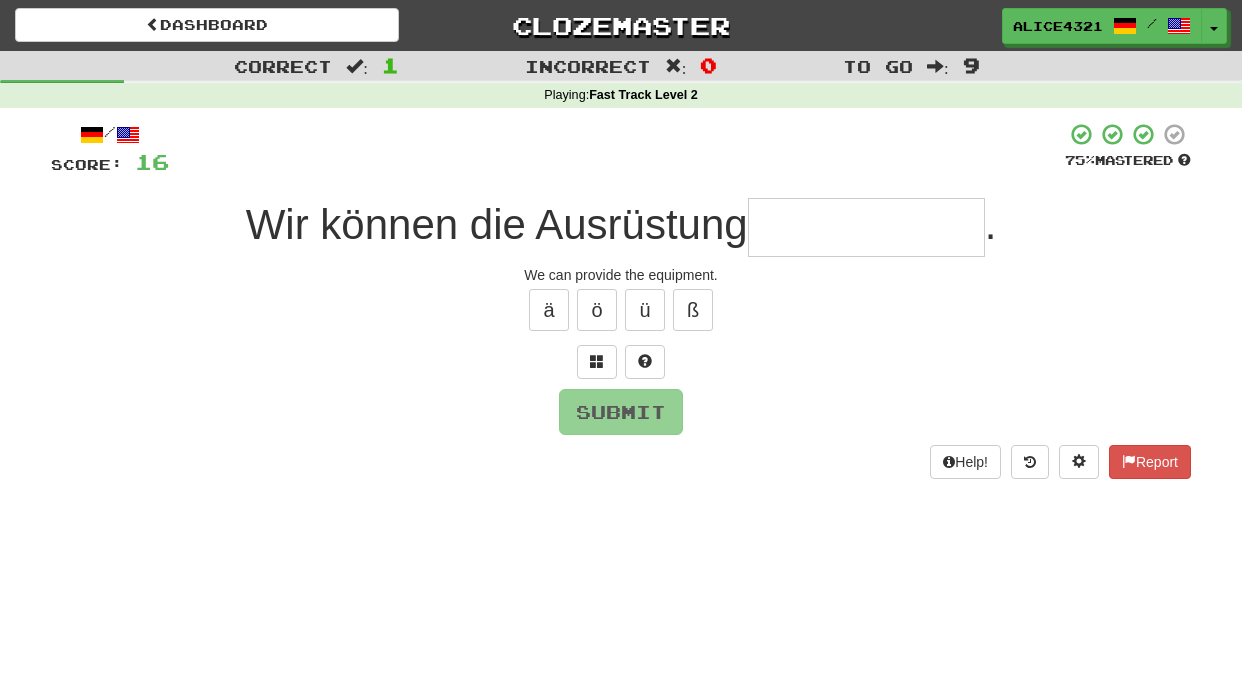 type on "*" 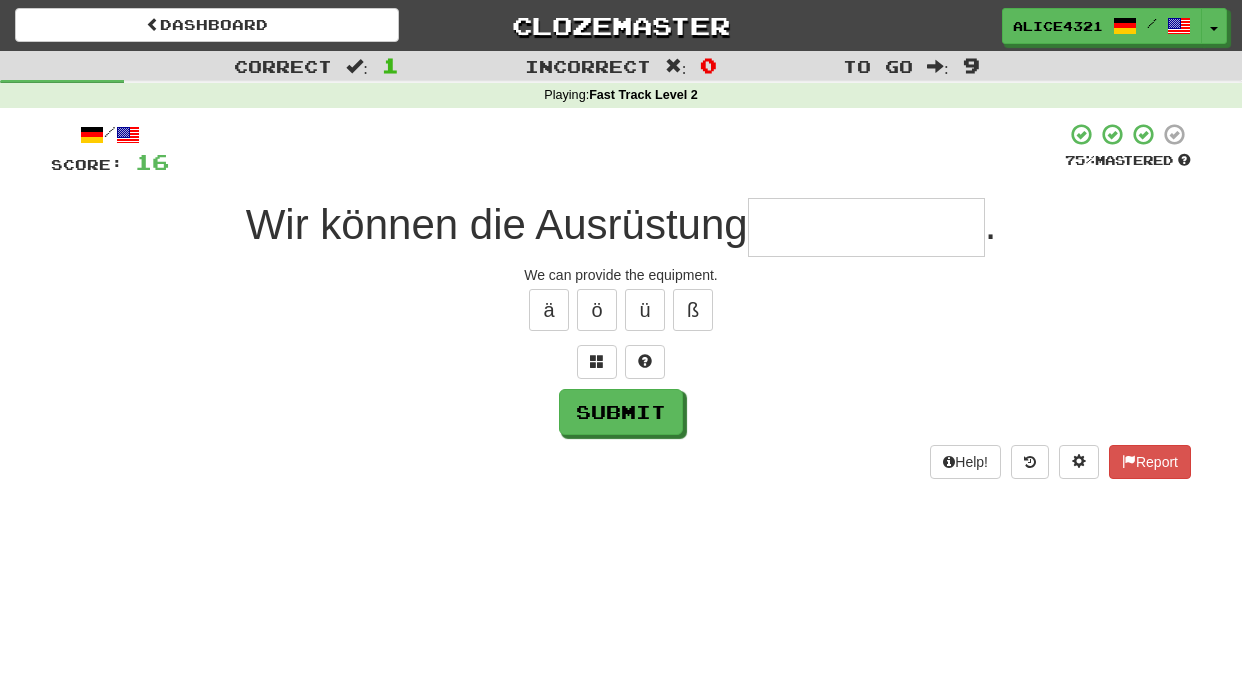type on "*" 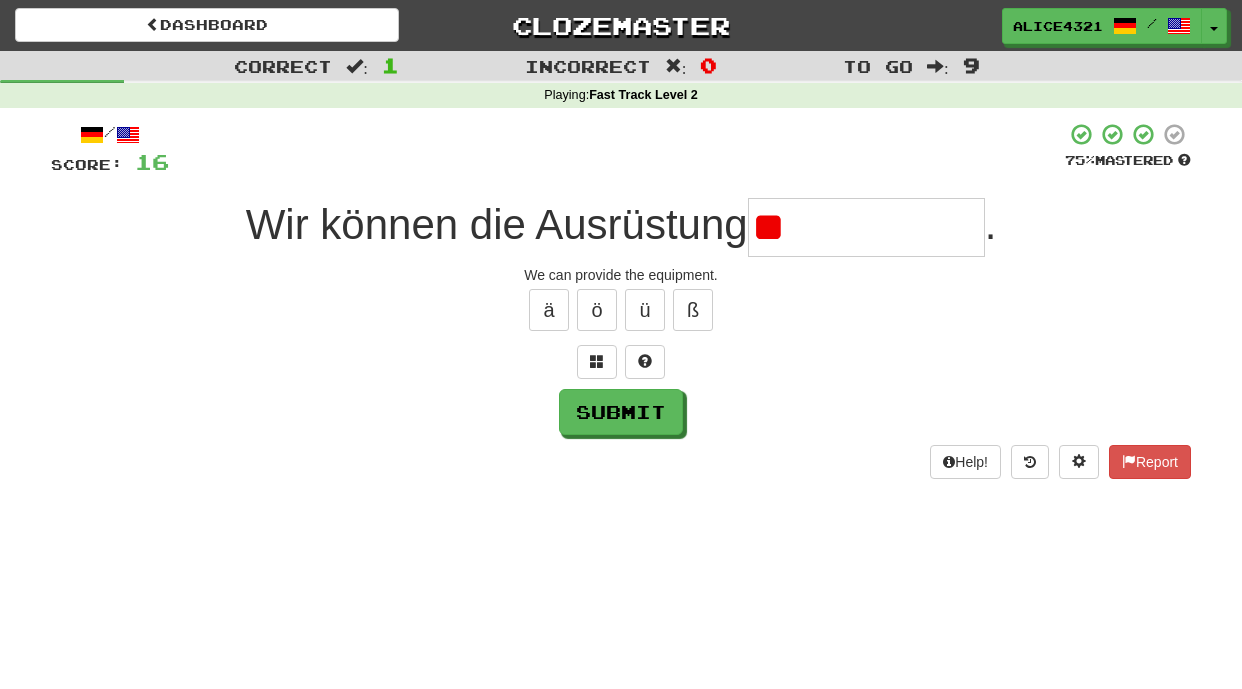 type on "*" 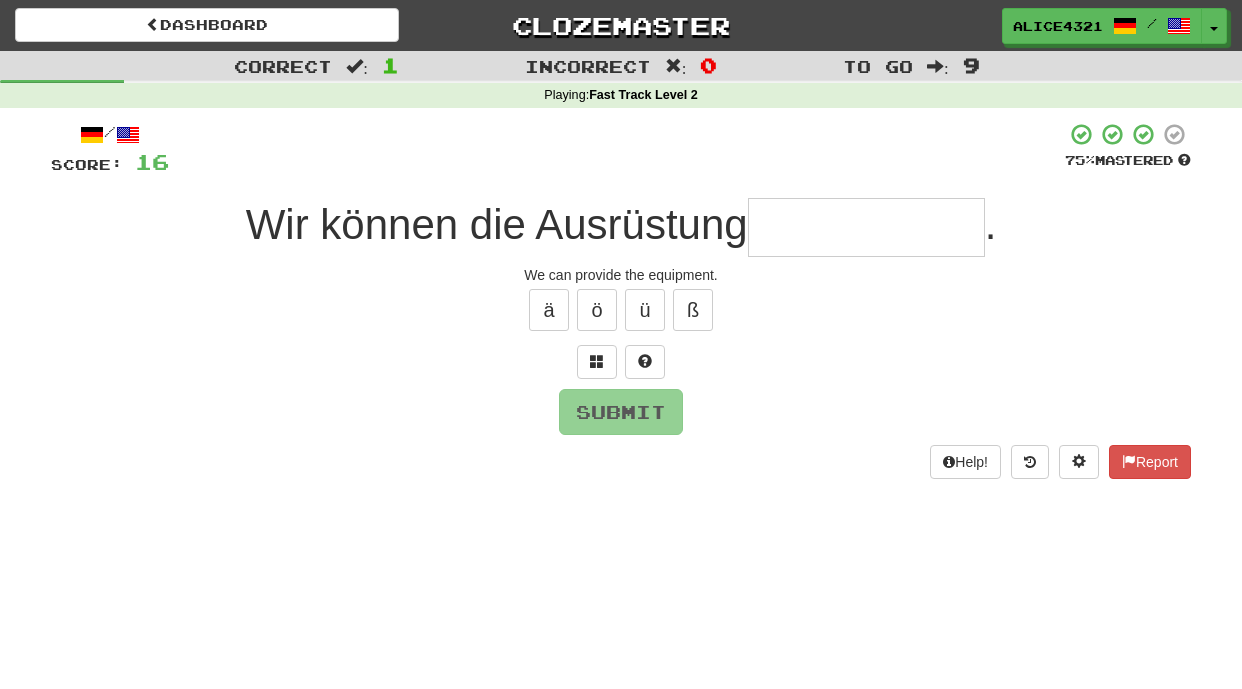 type on "*" 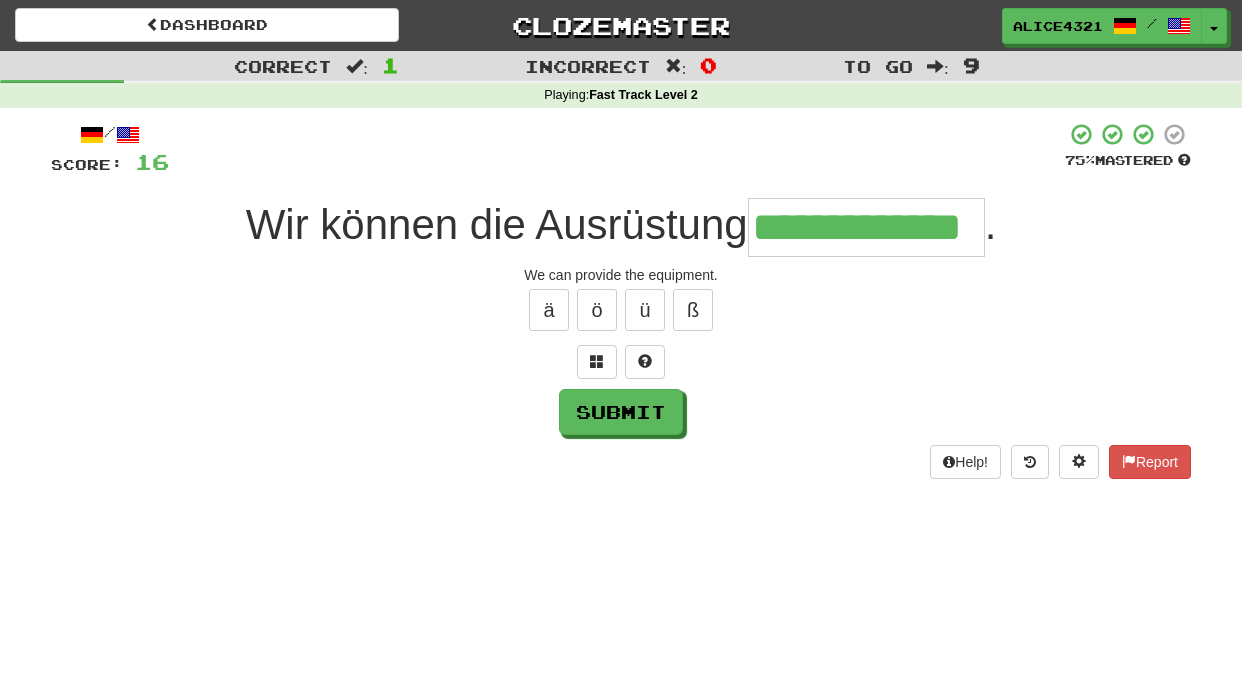 type on "**********" 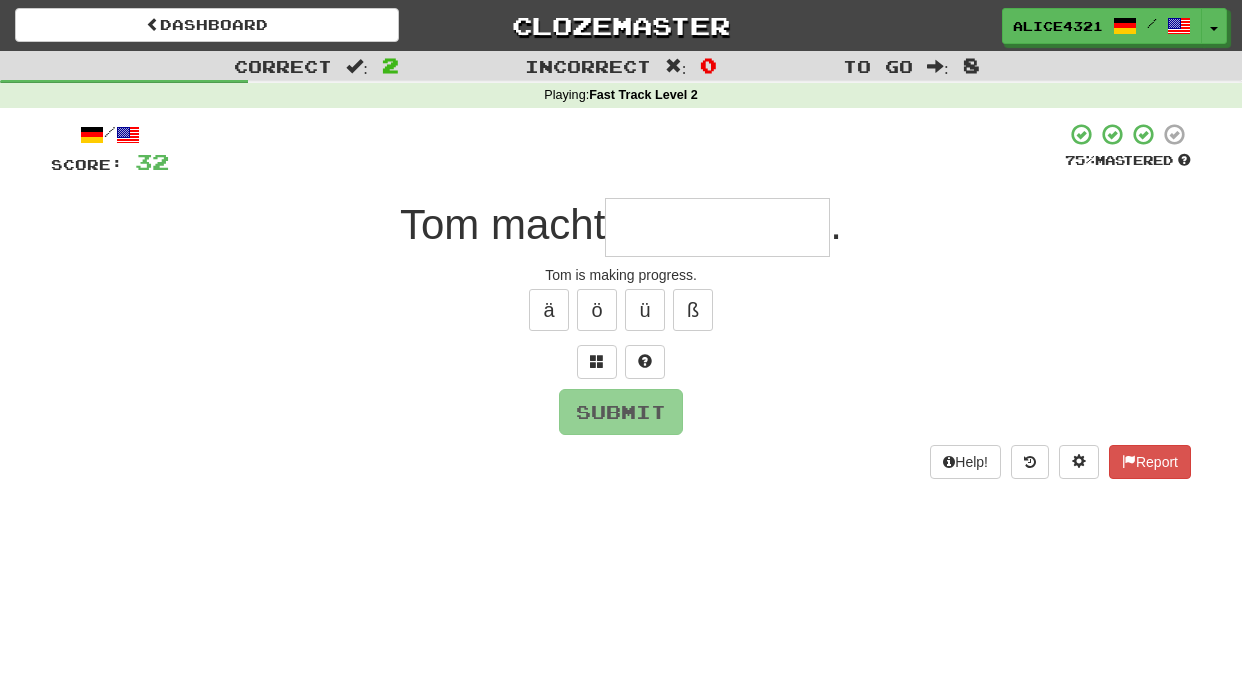 type on "*" 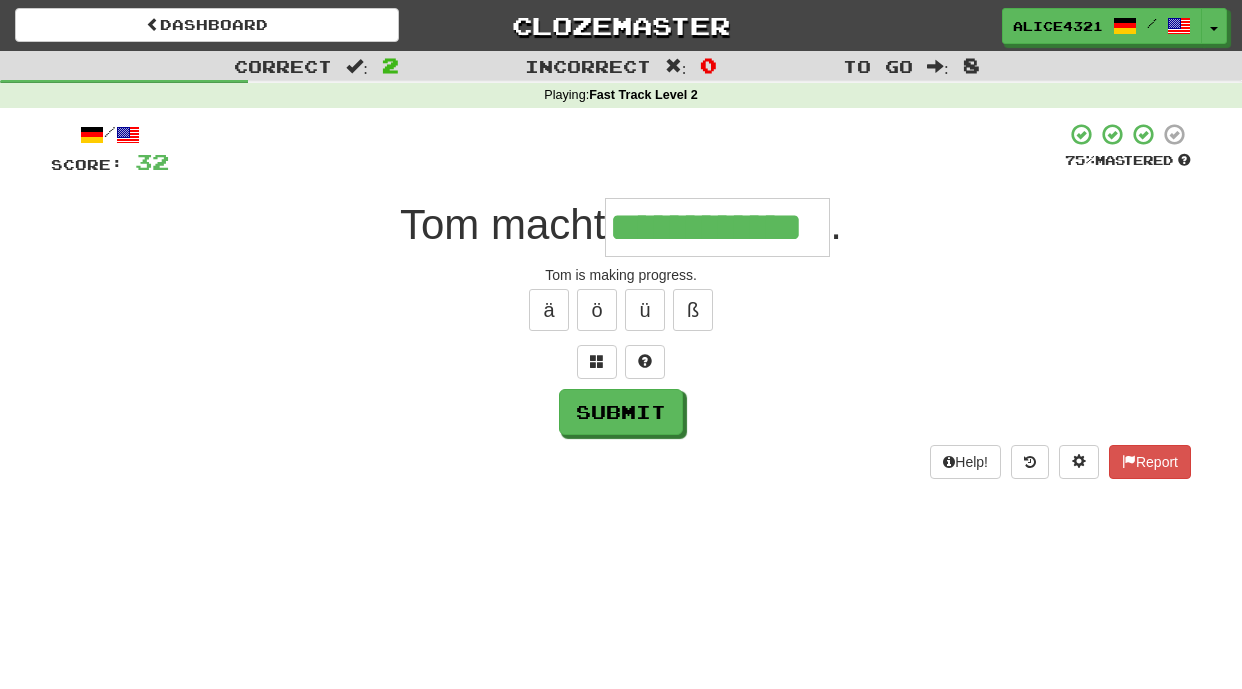 type on "**********" 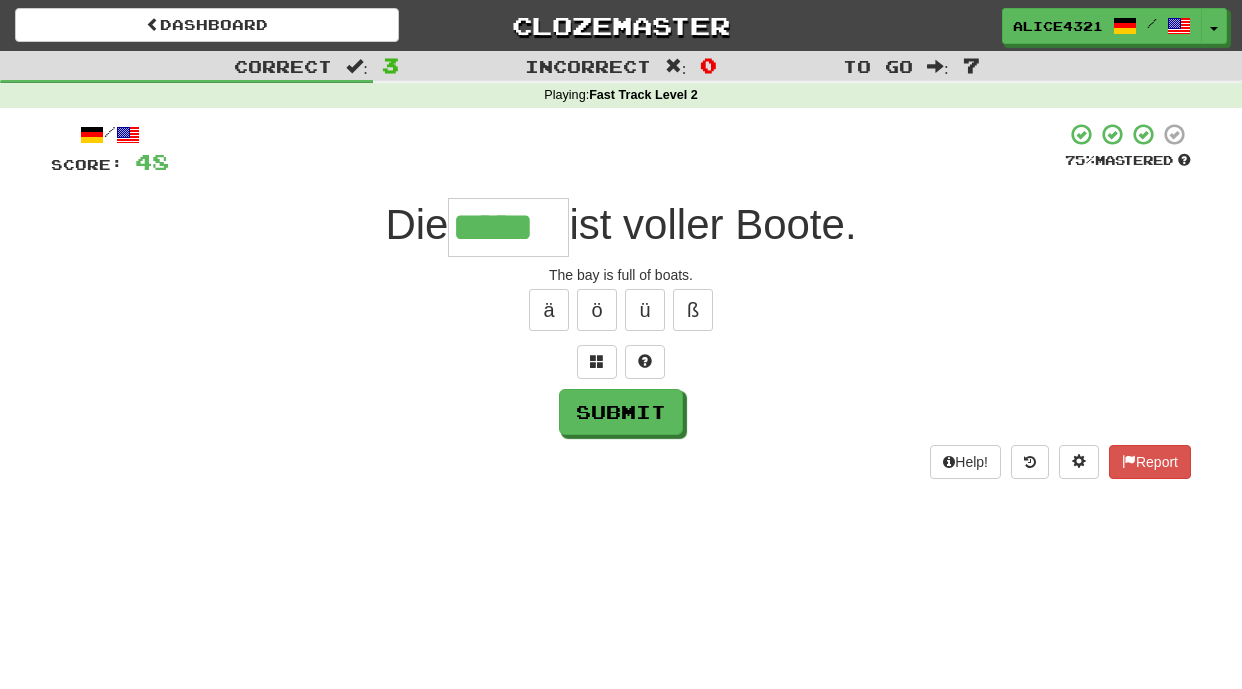 type on "*****" 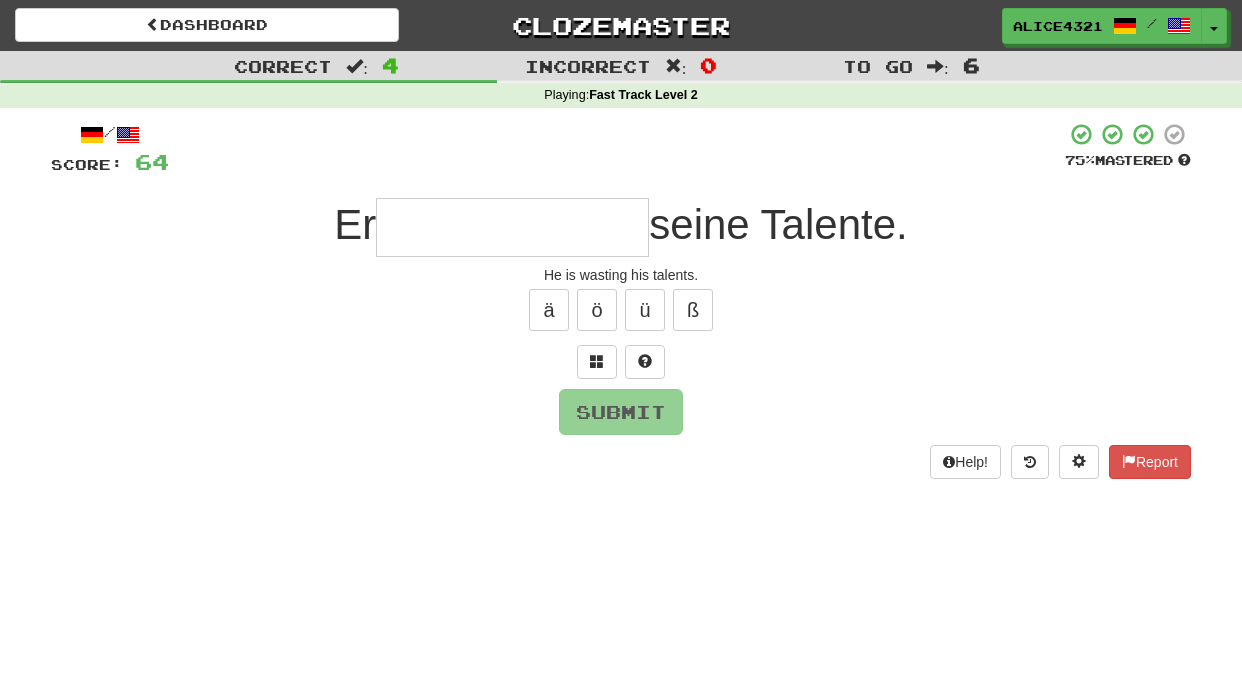 type on "*" 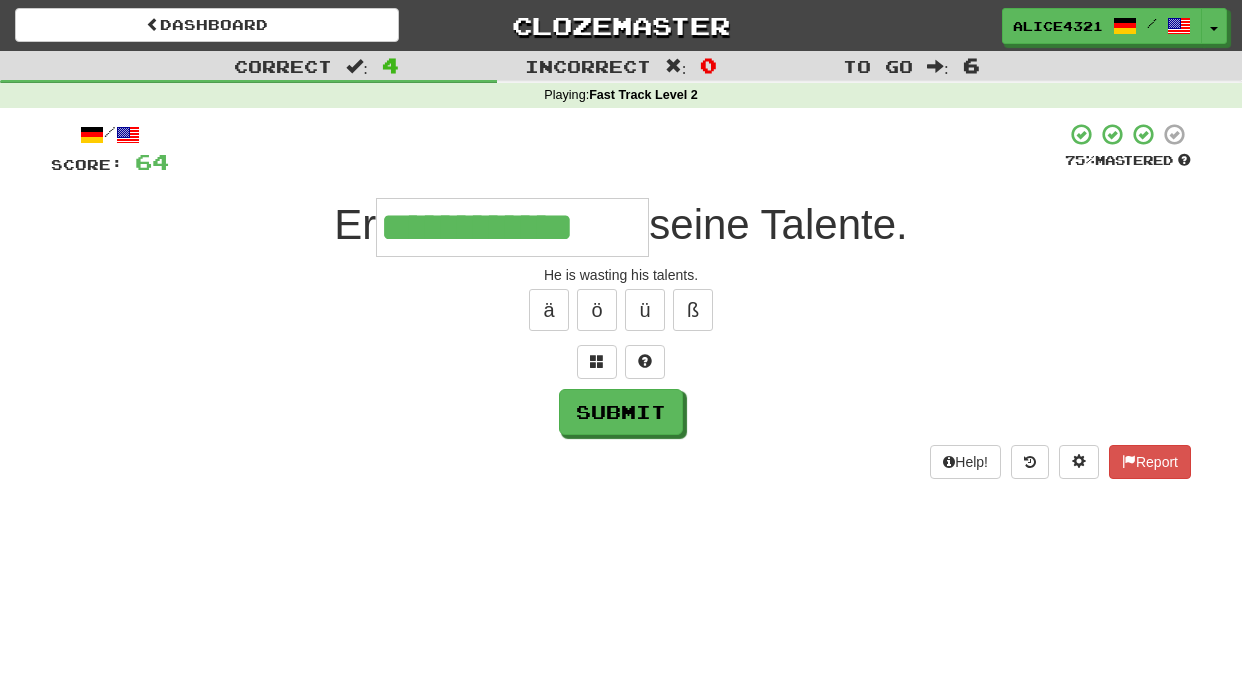type on "**********" 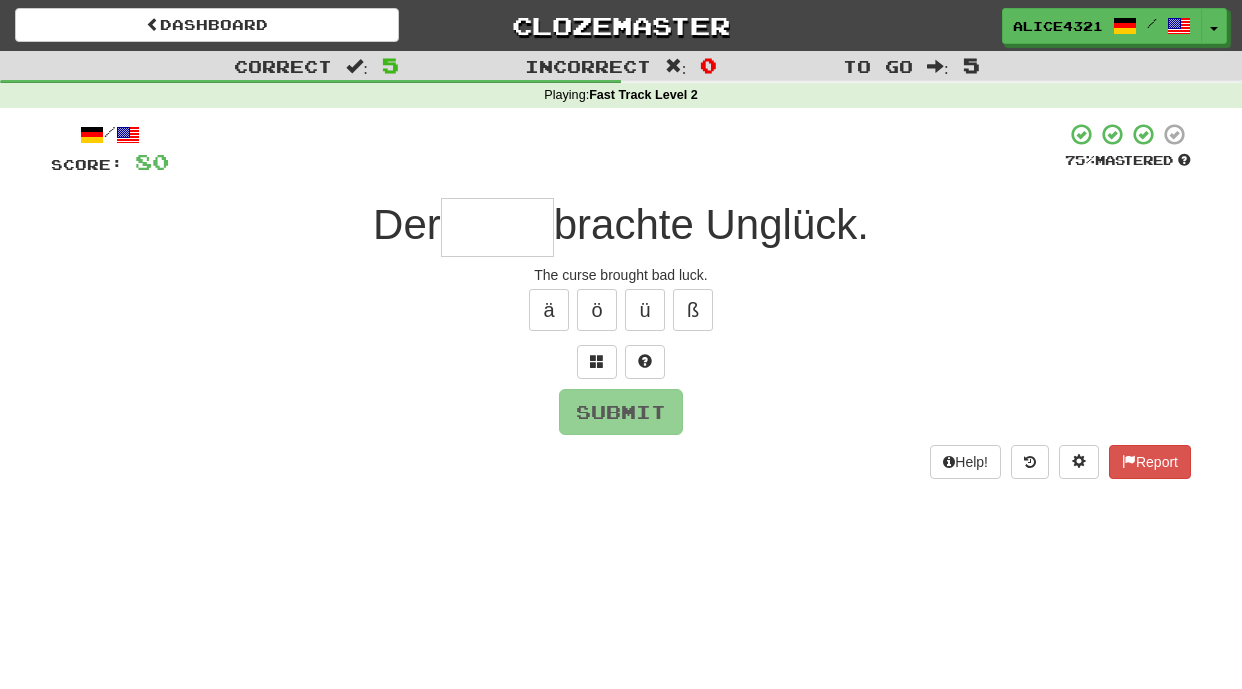 type on "*" 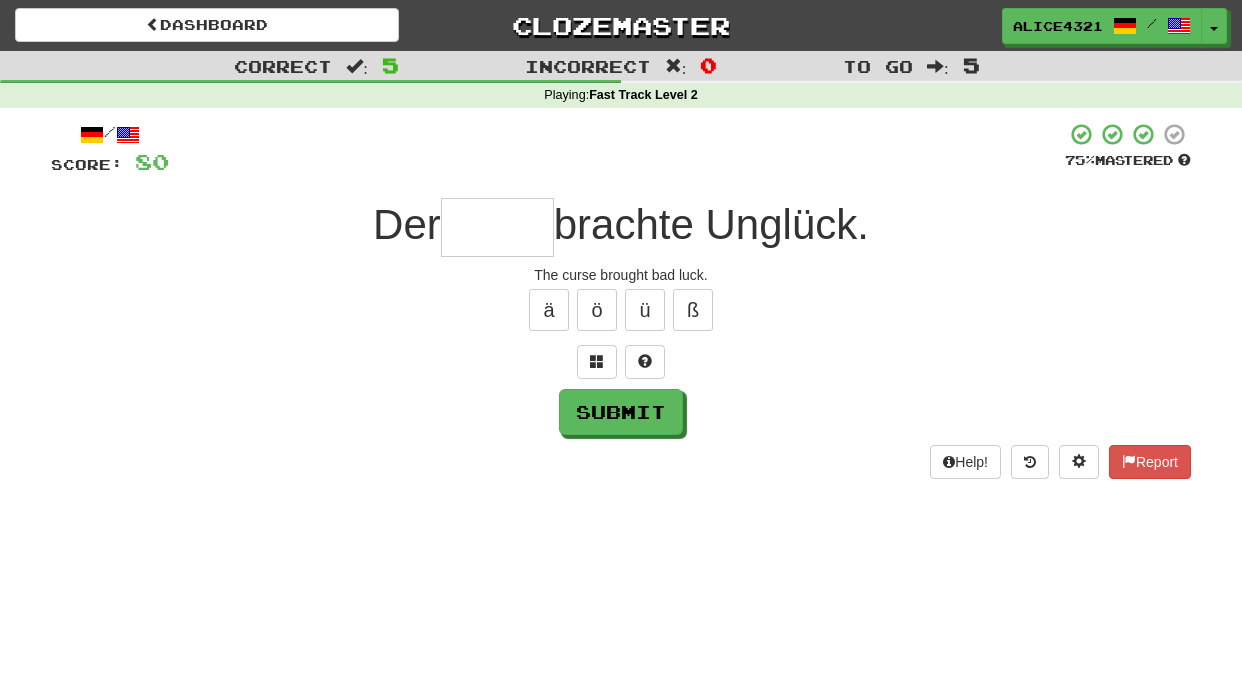 type on "*" 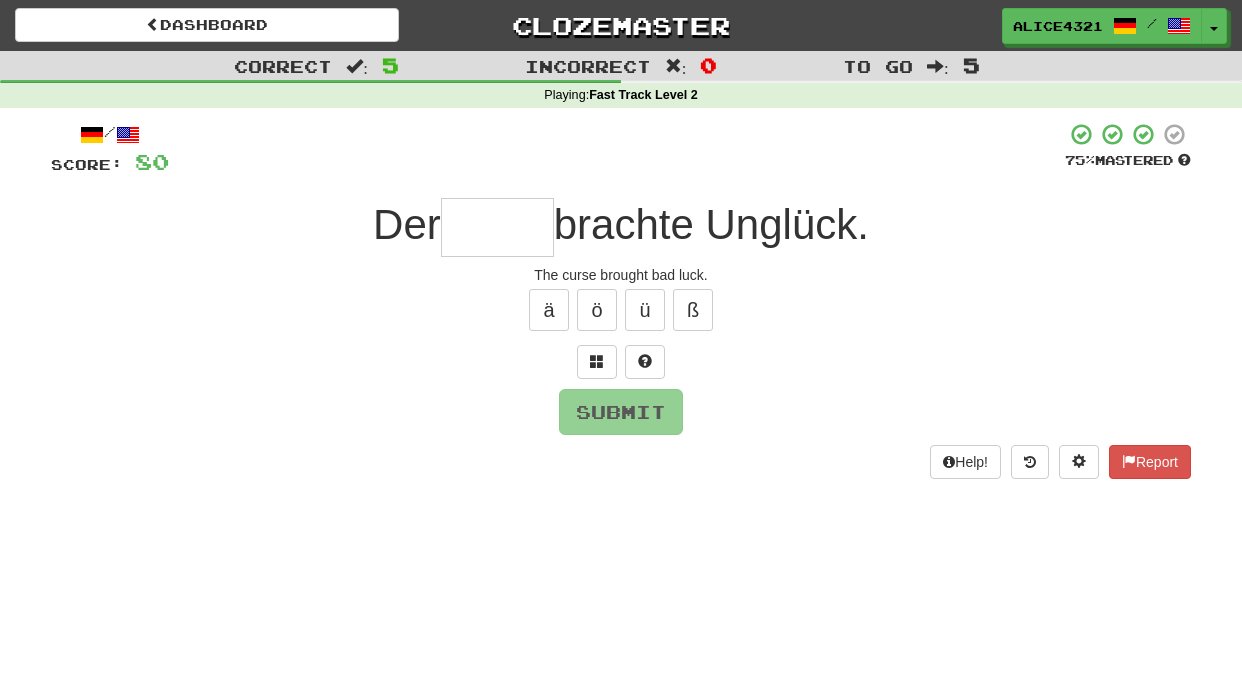 type on "*" 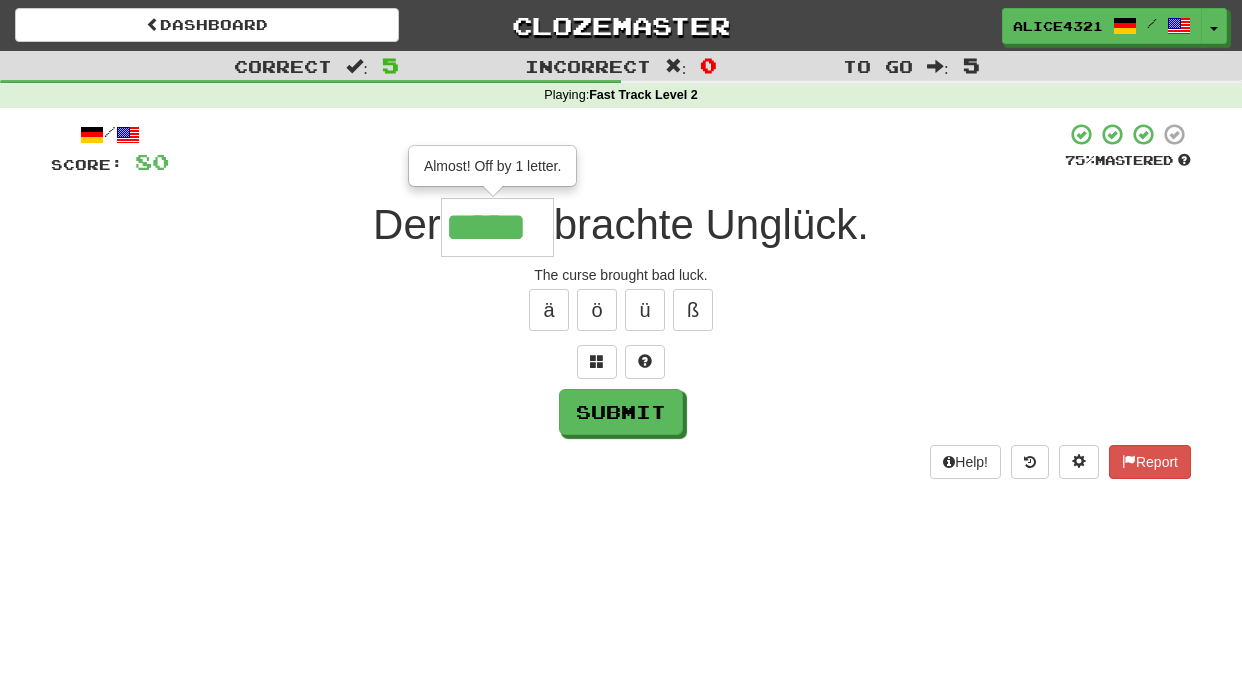 type on "*****" 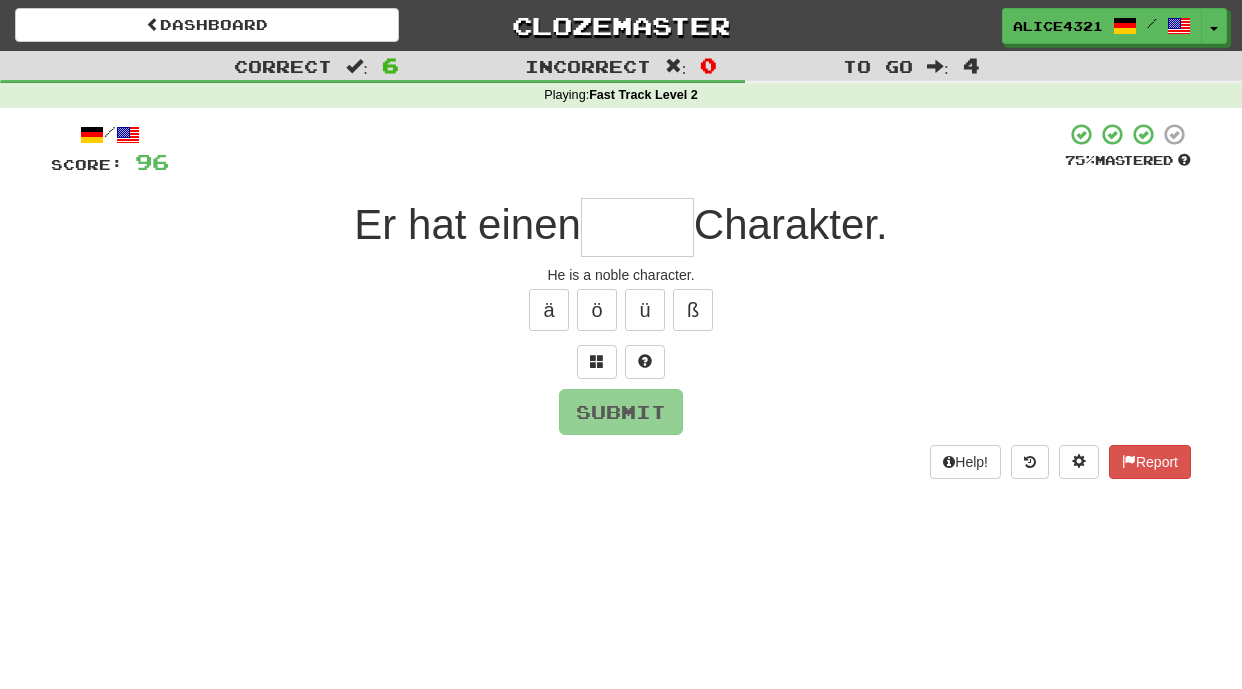 type on "*" 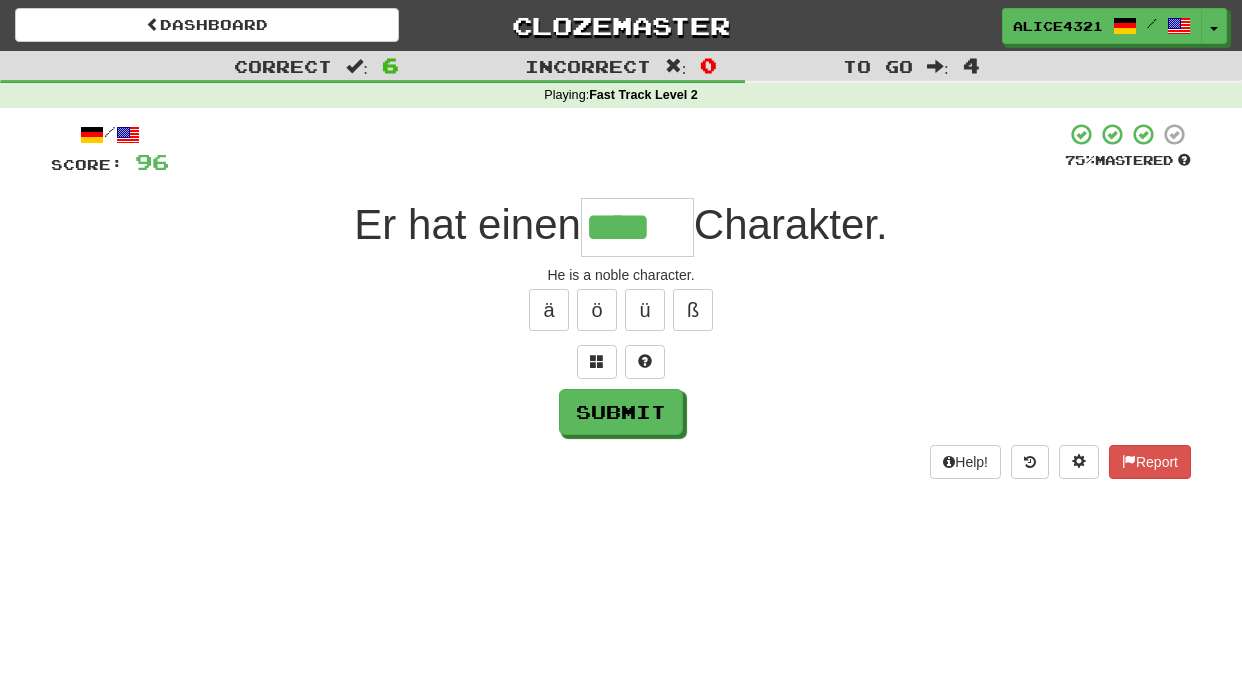 scroll, scrollTop: 0, scrollLeft: 0, axis: both 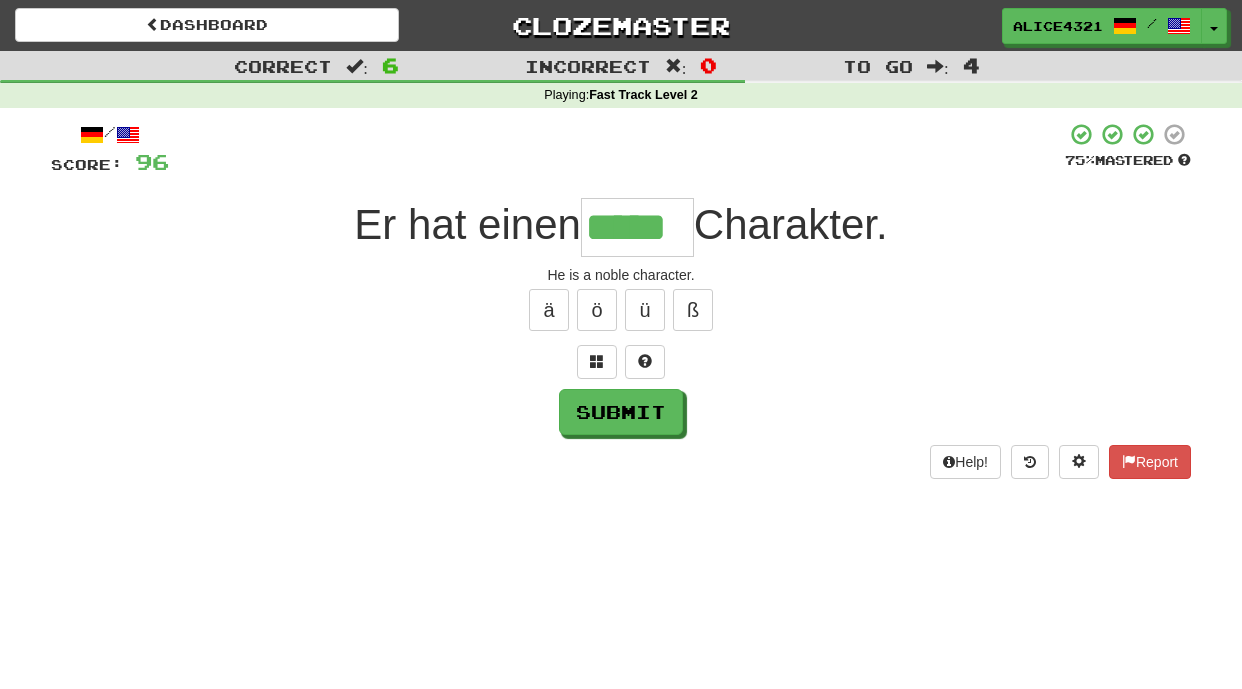type on "*****" 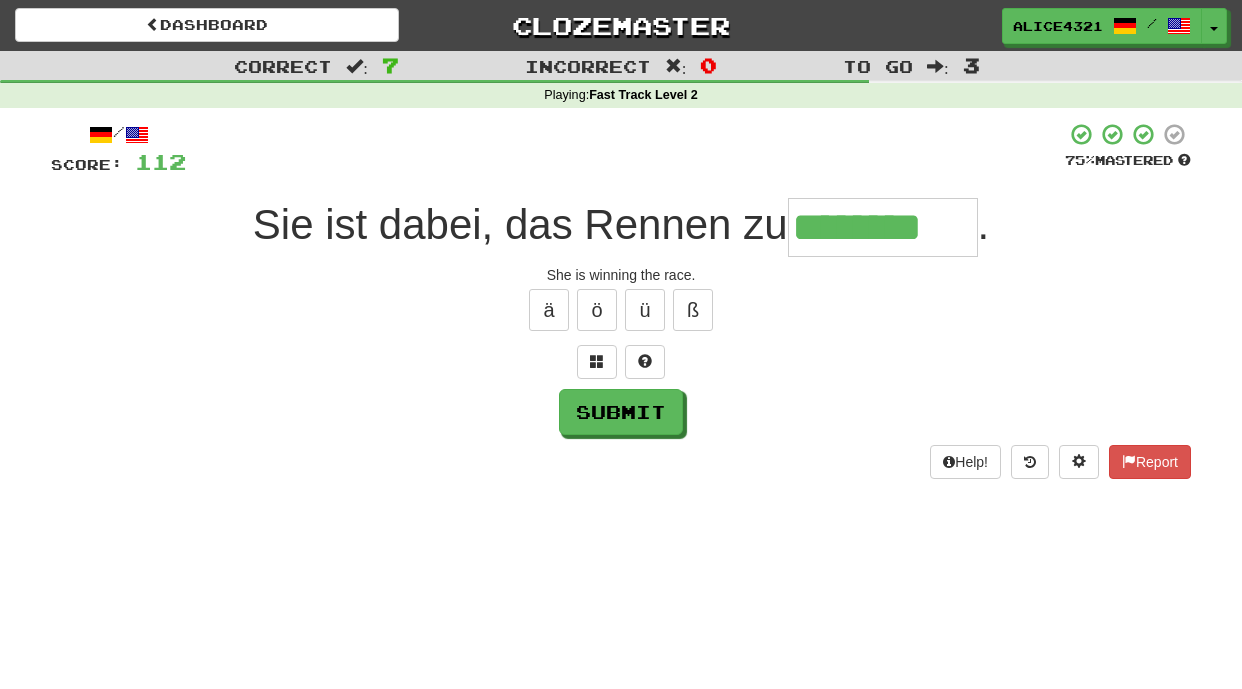 type on "********" 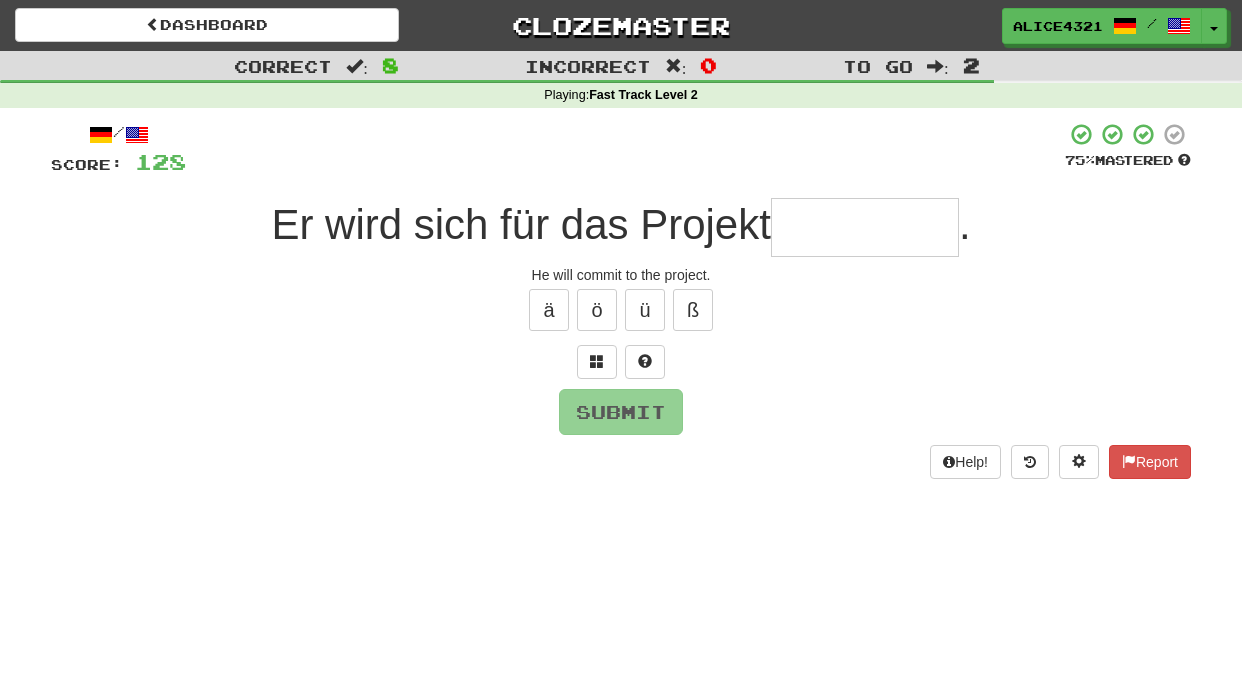 type on "*" 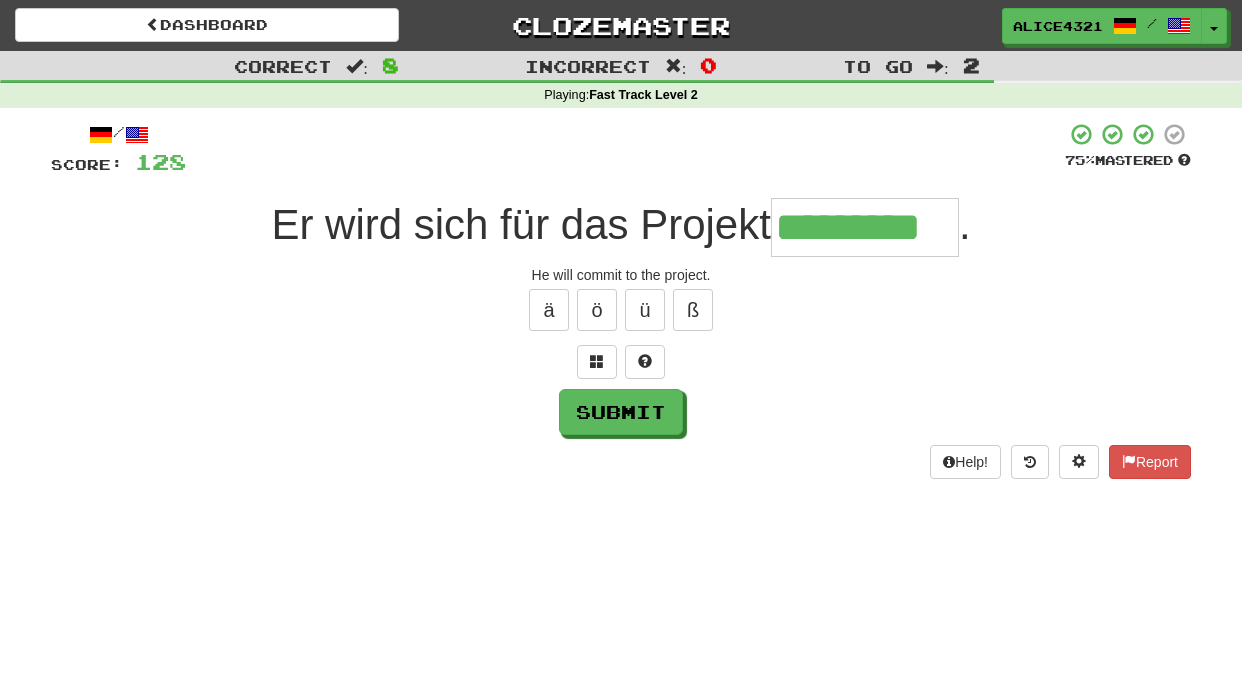 type on "*********" 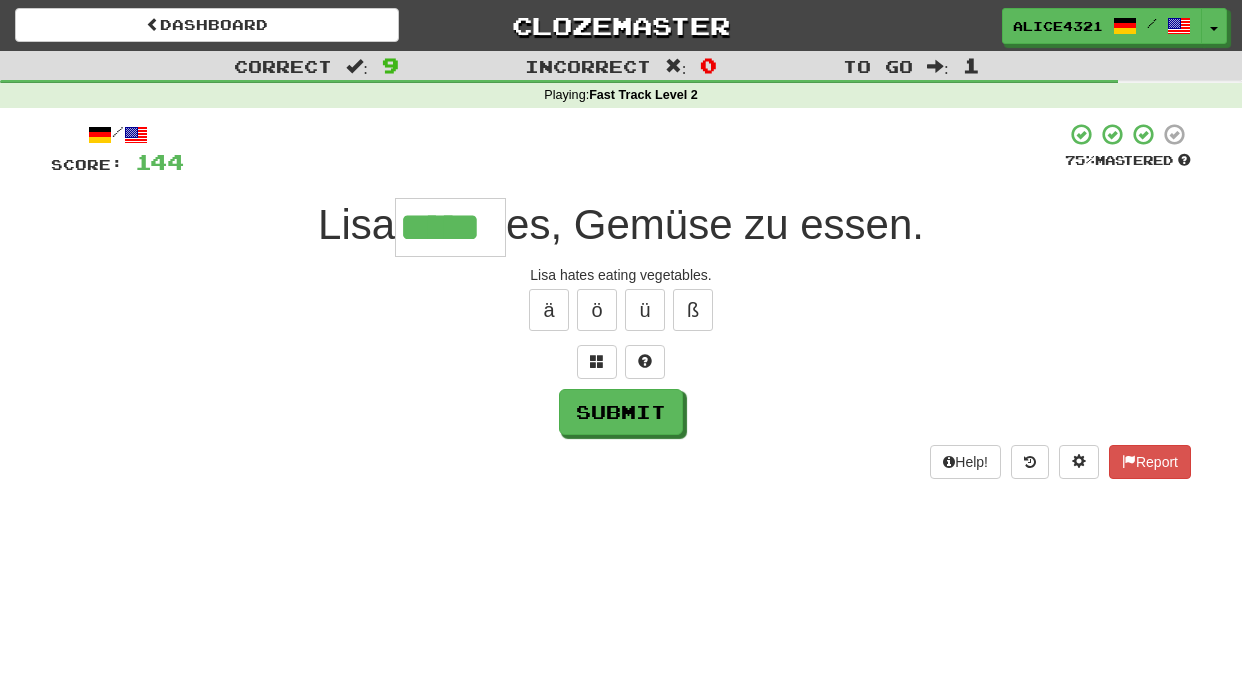 type on "*****" 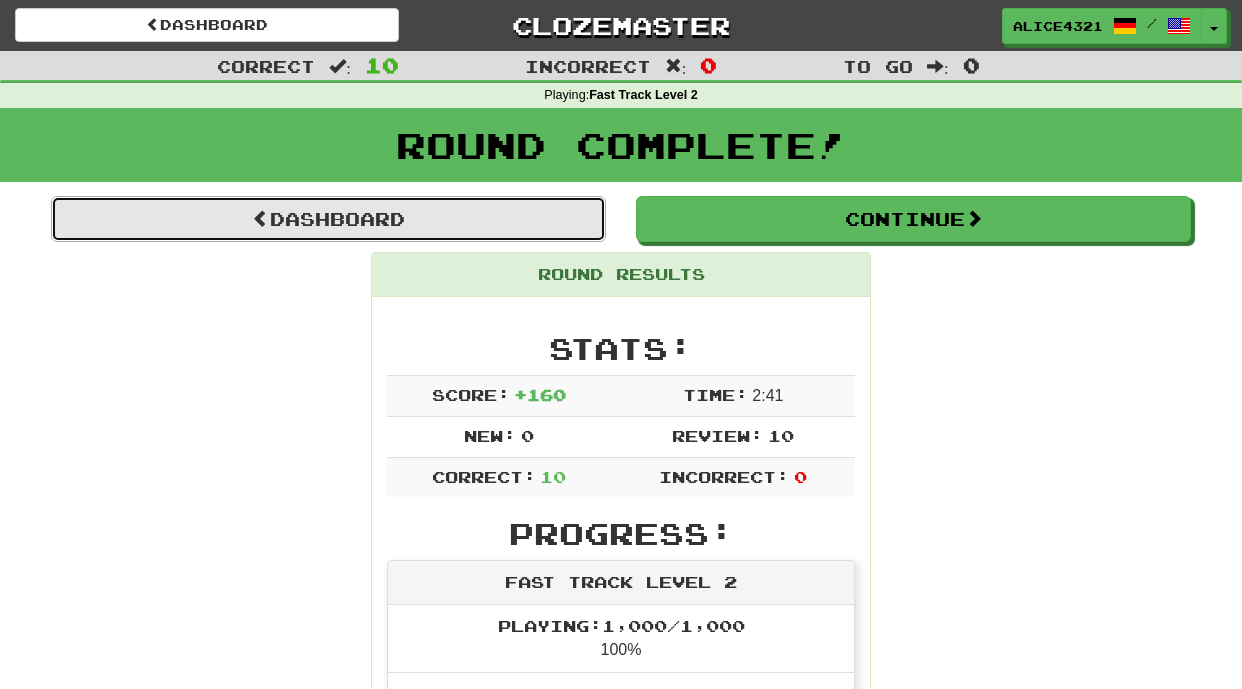 click on "Dashboard" at bounding box center (328, 219) 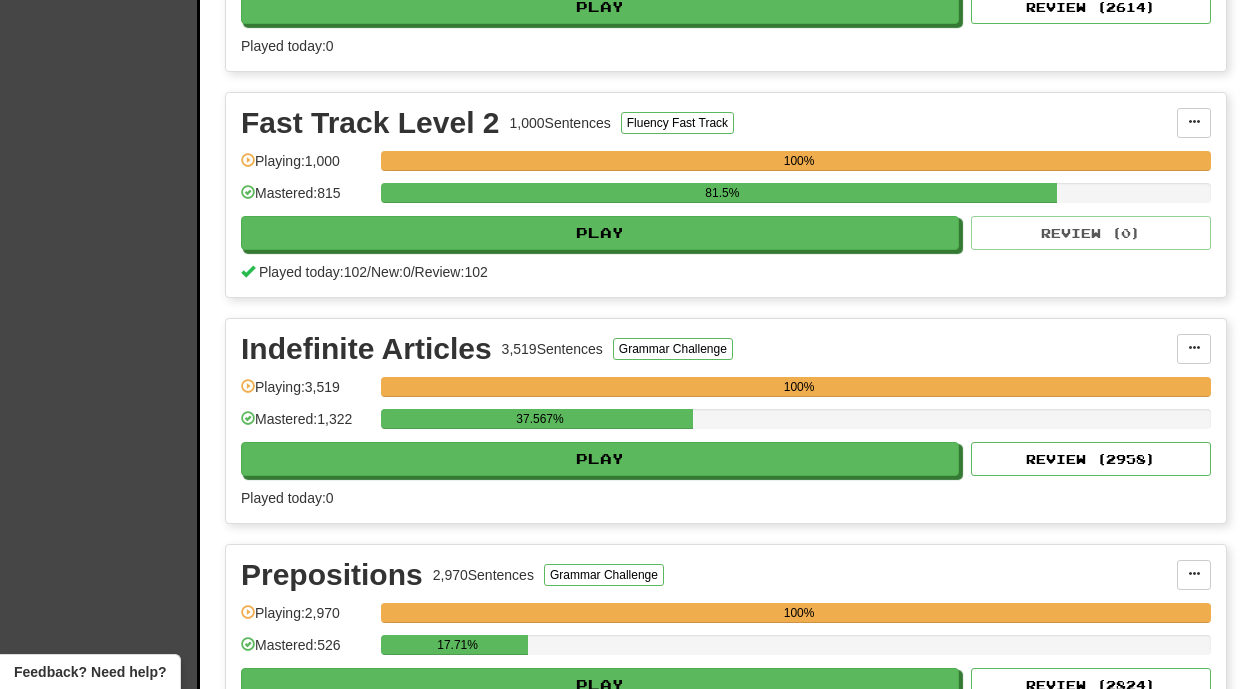 scroll, scrollTop: 838, scrollLeft: 0, axis: vertical 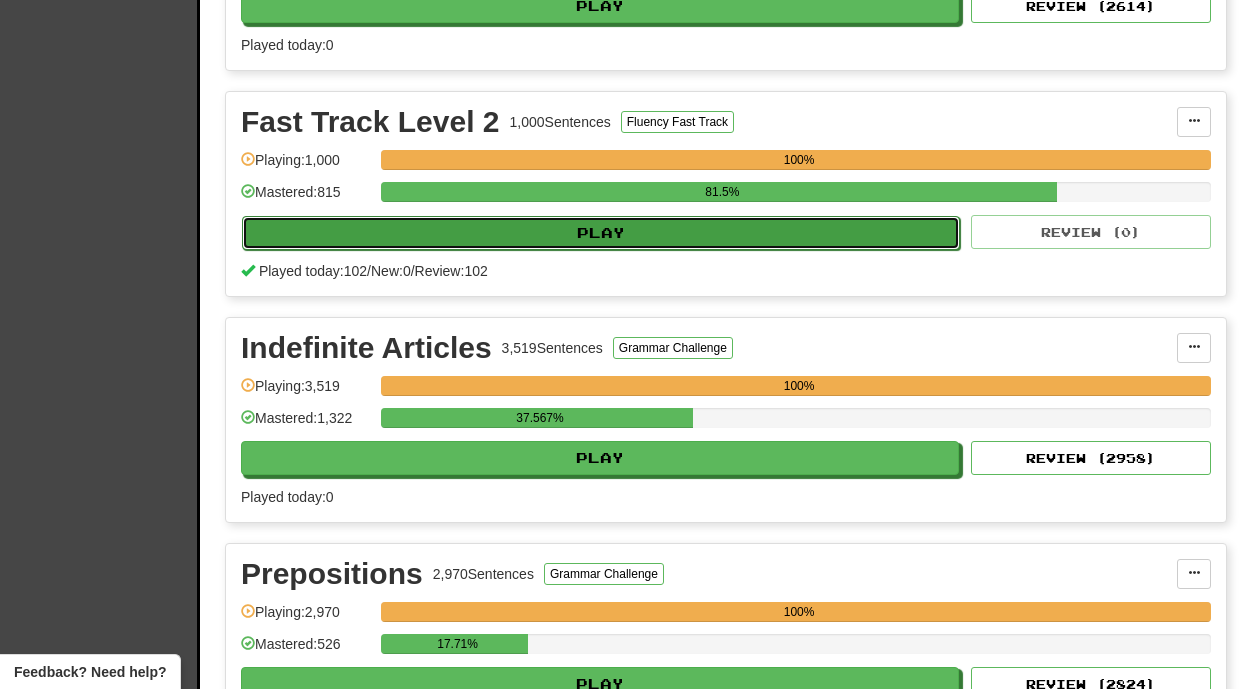 click on "Play" at bounding box center [601, 233] 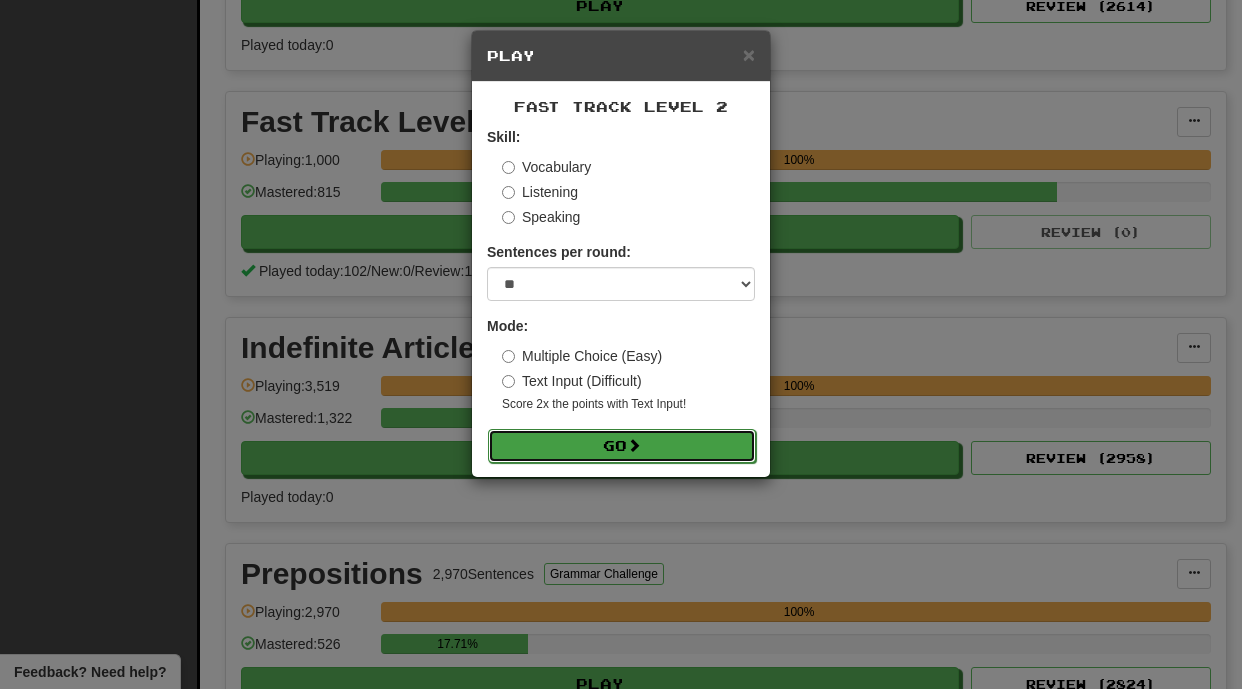 click on "Go" at bounding box center [622, 446] 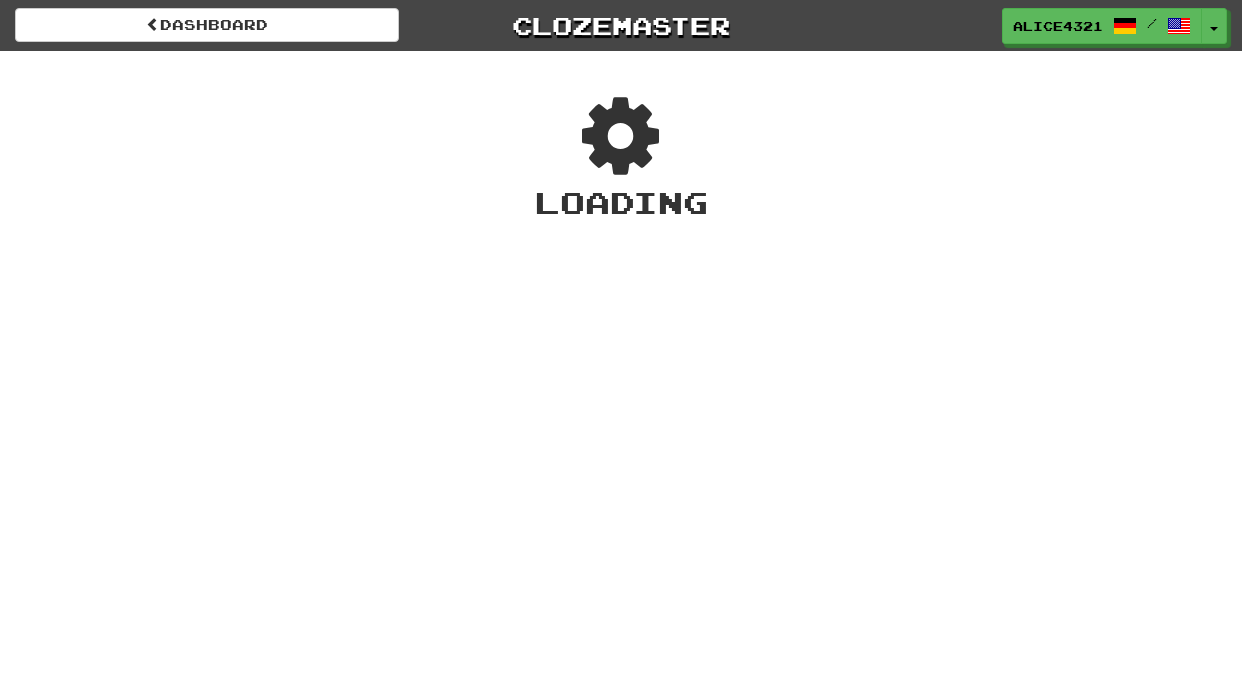 scroll, scrollTop: 0, scrollLeft: 0, axis: both 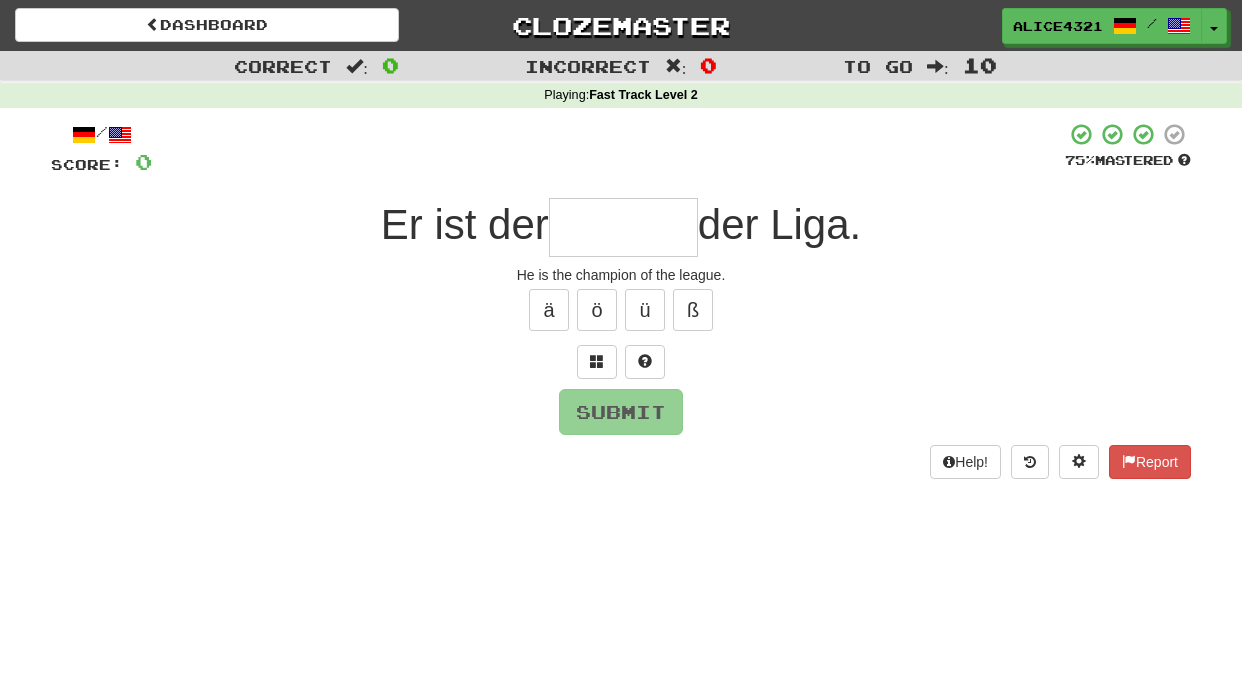 type on "*" 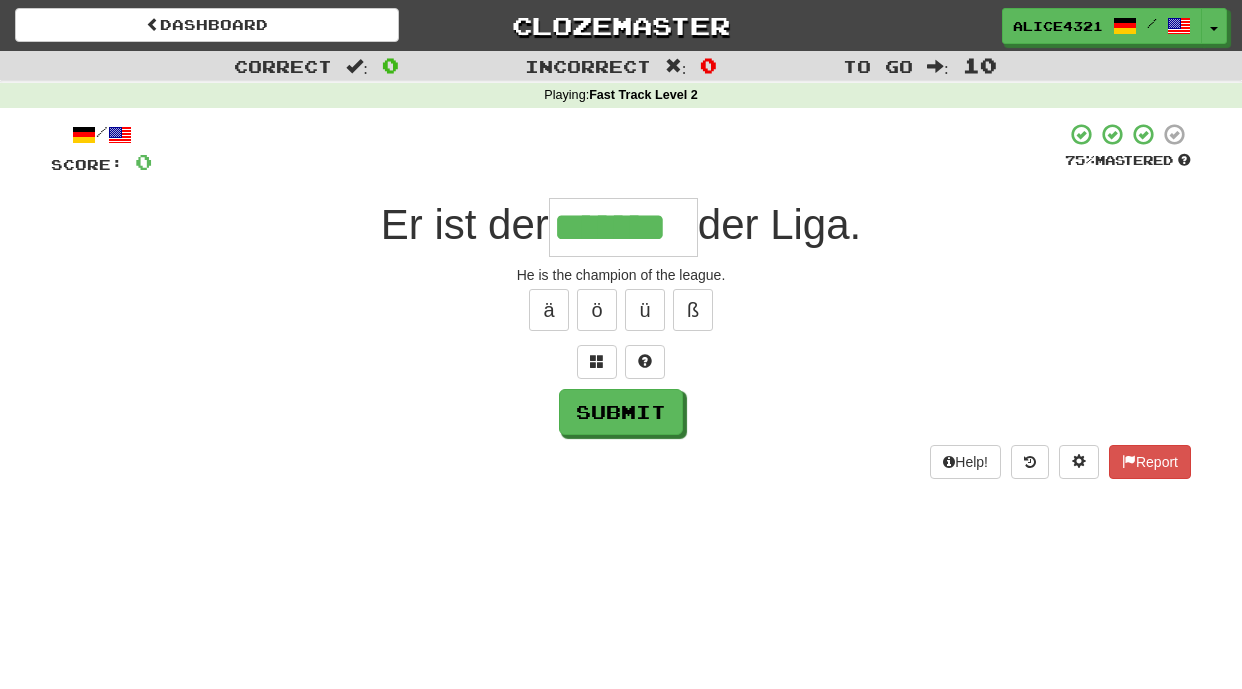 type on "*******" 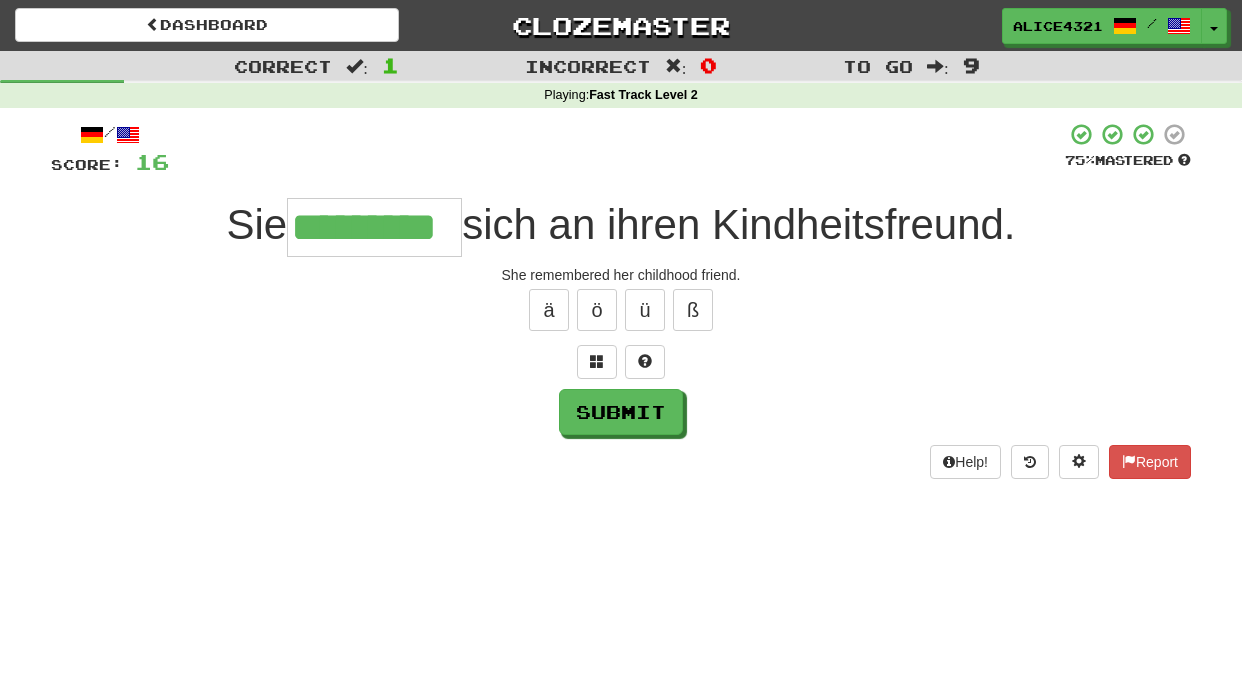 type on "*********" 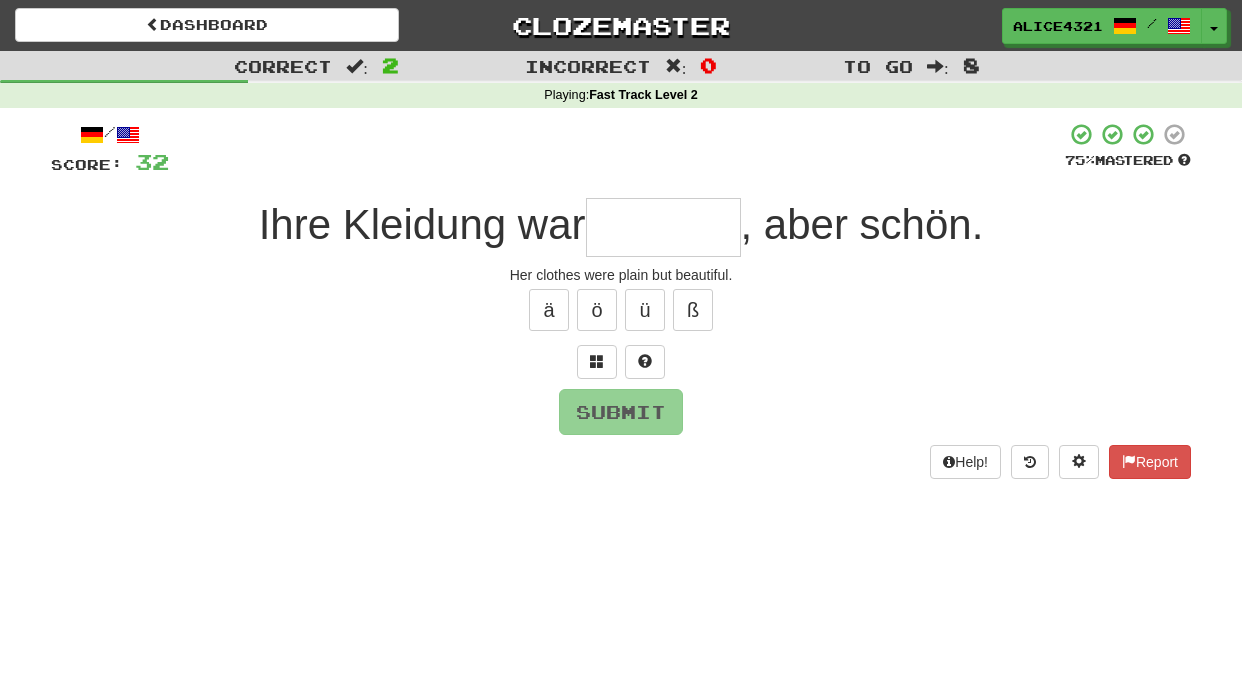 type on "*" 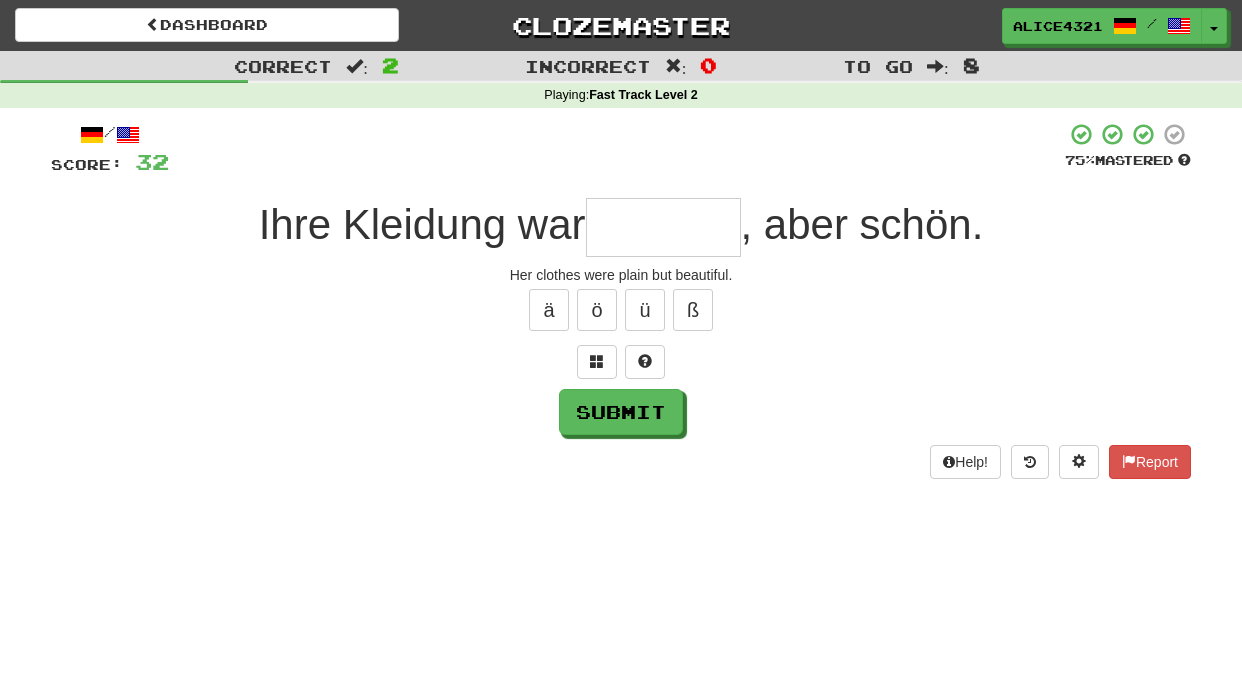 type on "*" 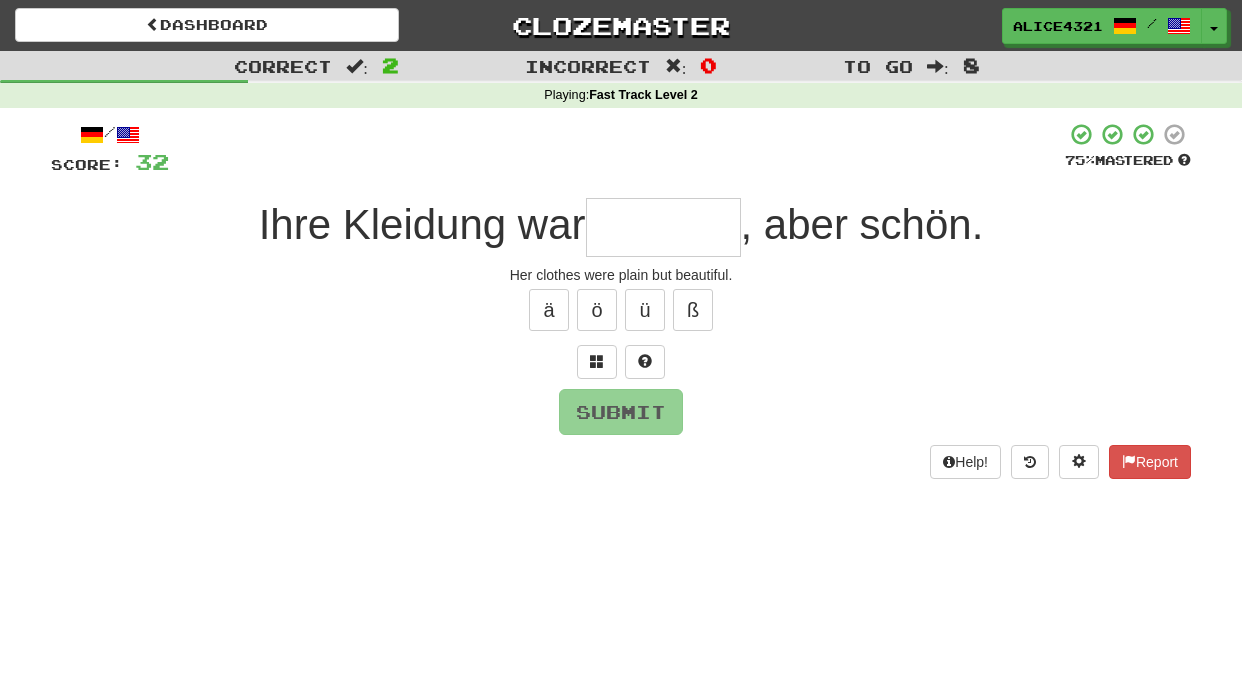 type on "*" 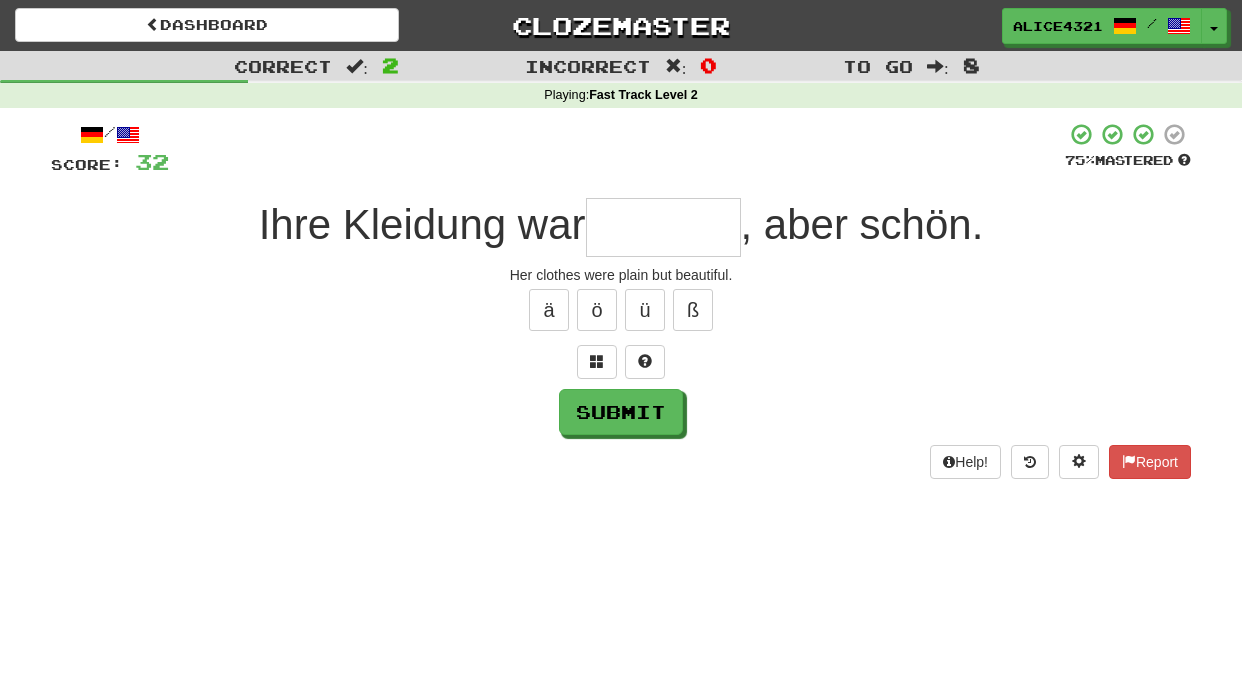 type on "*" 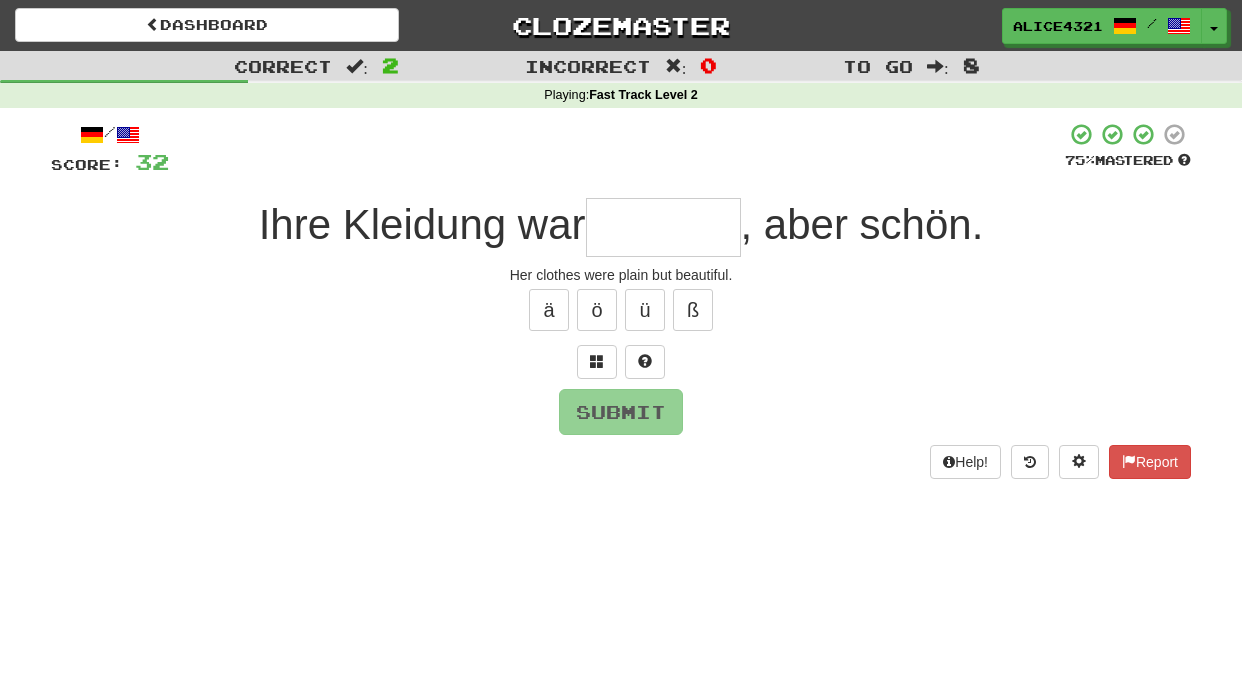 type on "*" 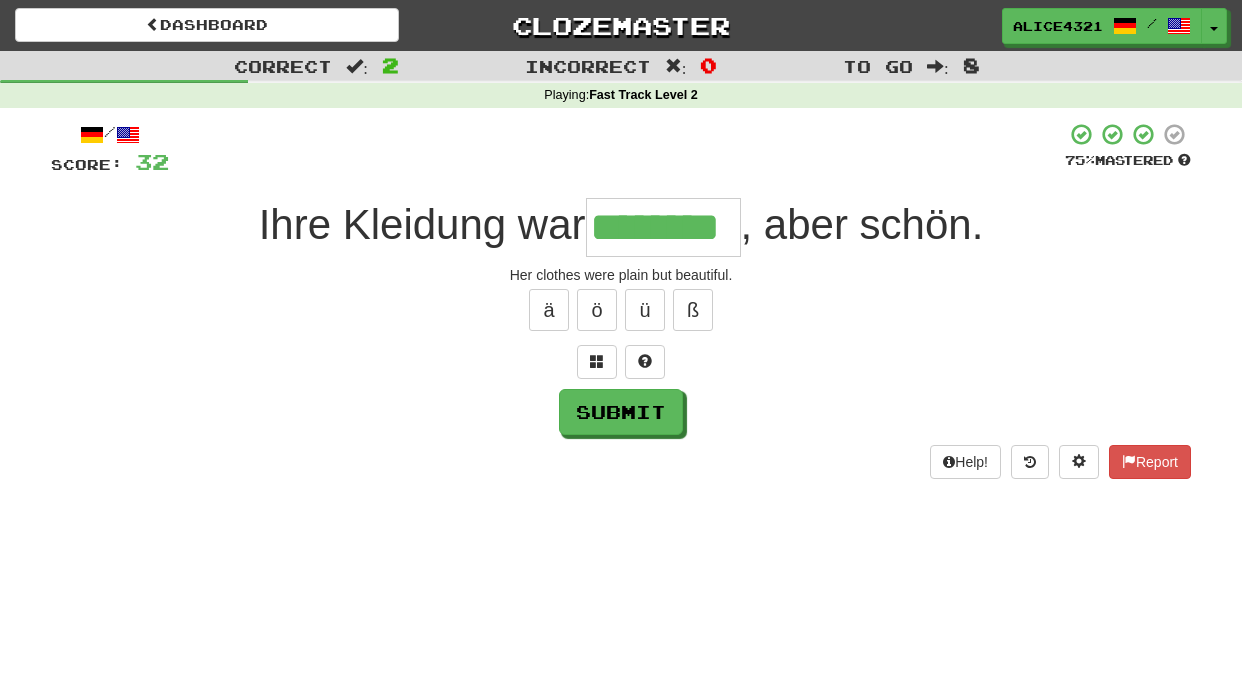 type on "********" 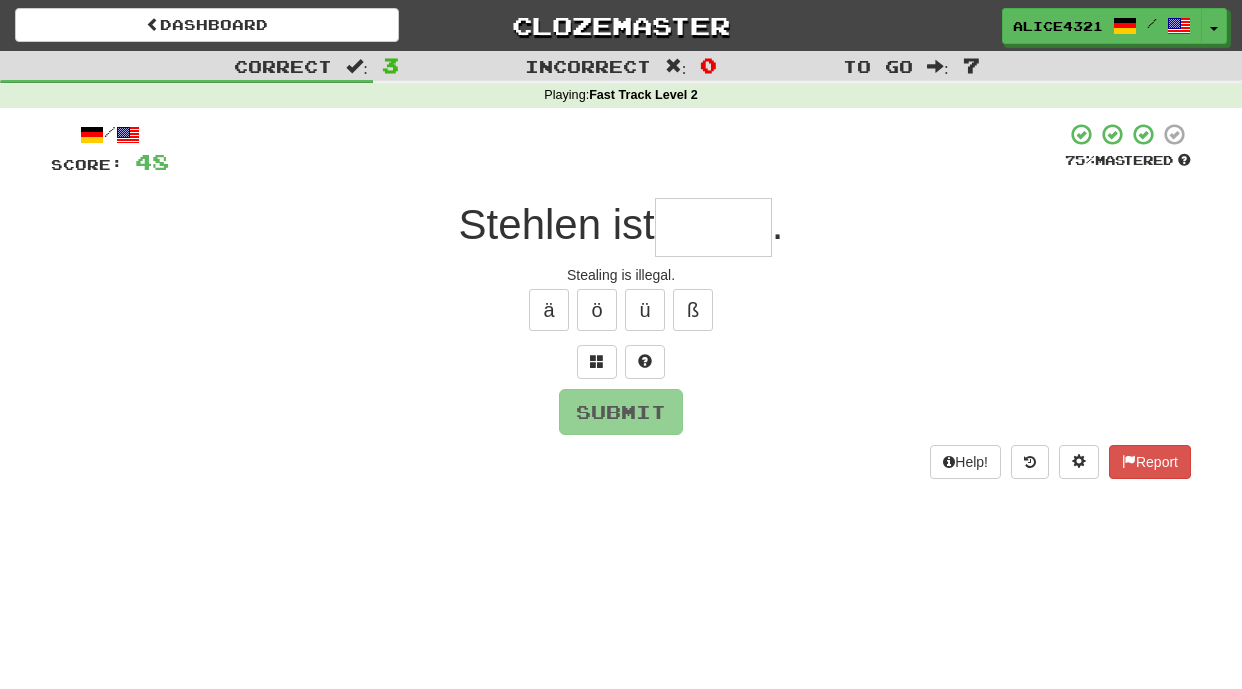 type on "*" 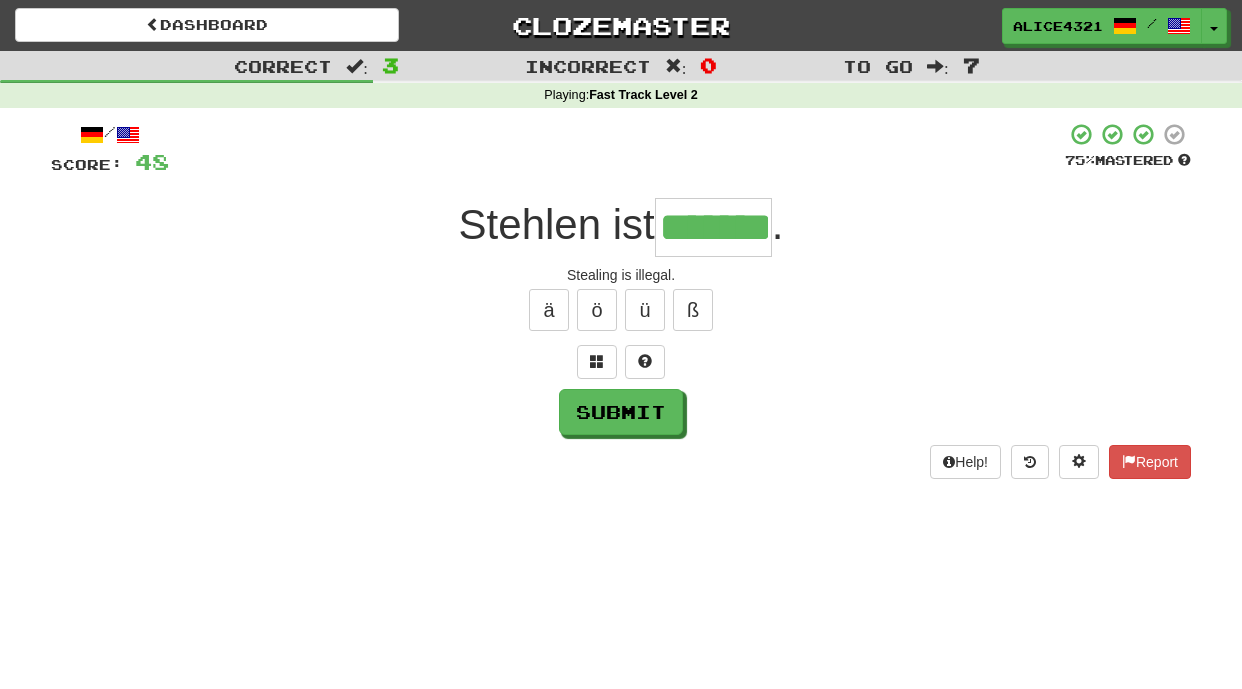 type on "*******" 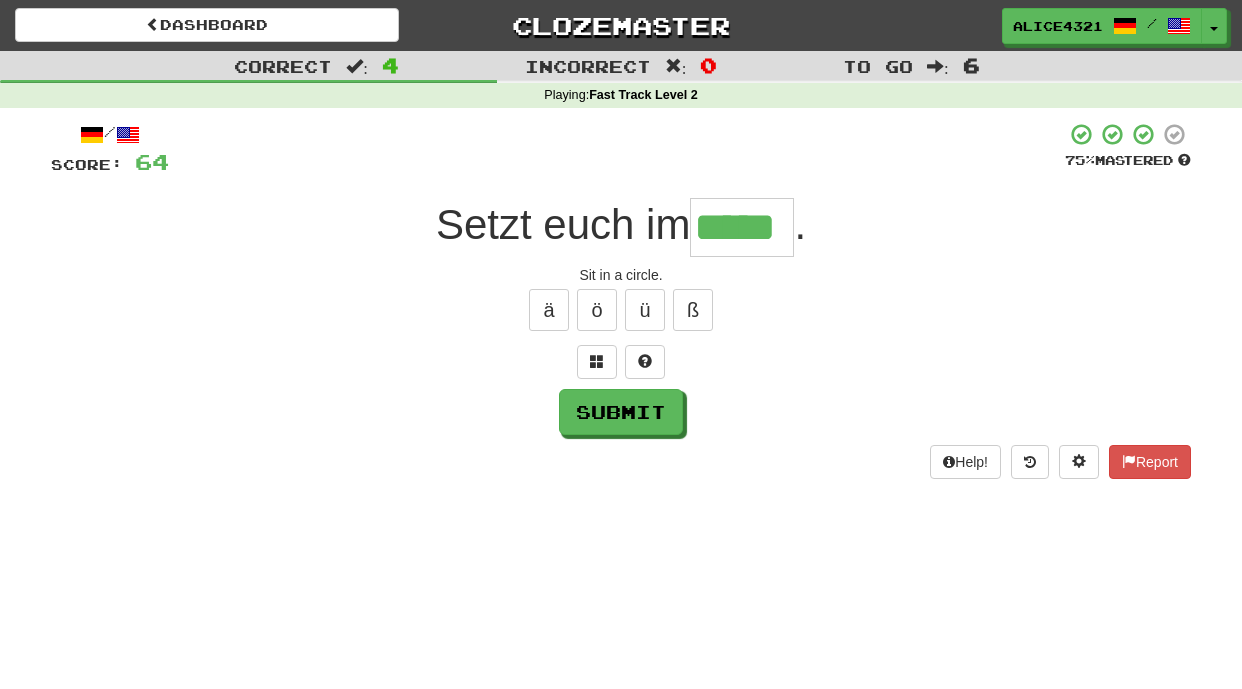 type on "*****" 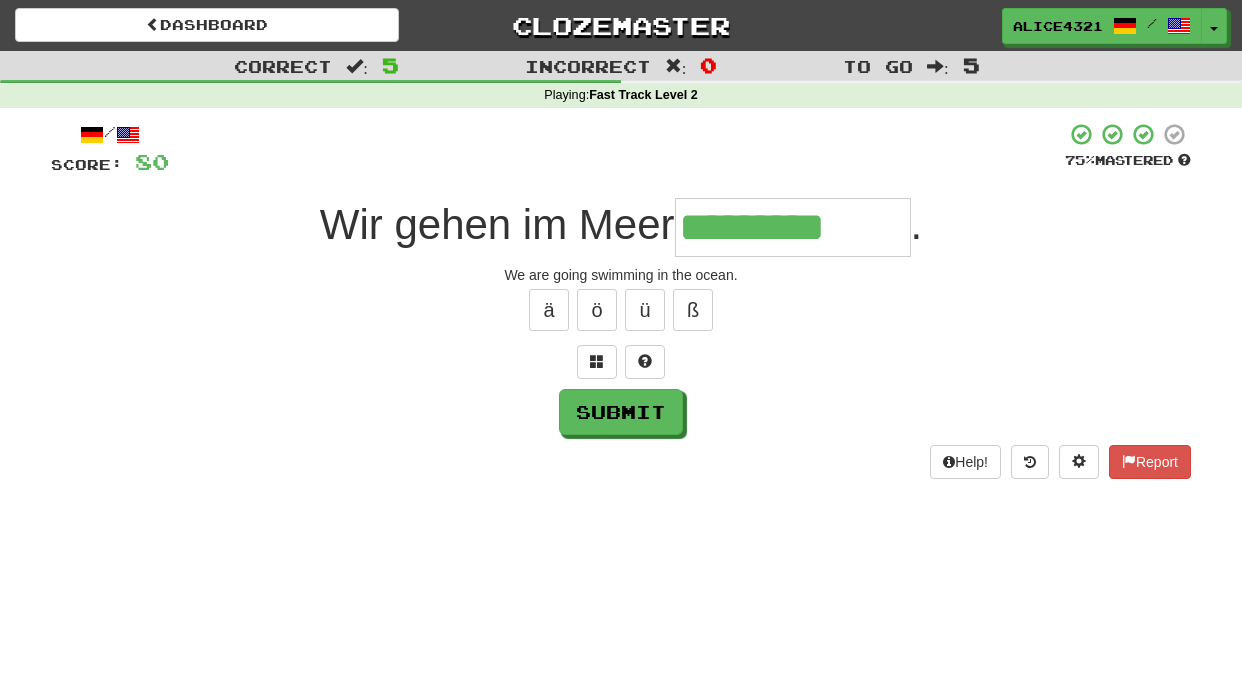 type on "*********" 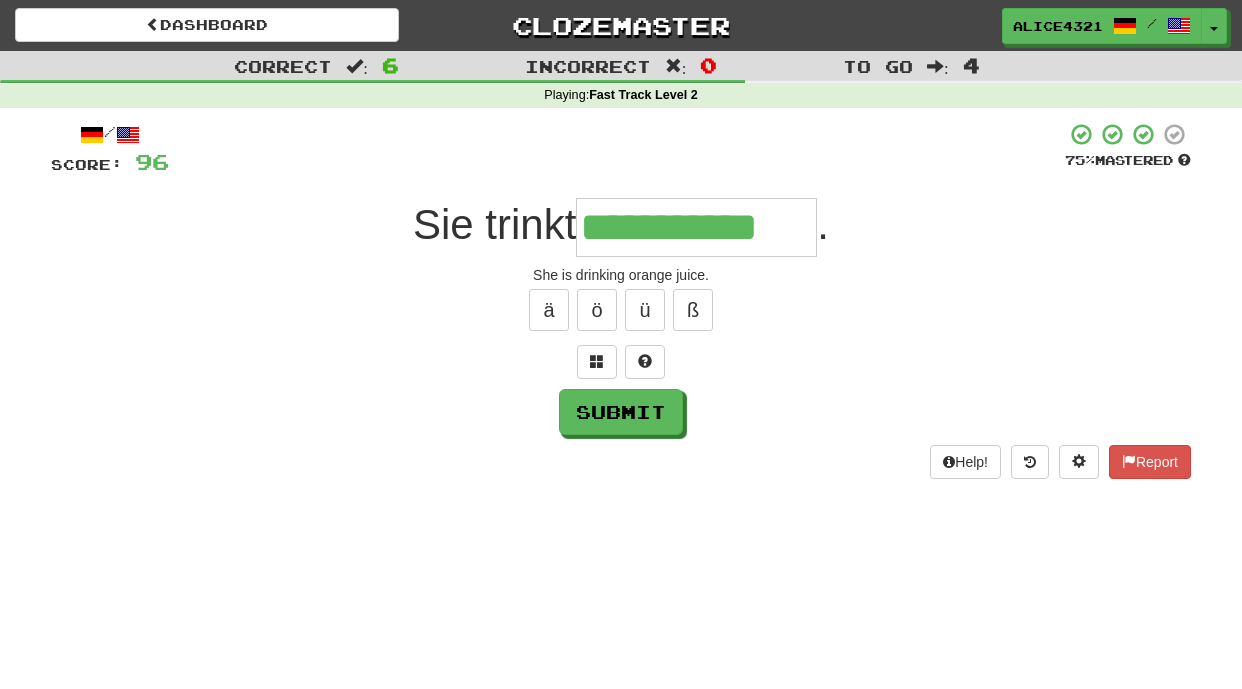 type on "**********" 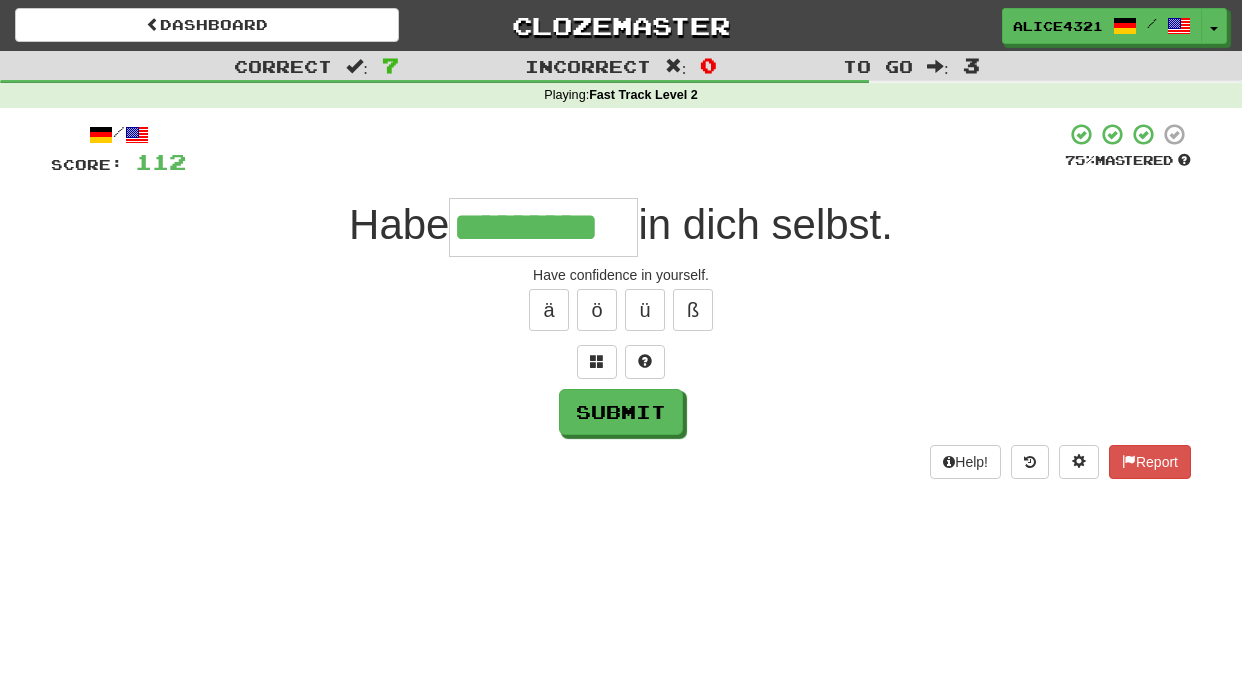 type on "*********" 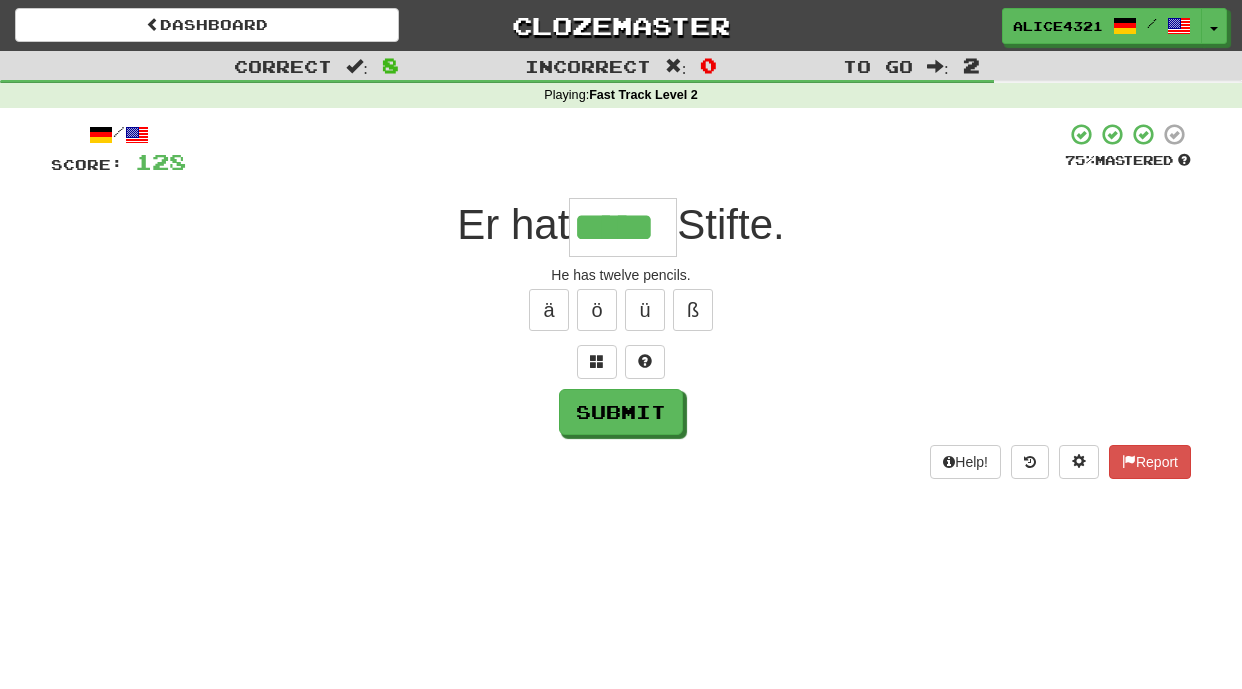 type on "*****" 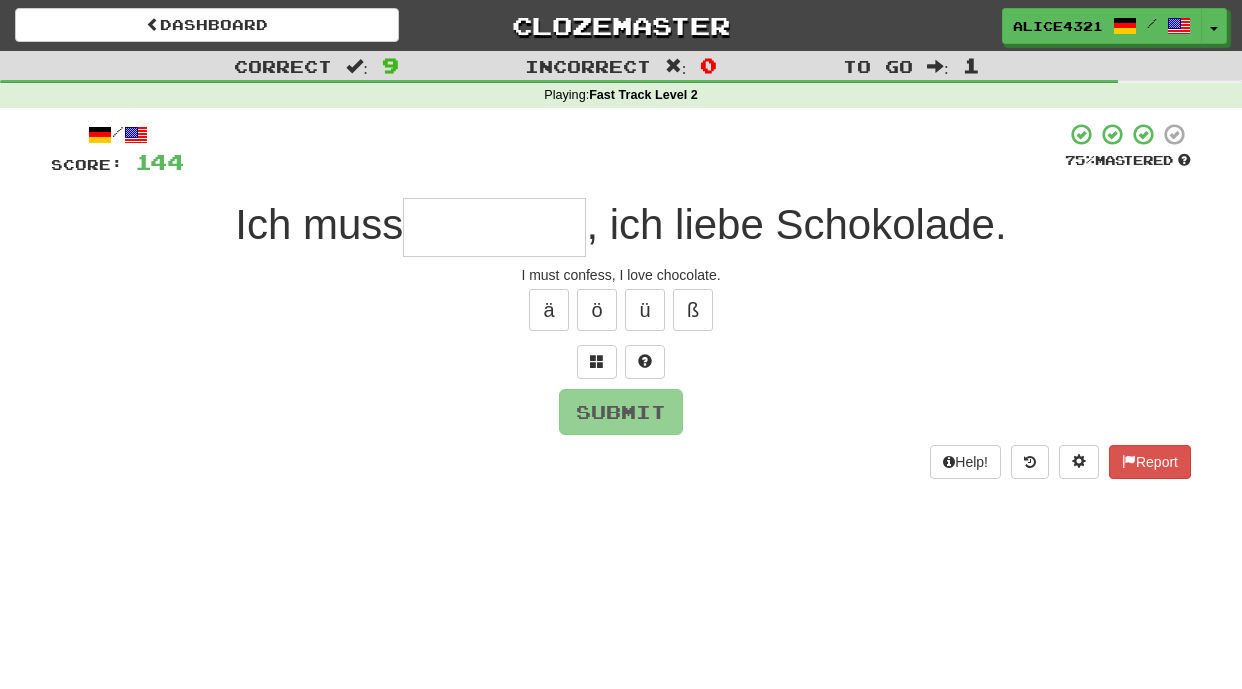 type on "*" 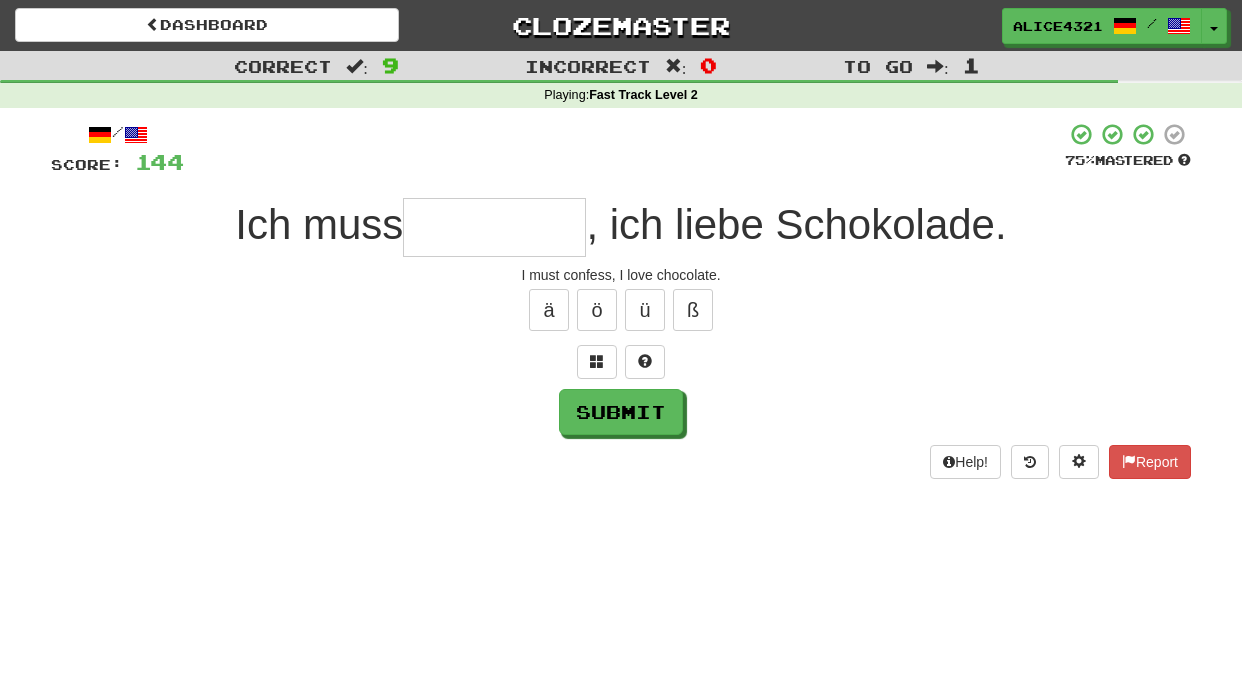 type on "*" 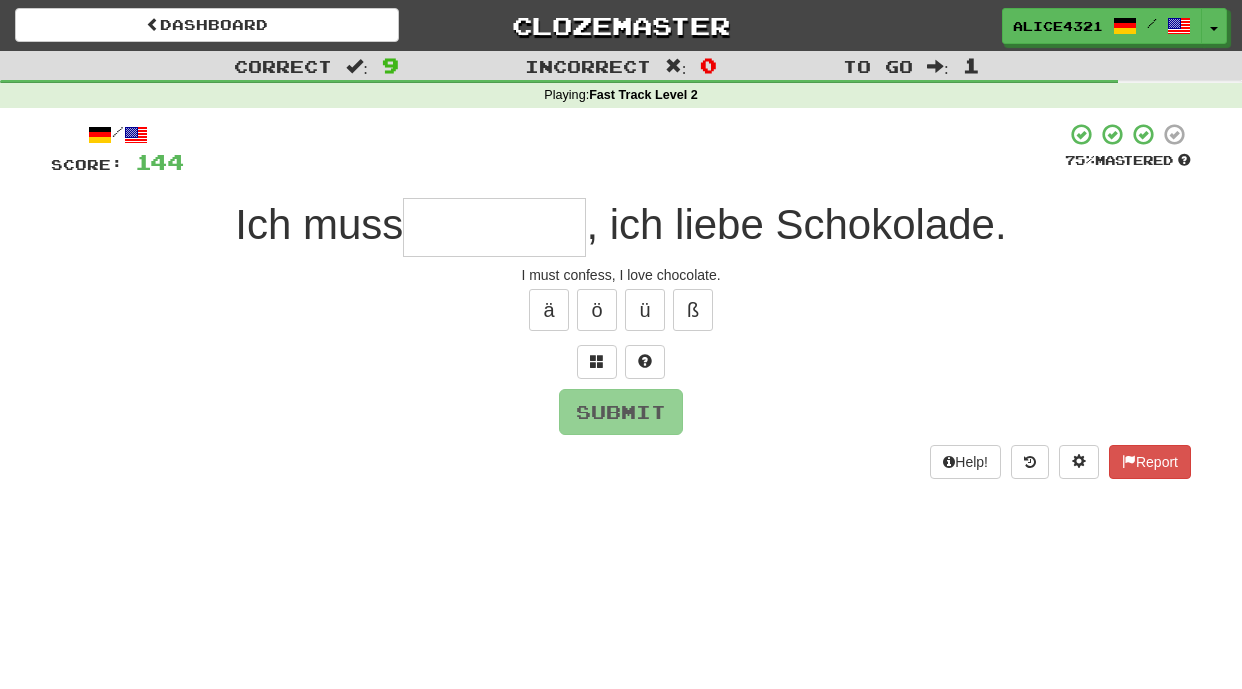 type on "*" 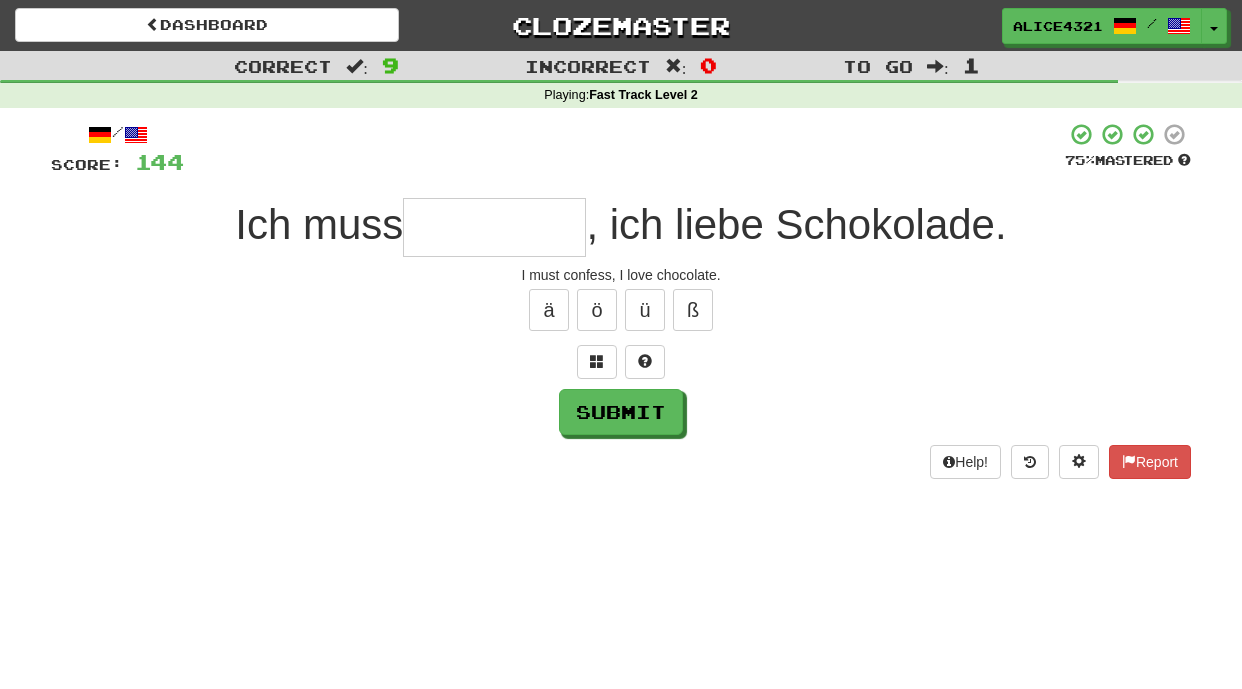 type on "*" 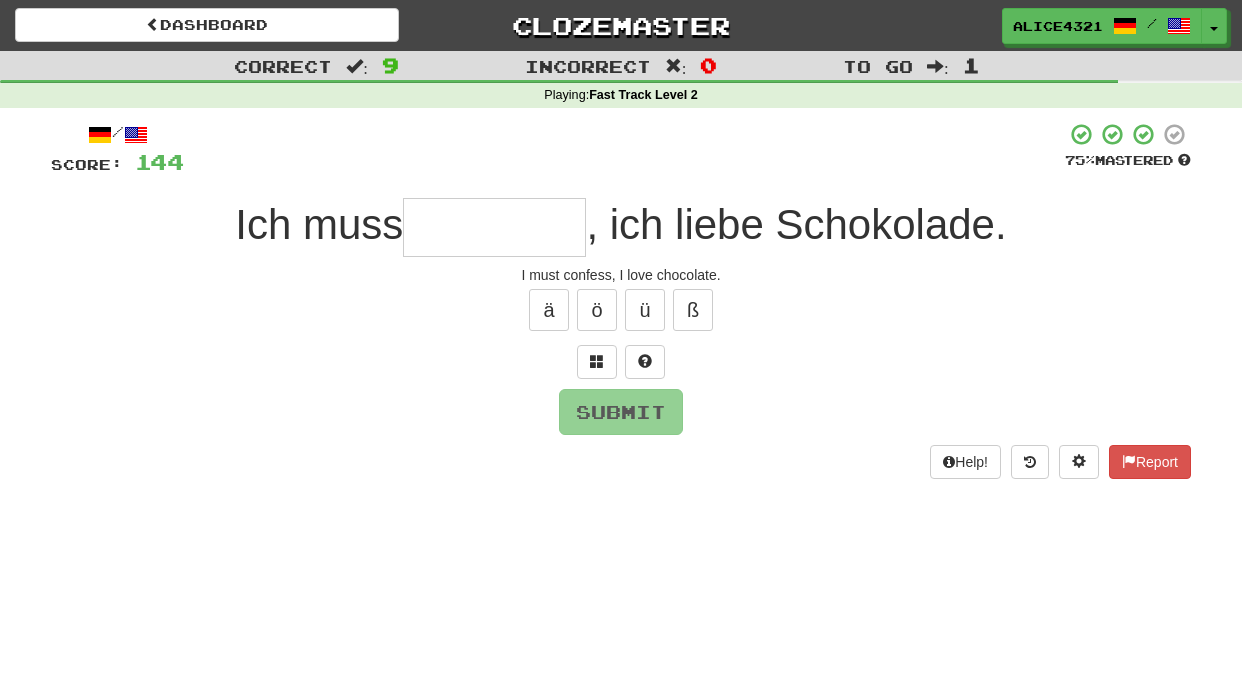type on "*" 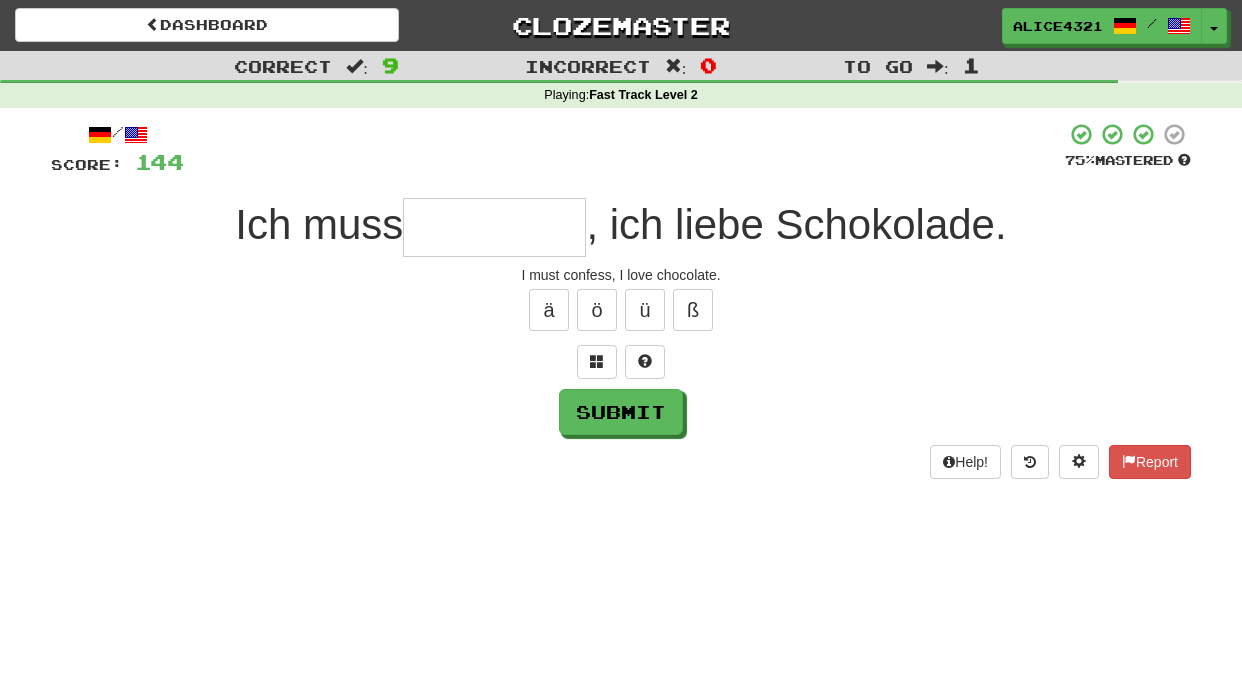 type on "*" 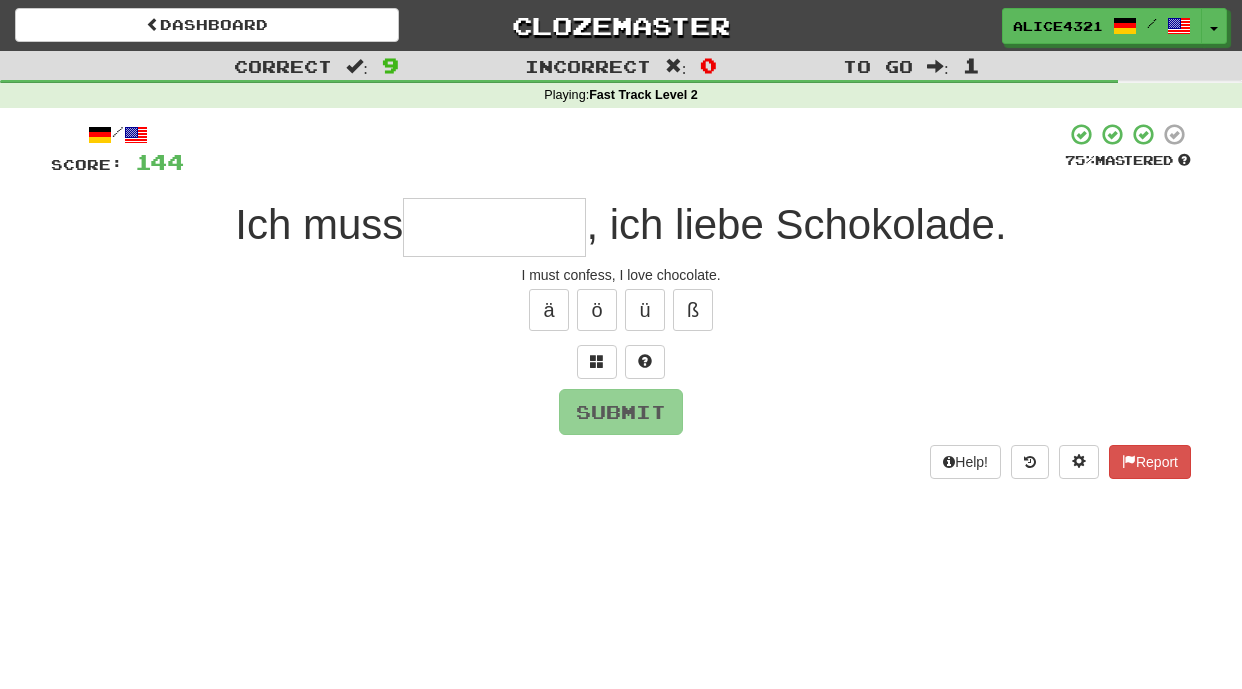 type on "*" 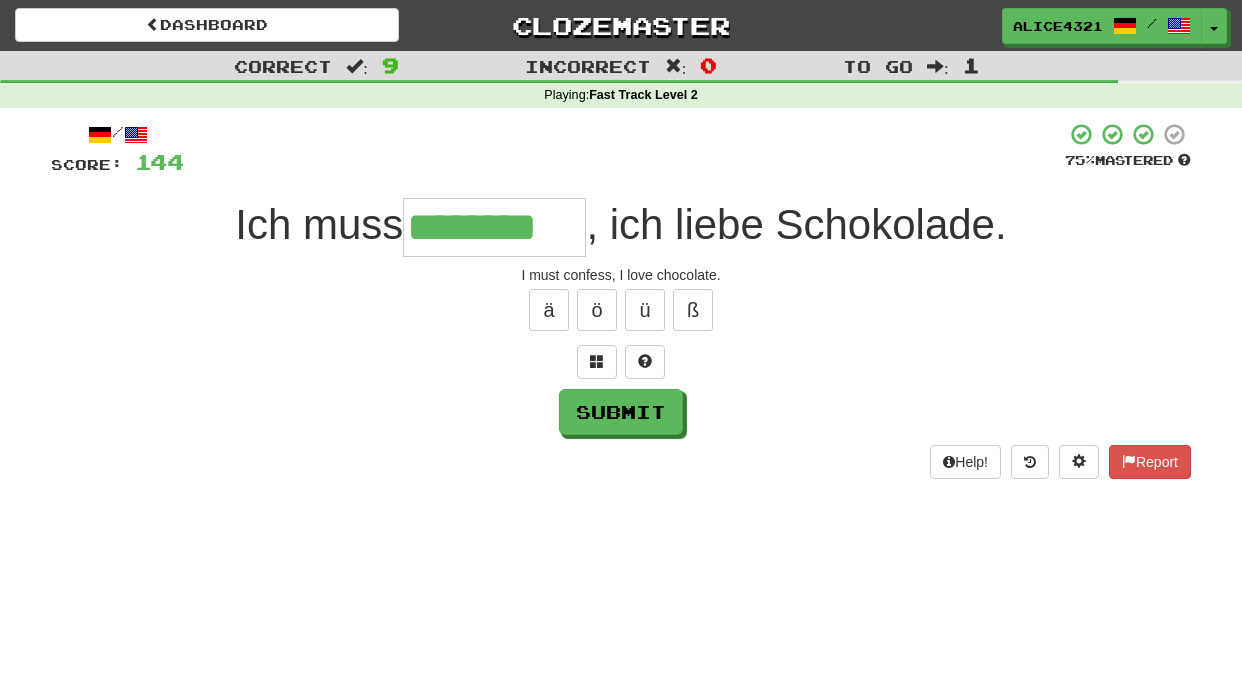 type on "********" 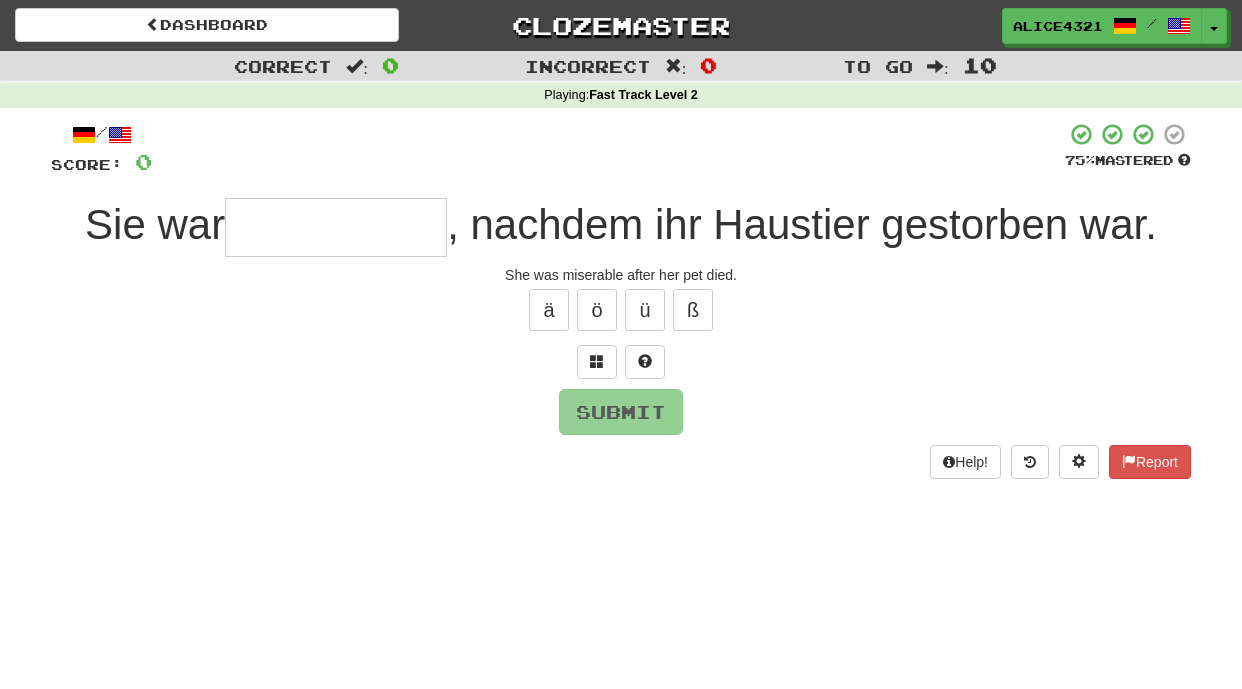 type on "*" 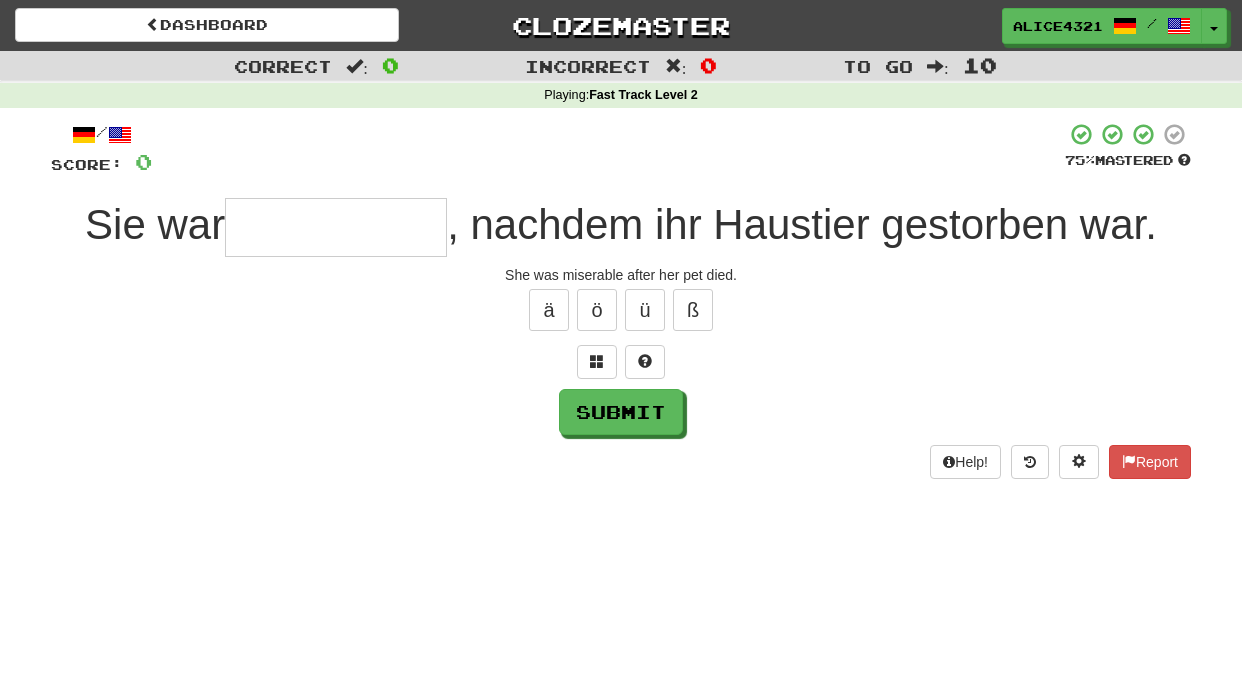 type on "*" 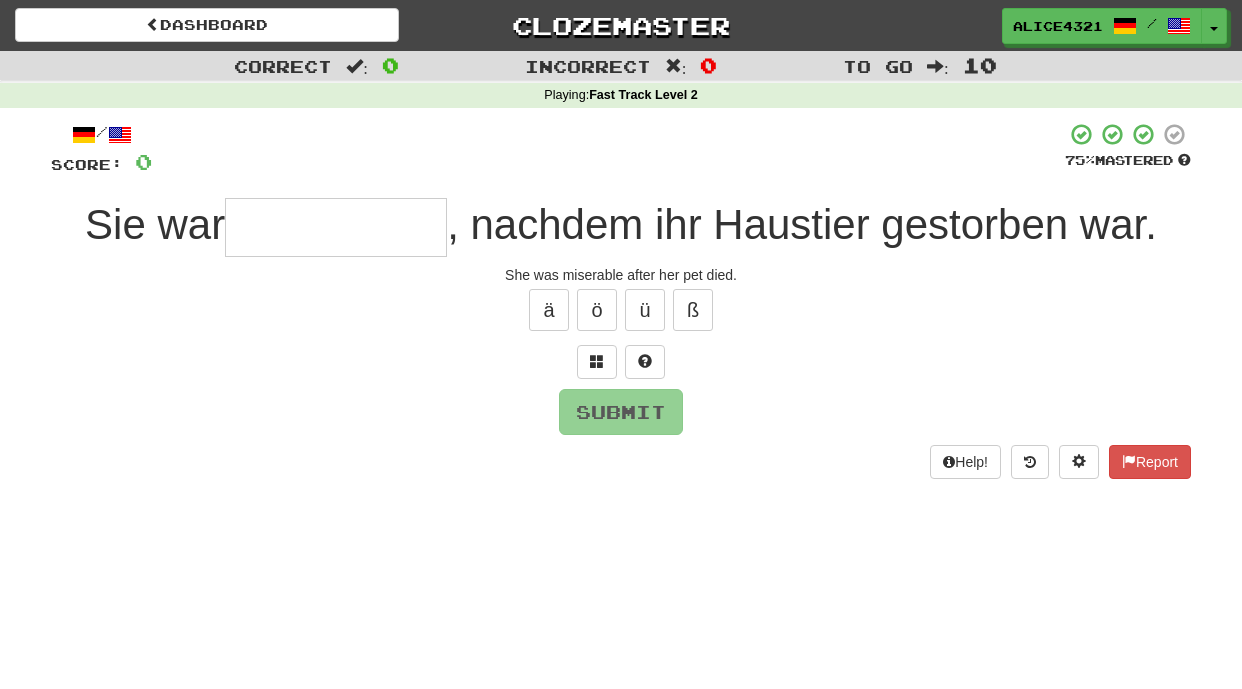 type on "*" 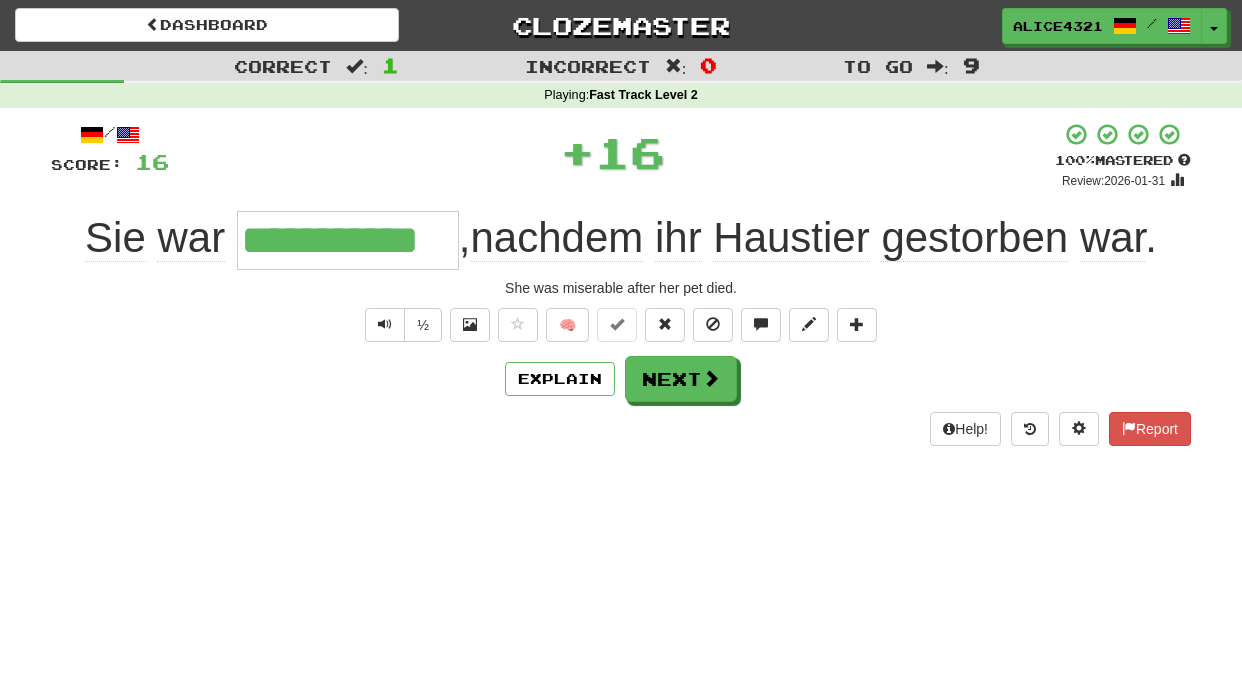 type on "*" 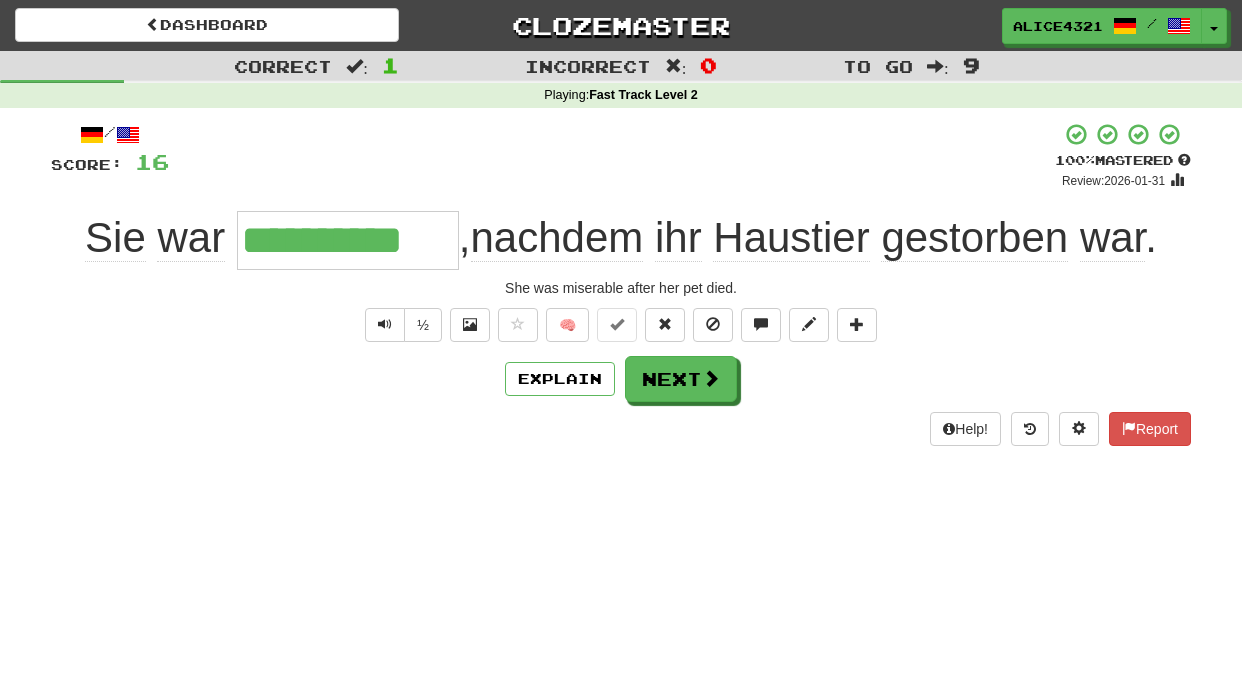 type on "**********" 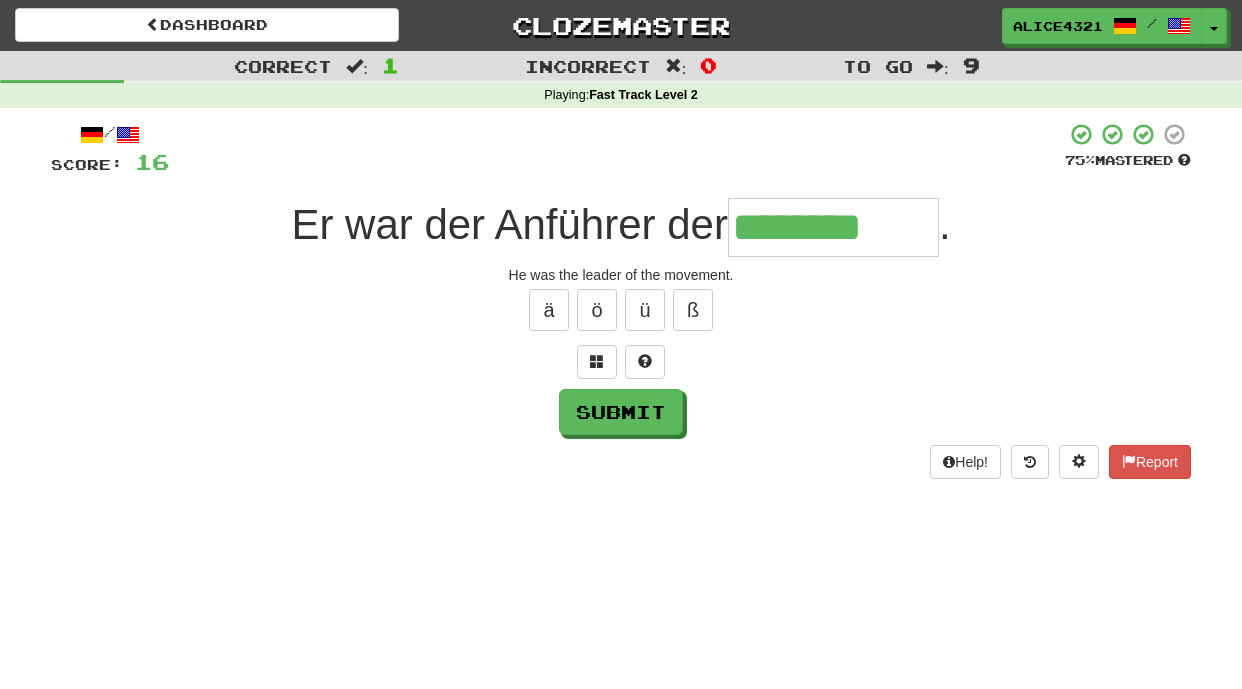 type on "********" 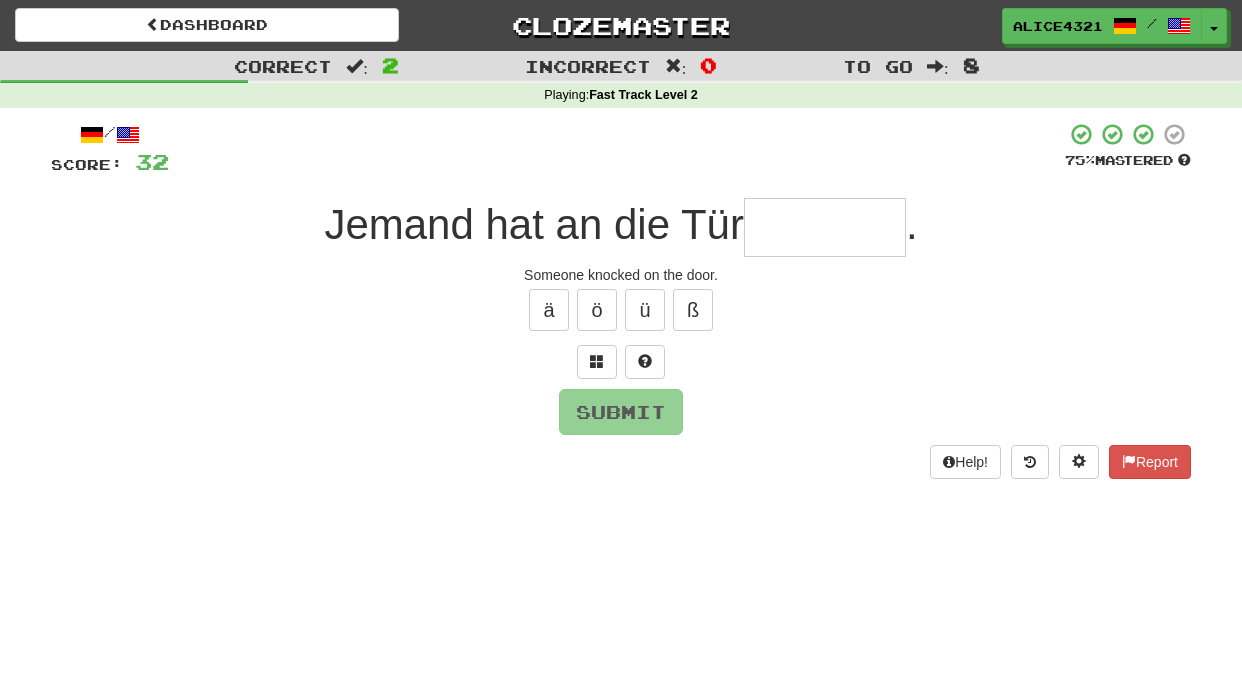 type on "*" 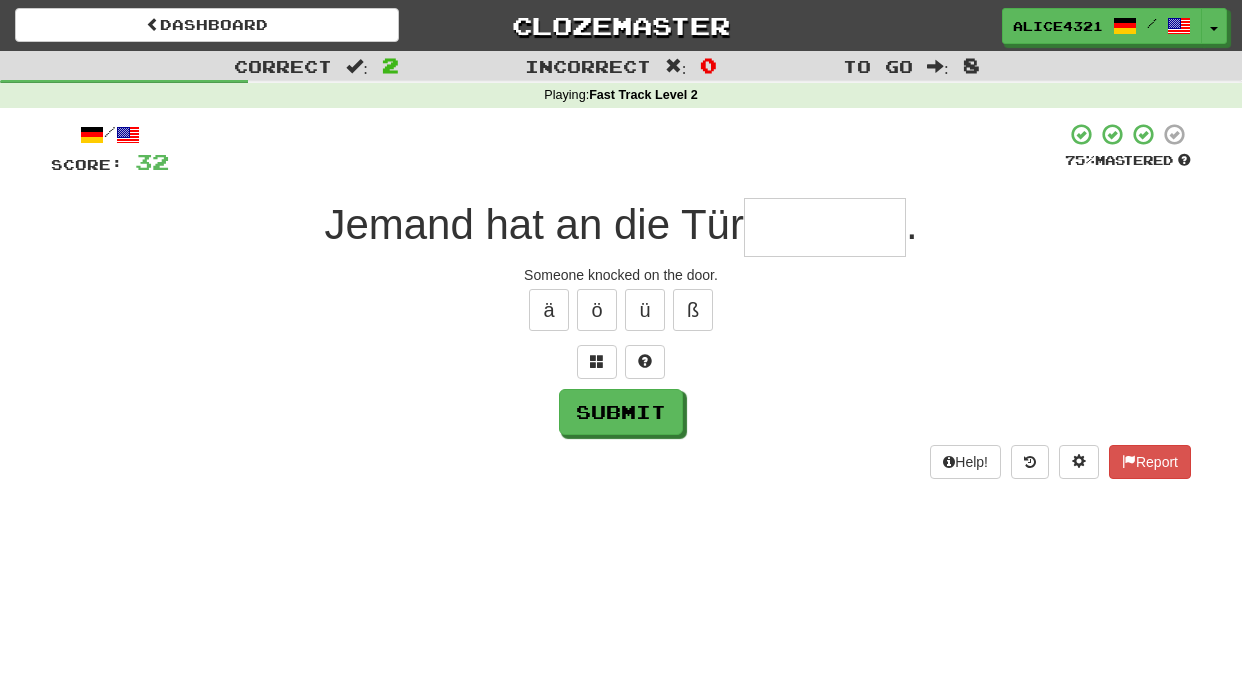 type on "*" 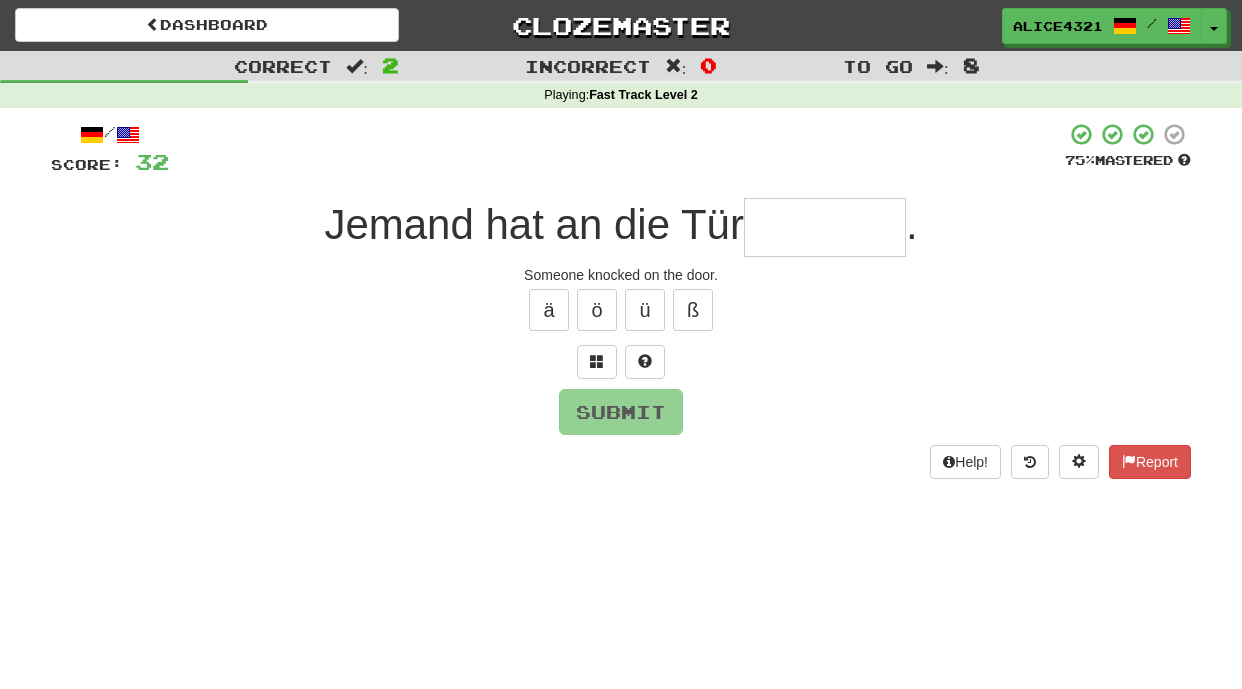 type on "*" 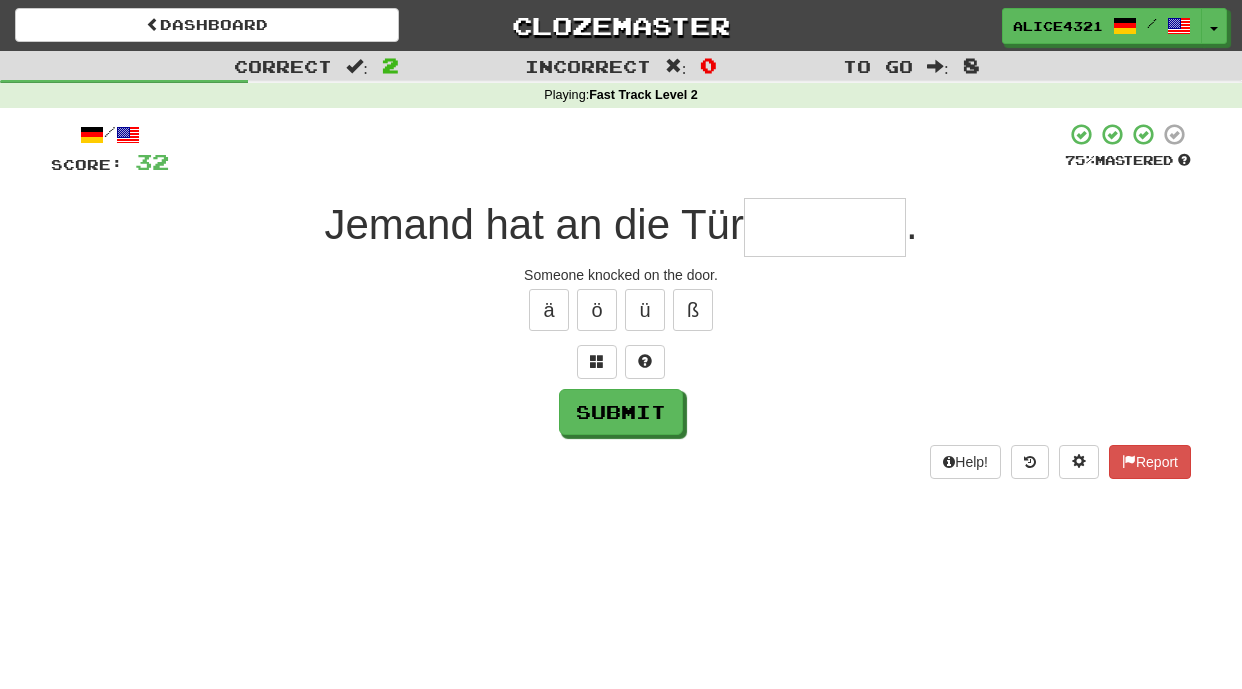 type on "*" 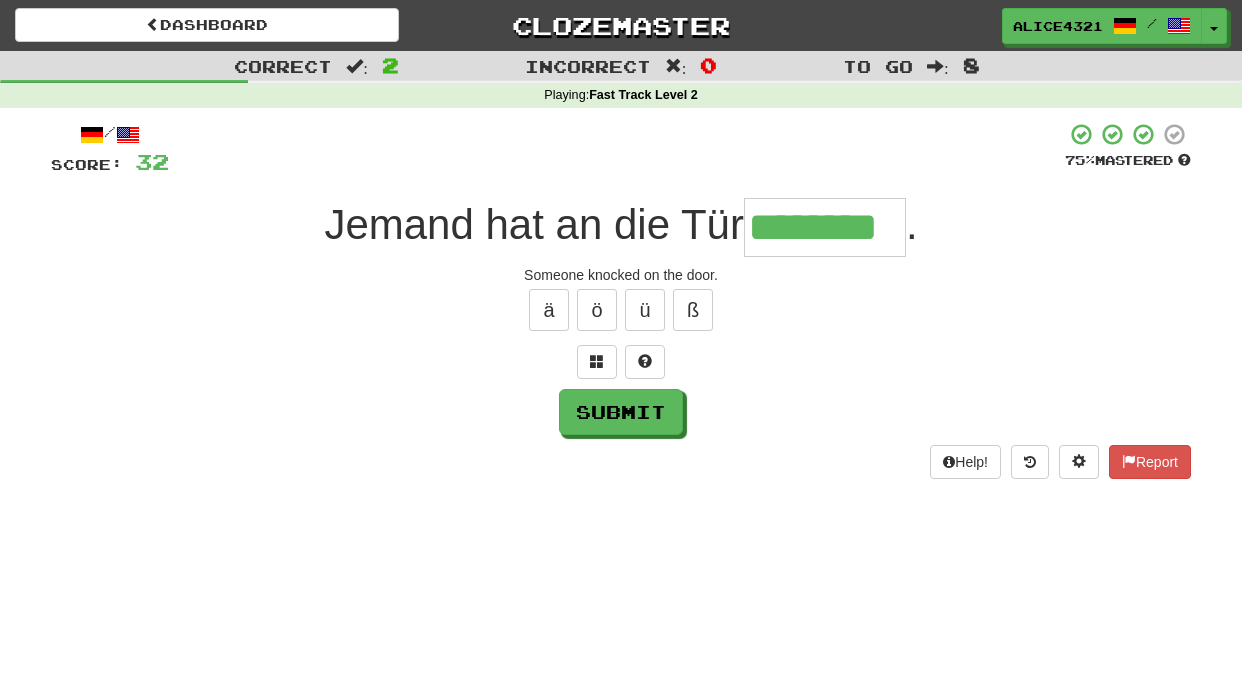 type on "********" 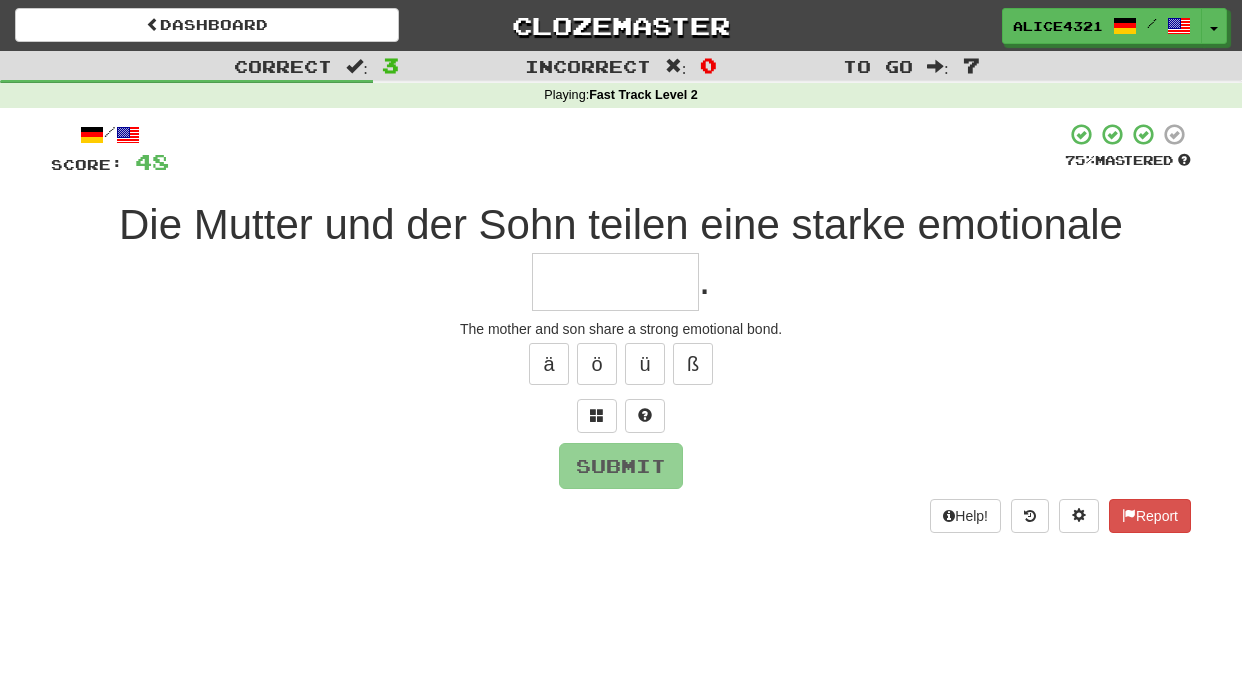 type on "*" 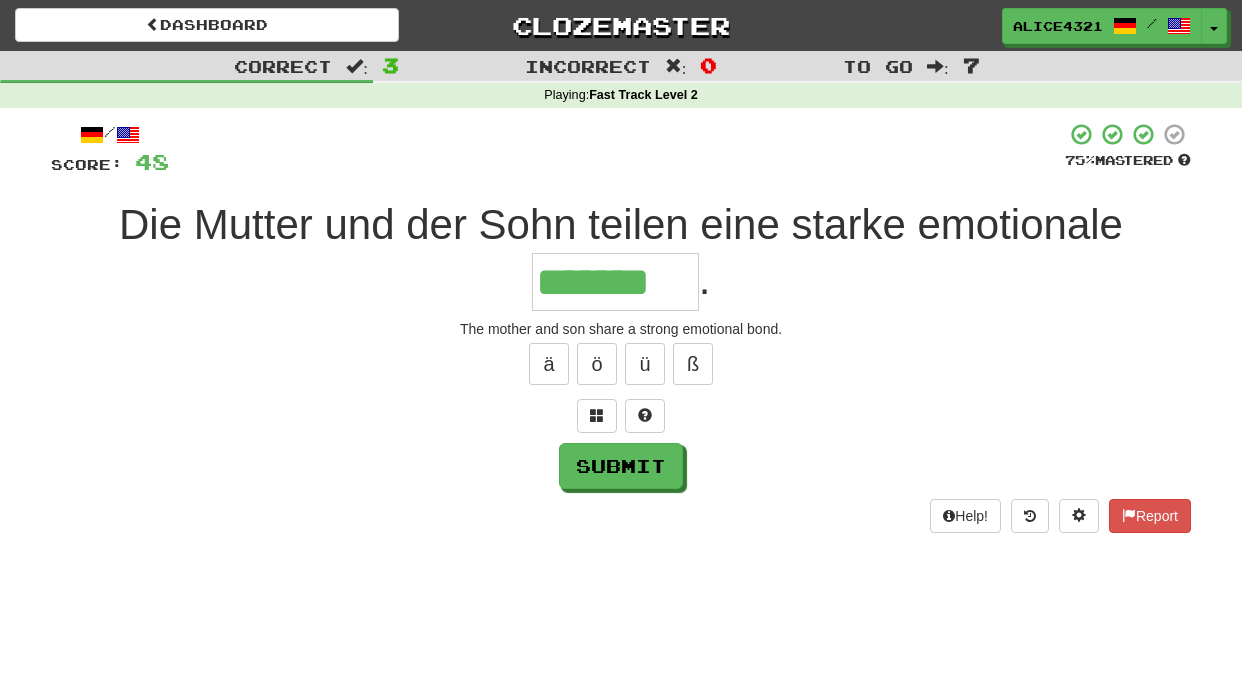 type on "*******" 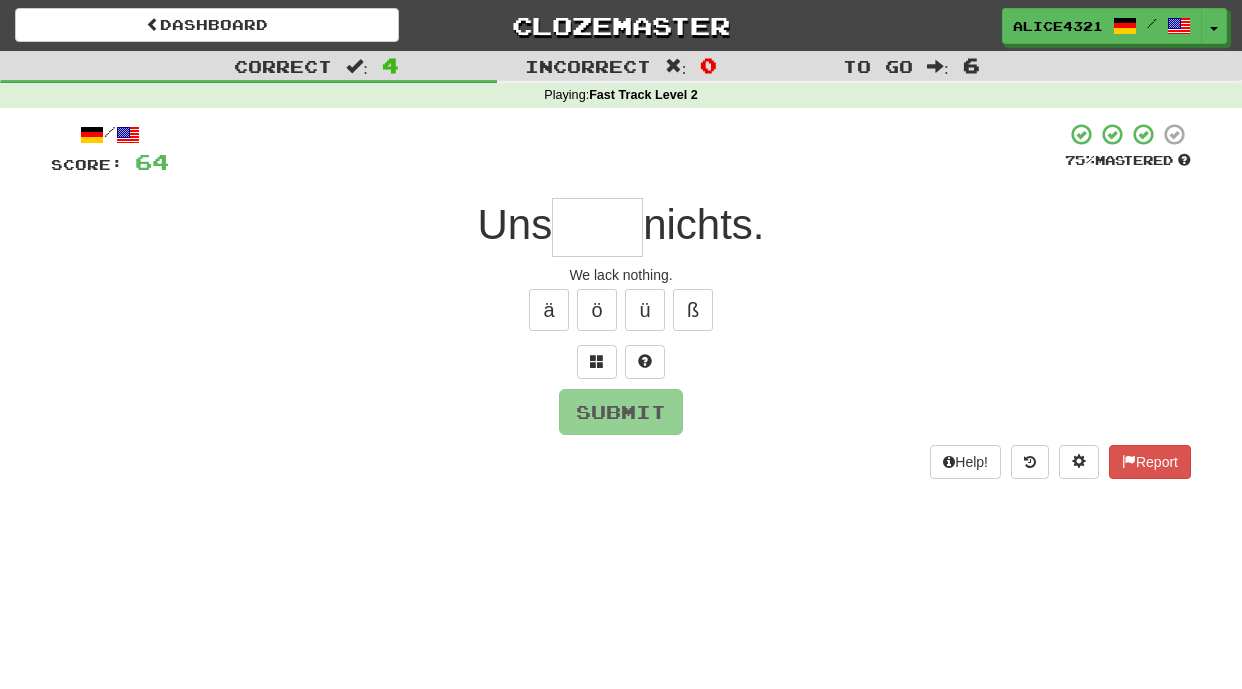 type on "*" 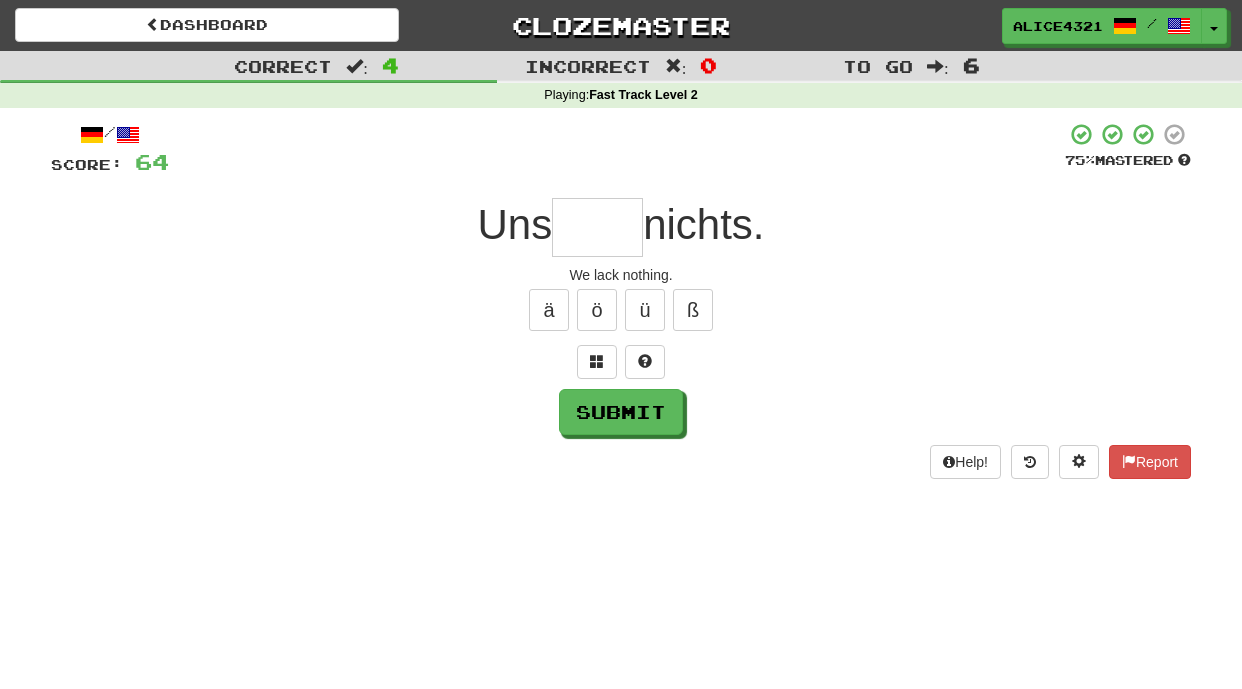 type on "*" 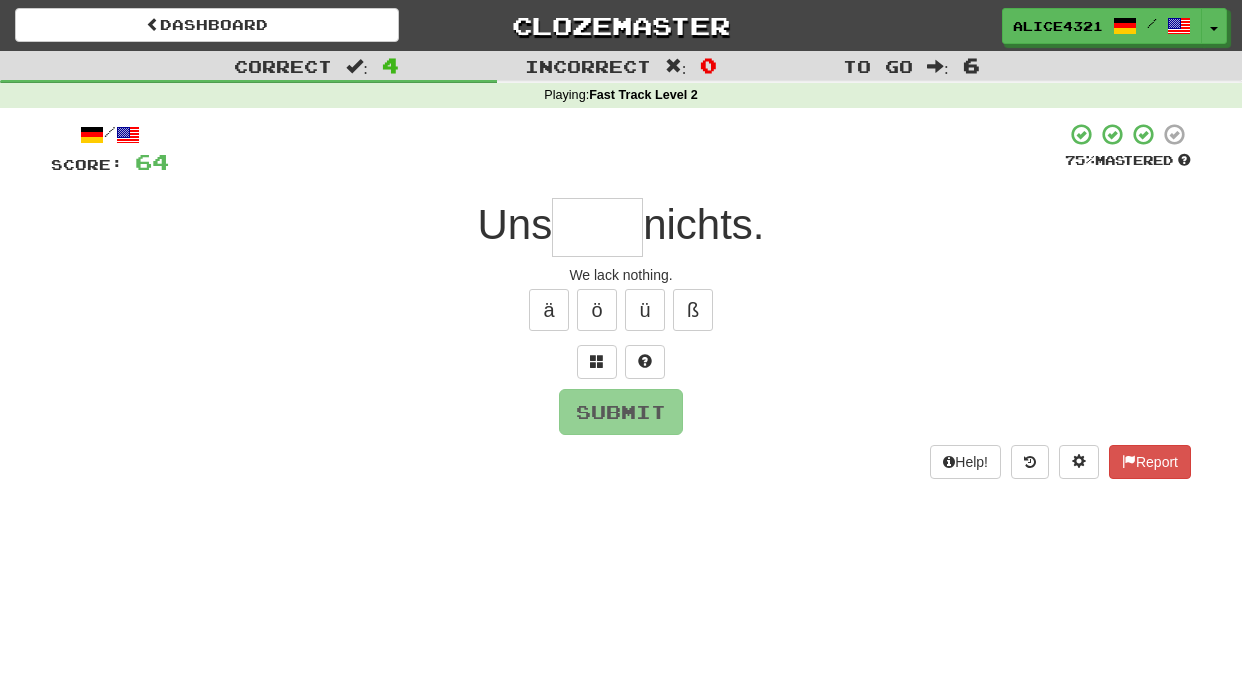 type on "*" 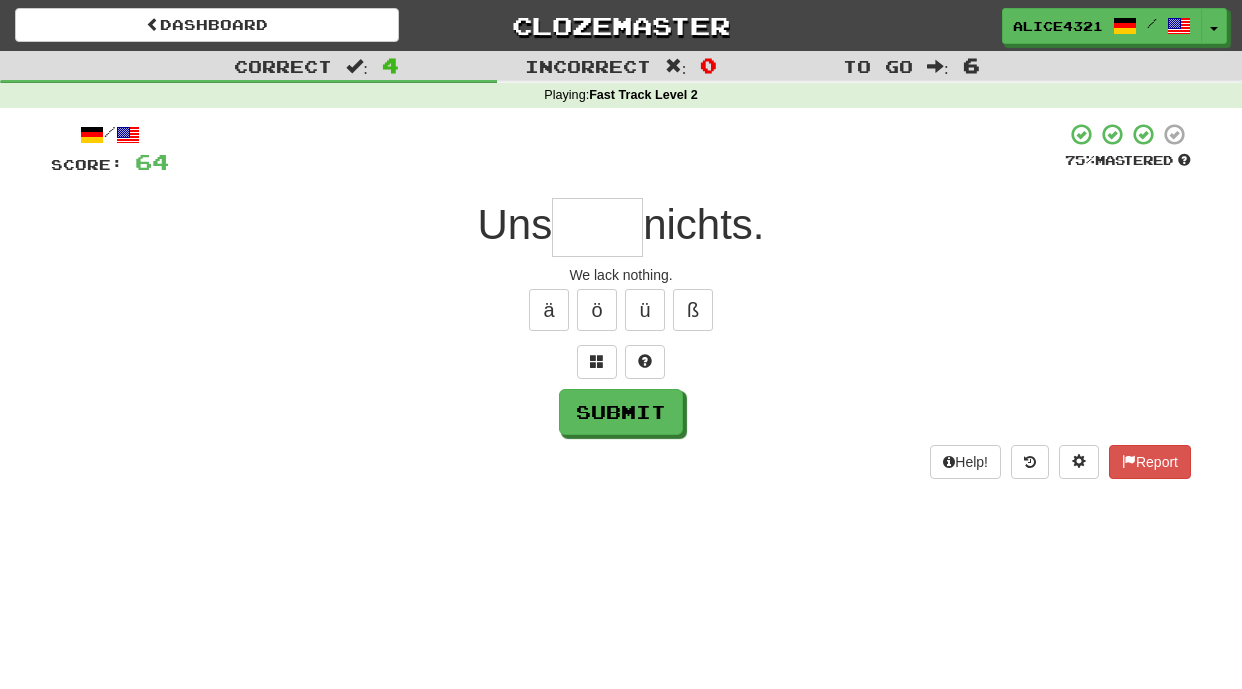type on "*" 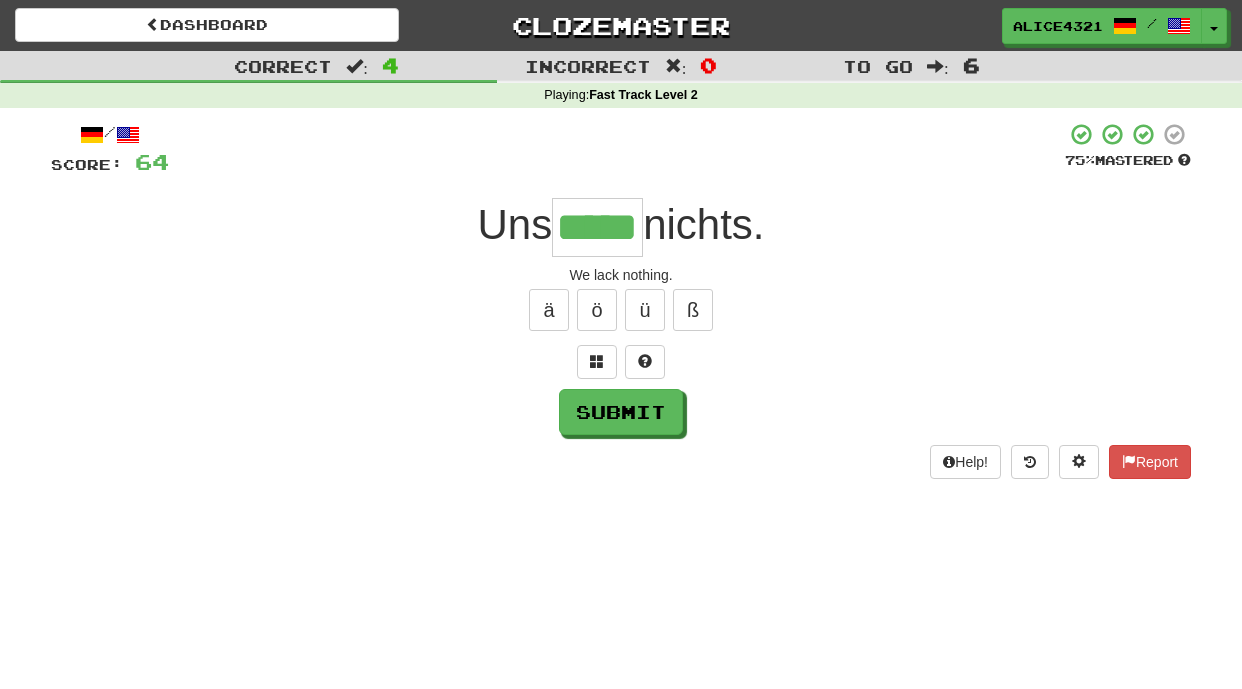 type on "*****" 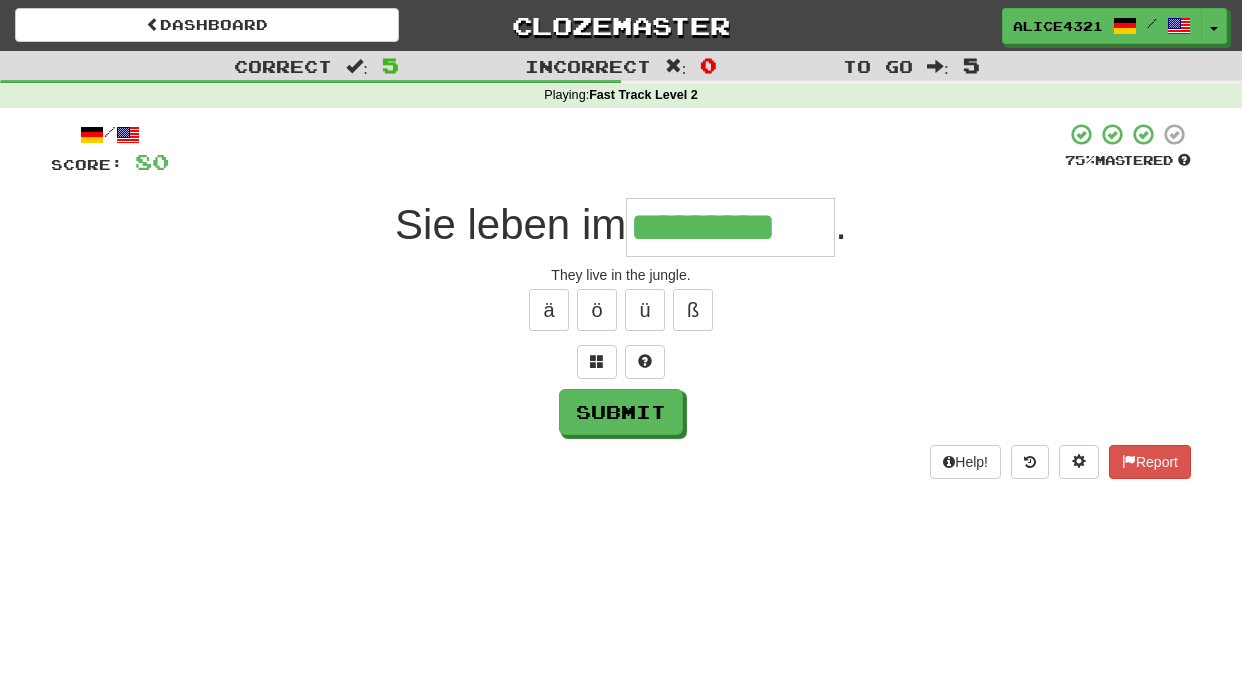 type on "*********" 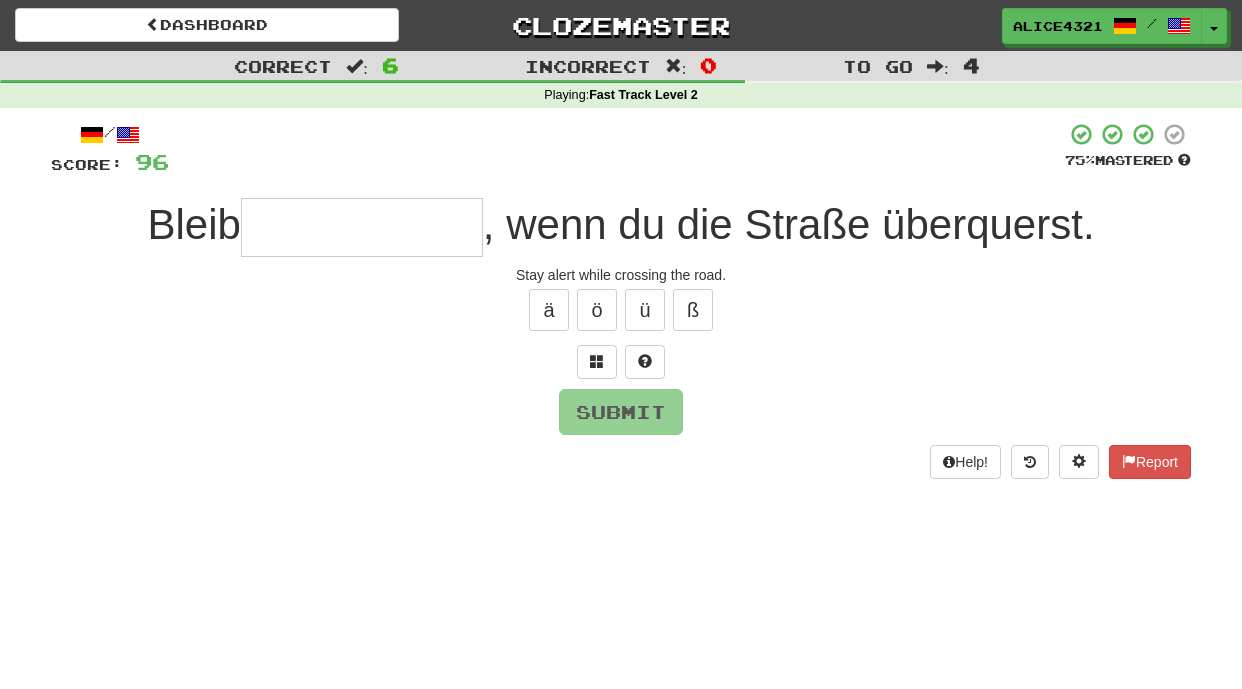 type on "*" 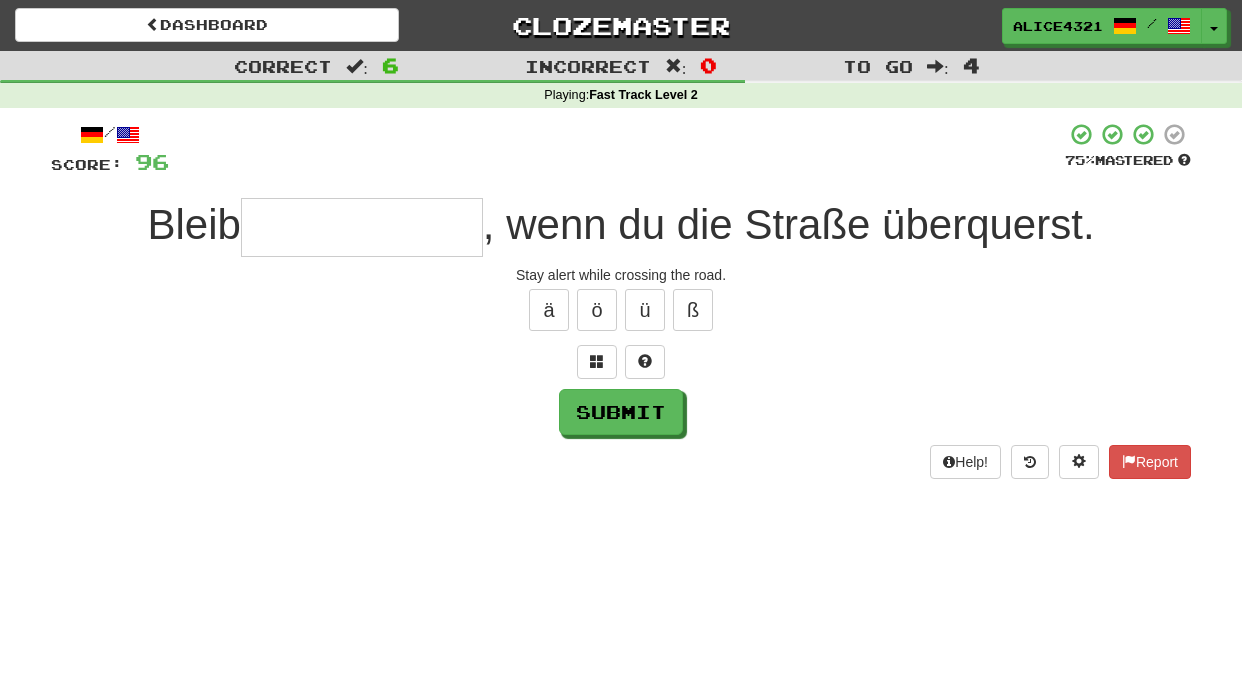 type on "*" 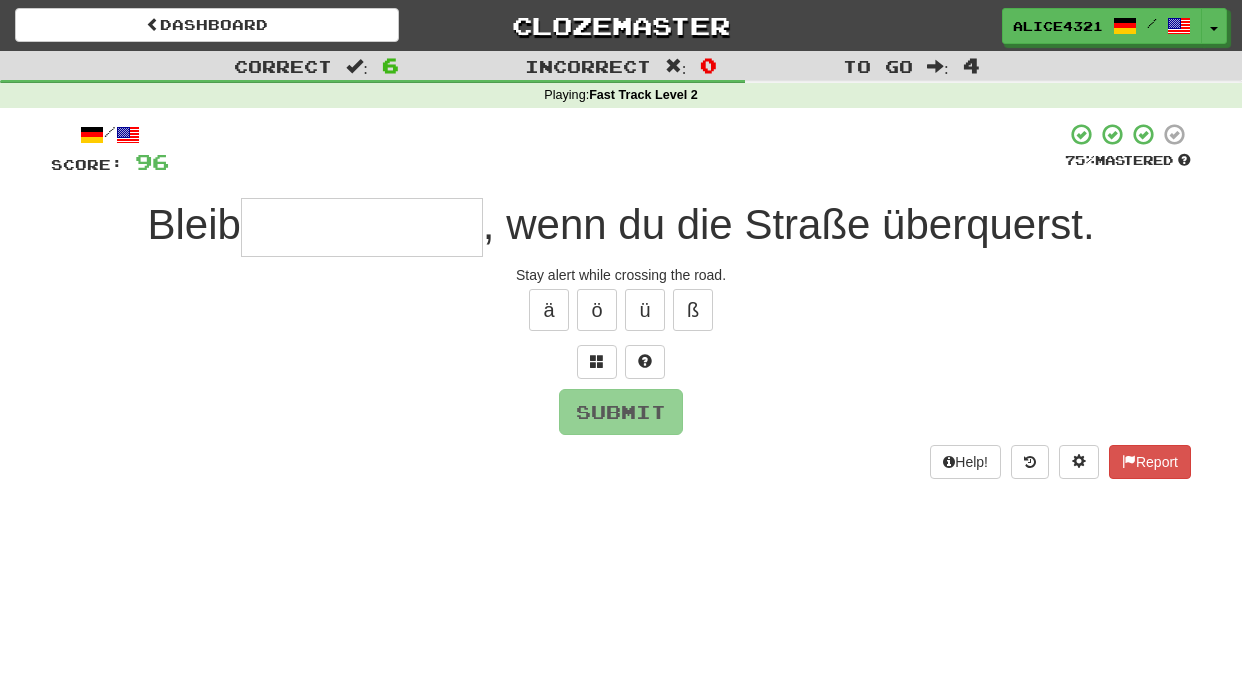 type on "*" 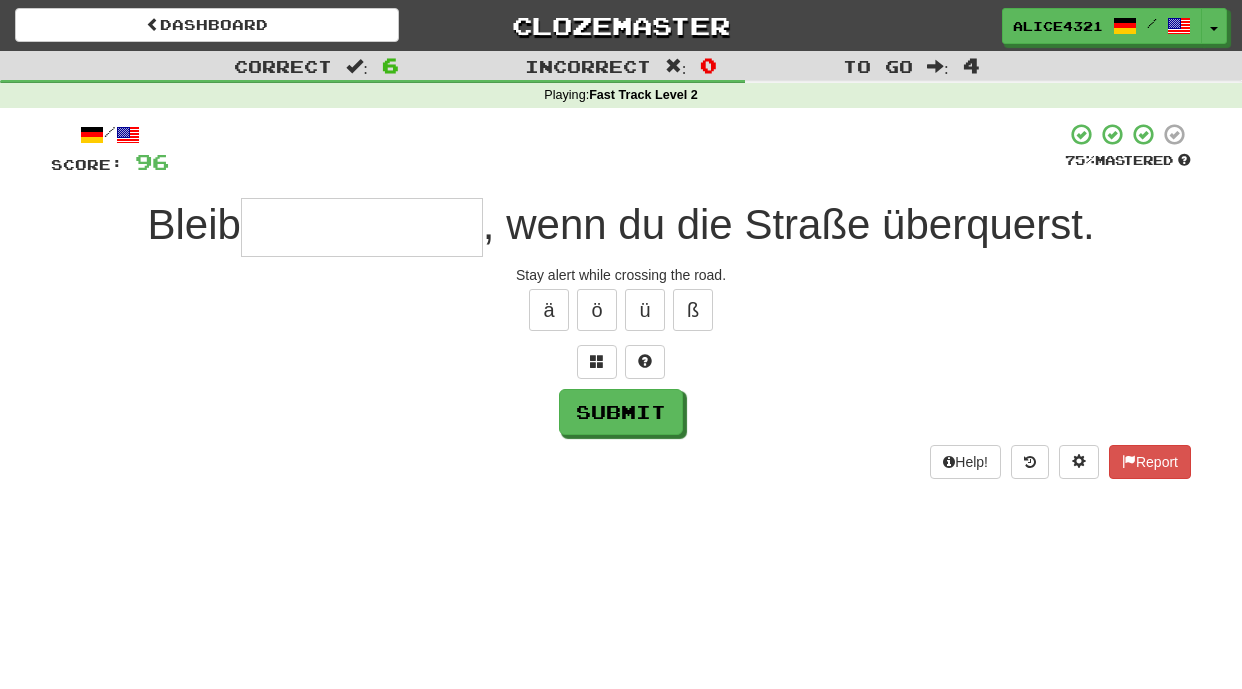 type on "*" 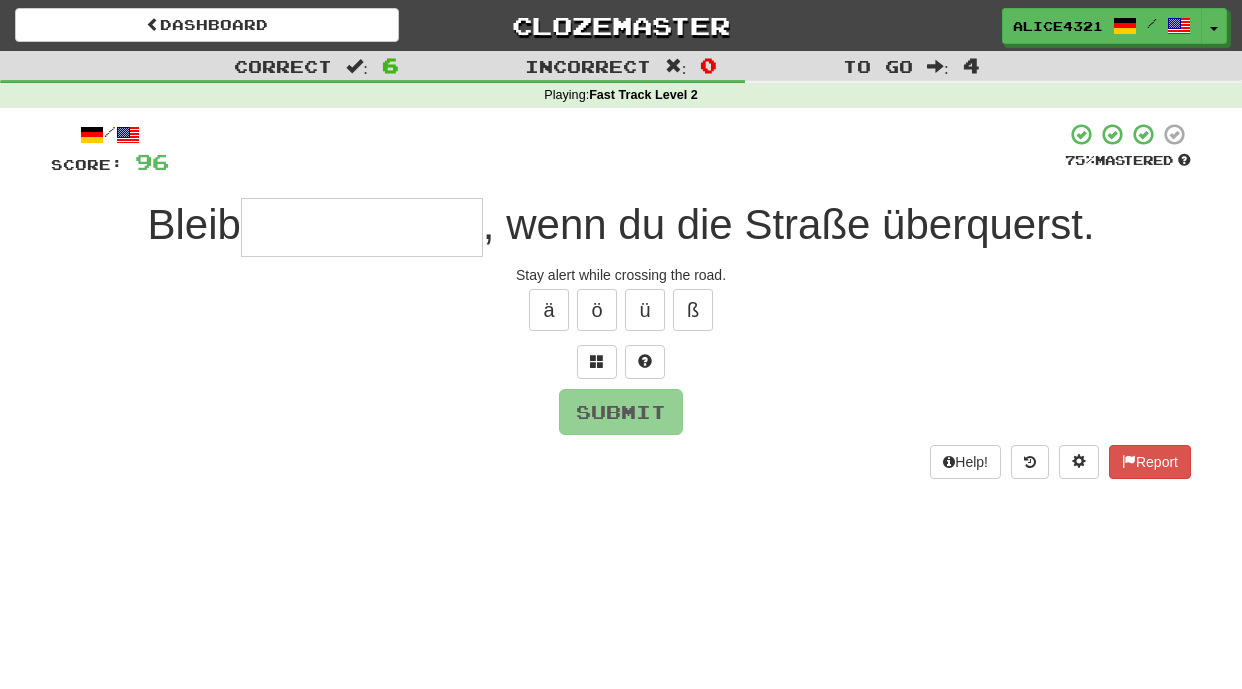 type on "*" 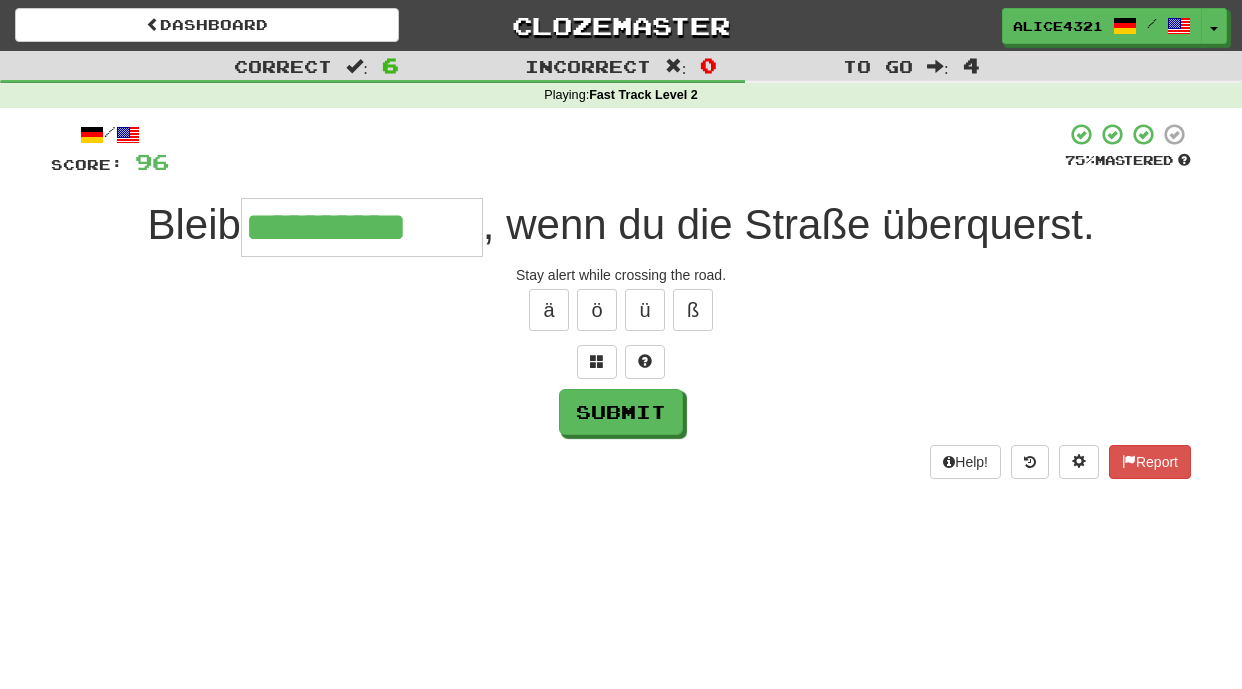 type on "**********" 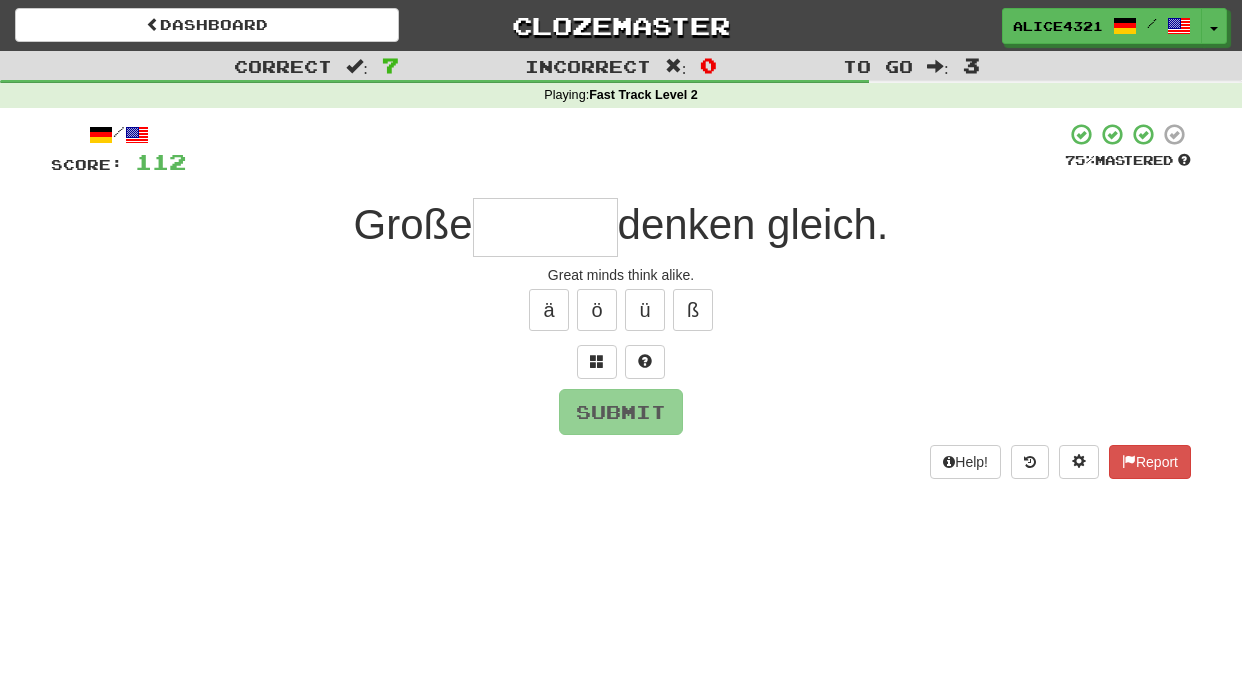 type on "*" 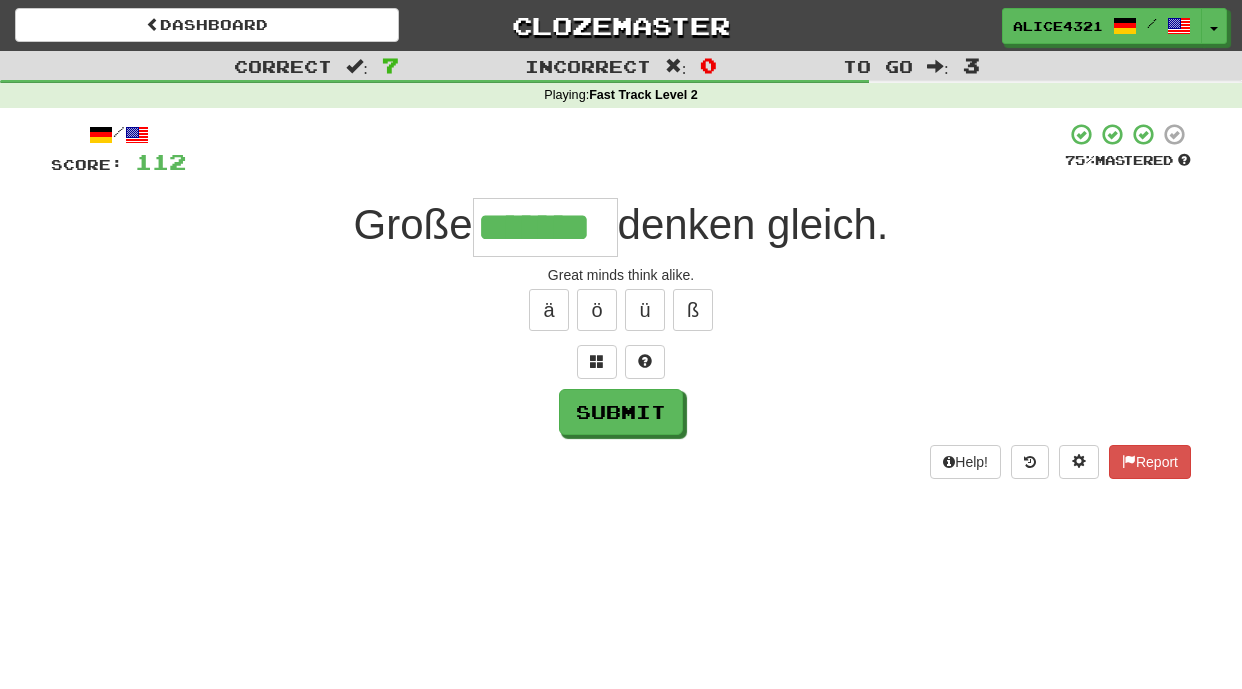 type on "*******" 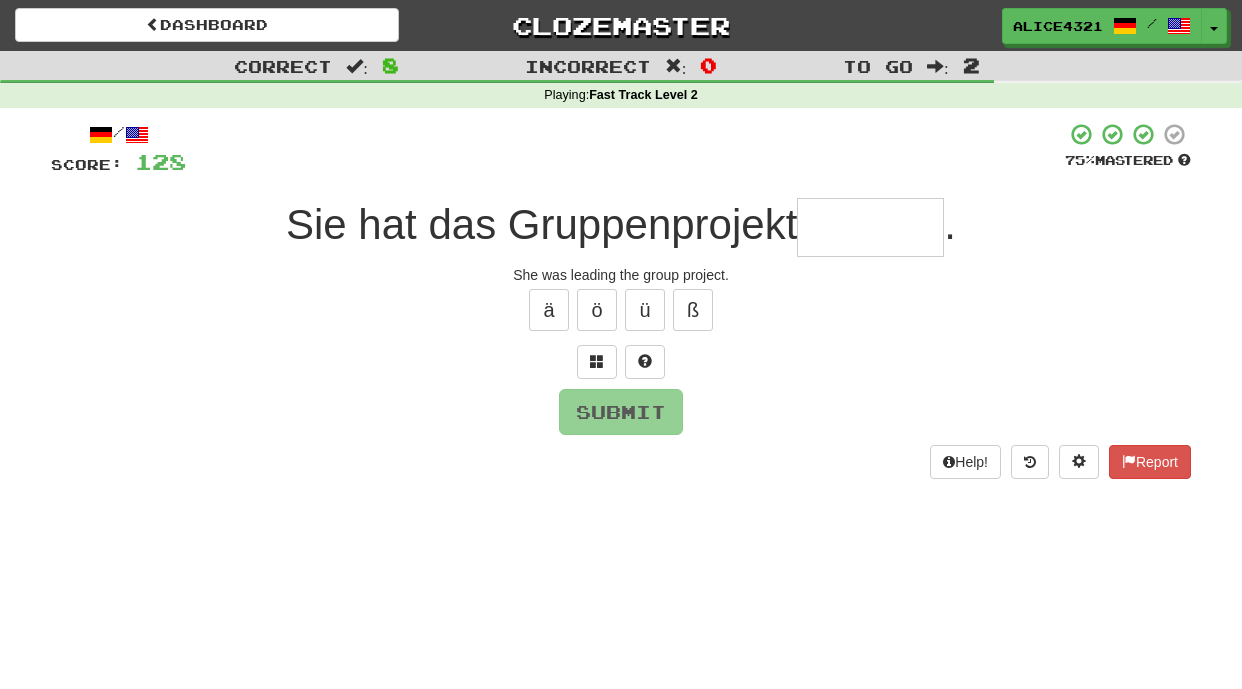type on "*" 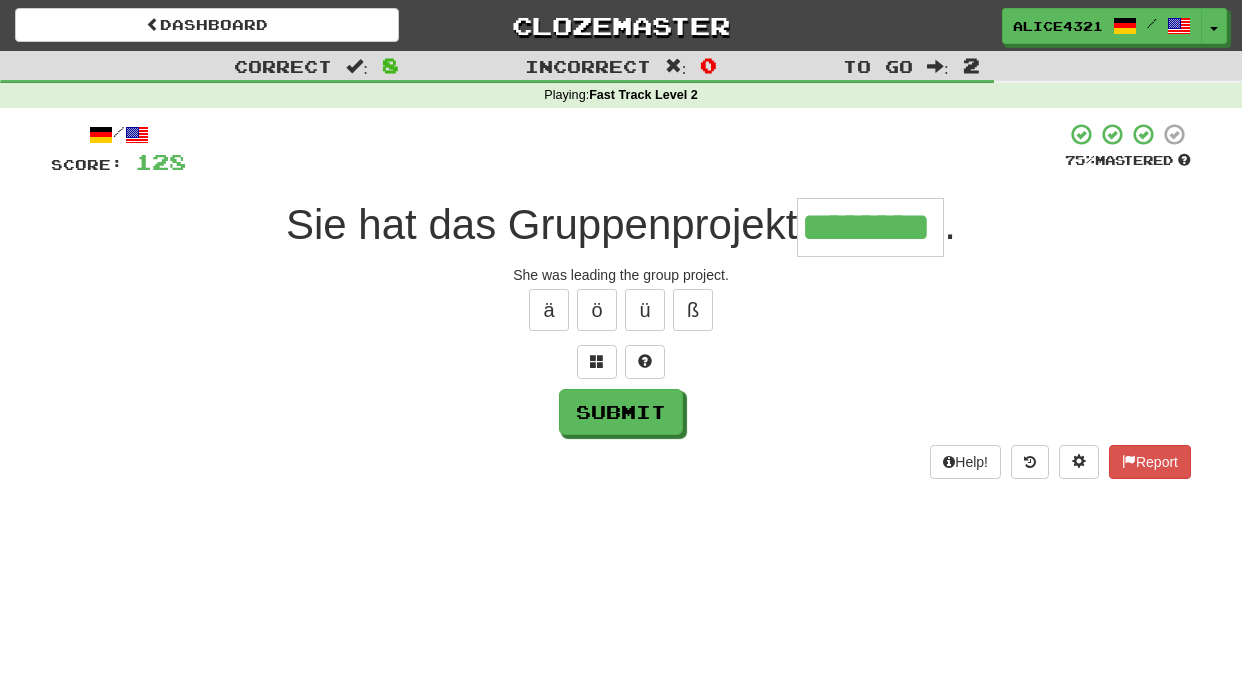 type on "********" 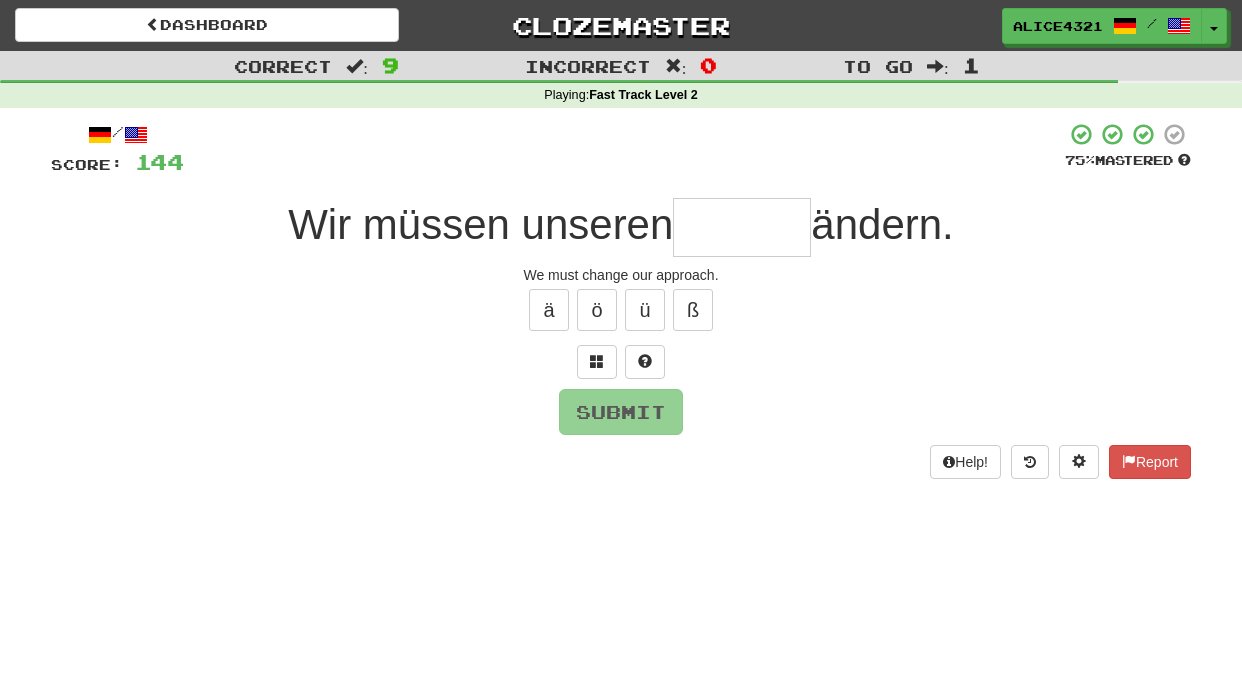 type on "*" 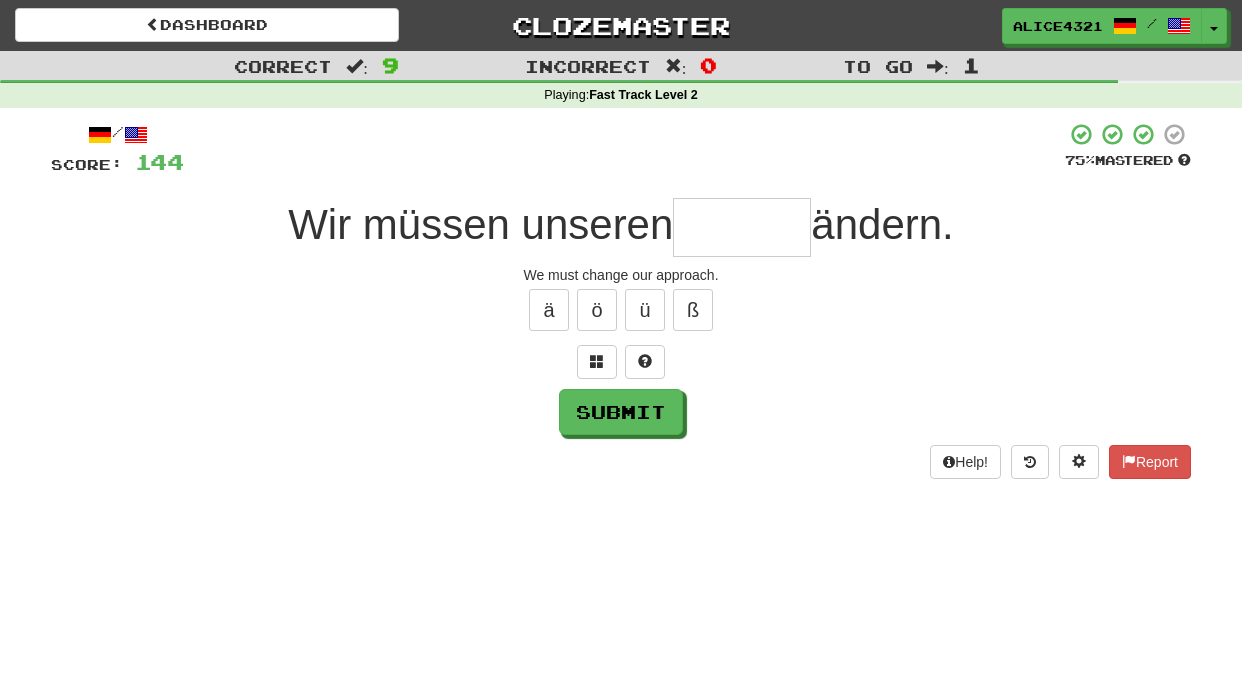 type on "*" 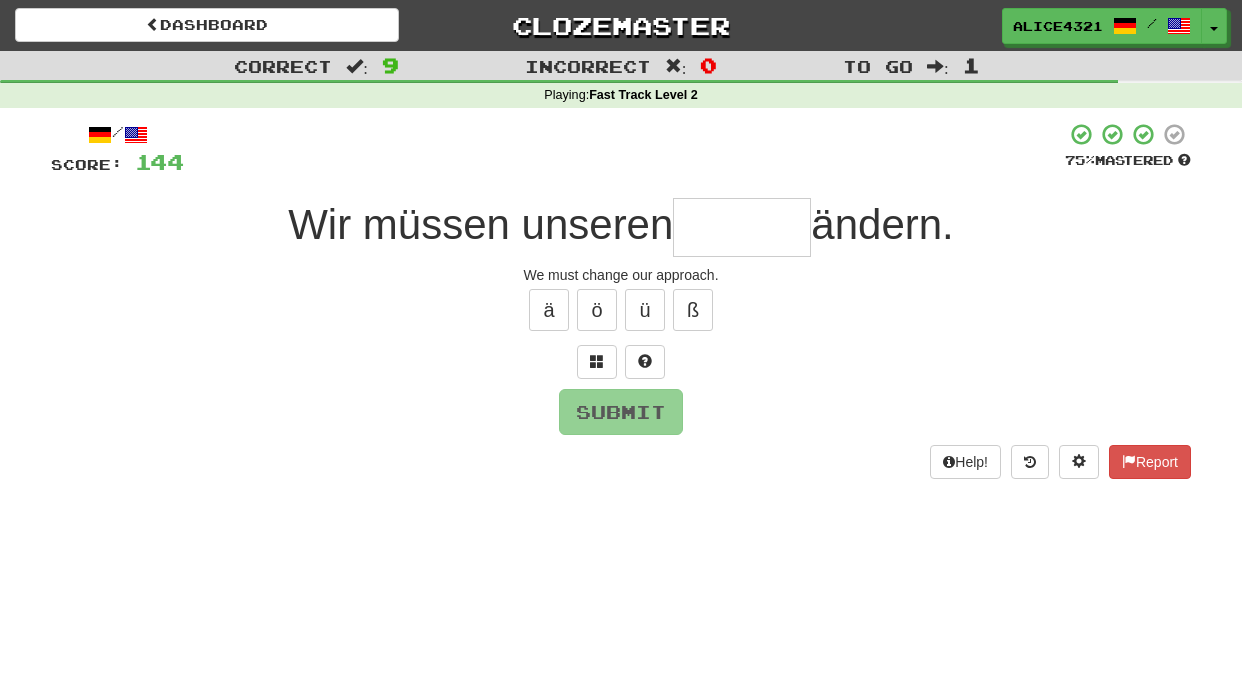 type on "*" 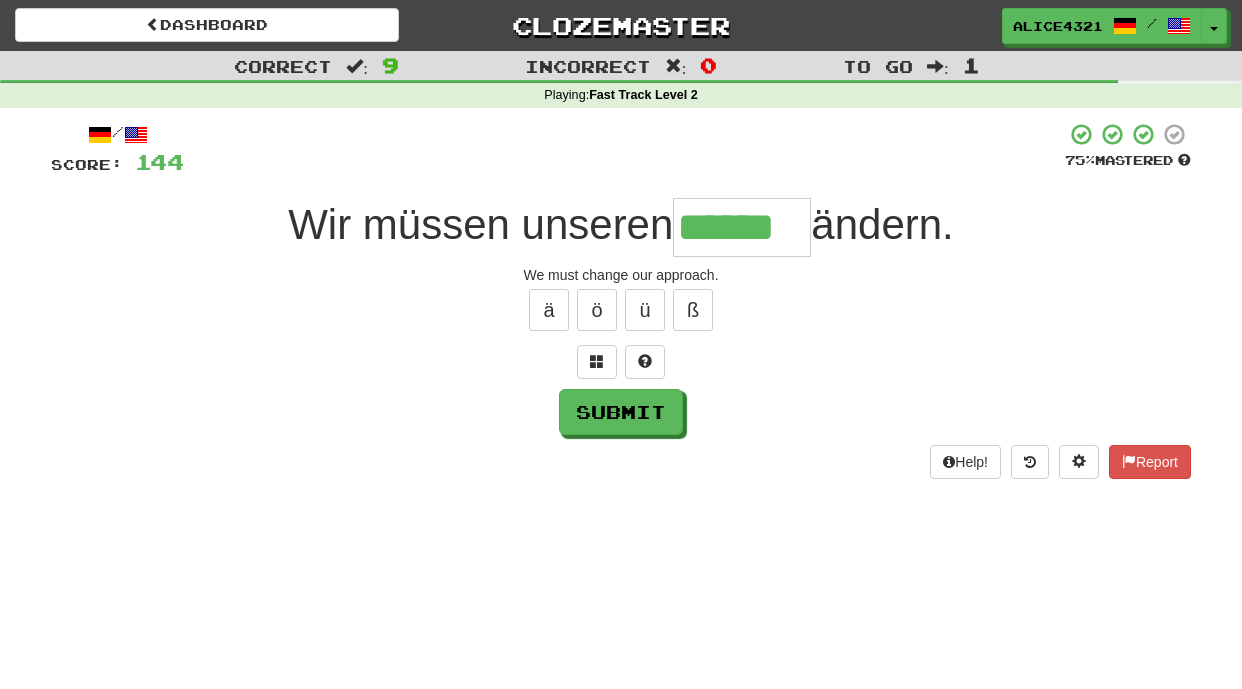 type on "******" 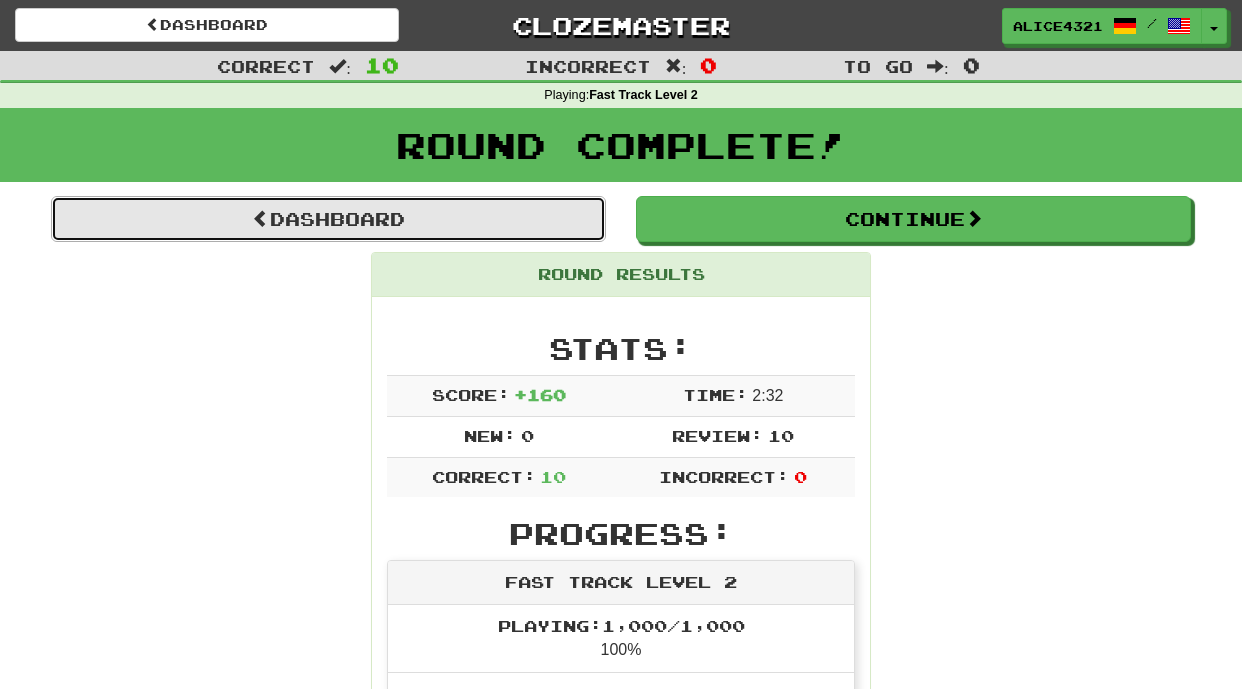 click on "Dashboard" at bounding box center [328, 219] 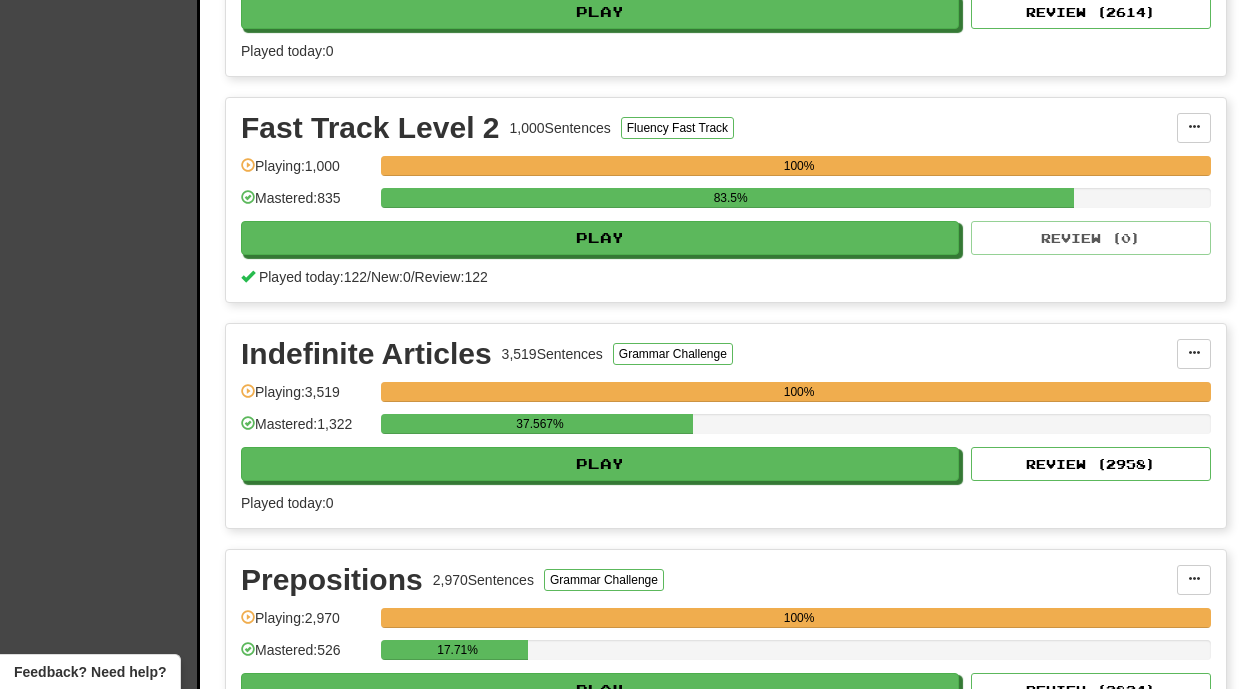 scroll, scrollTop: 838, scrollLeft: 0, axis: vertical 